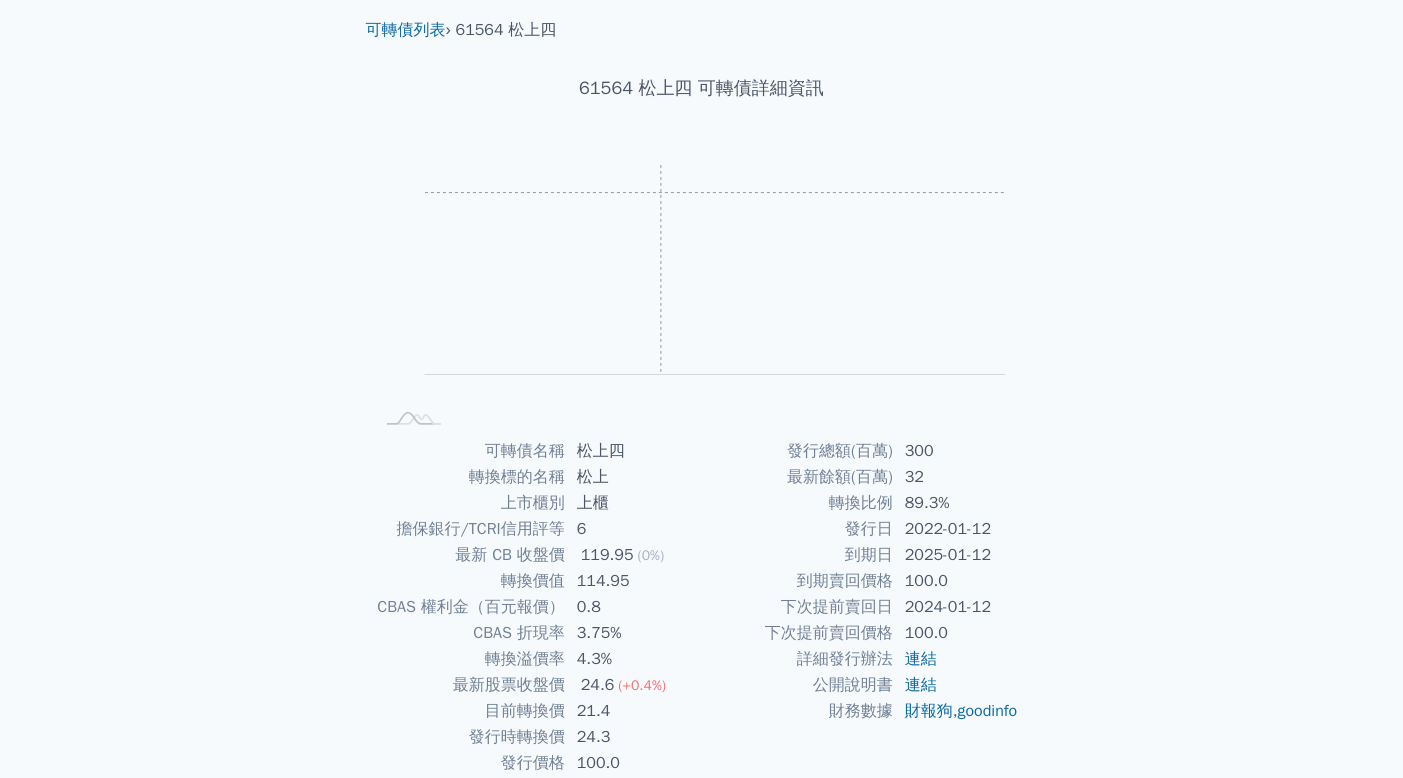 scroll, scrollTop: 0, scrollLeft: 0, axis: both 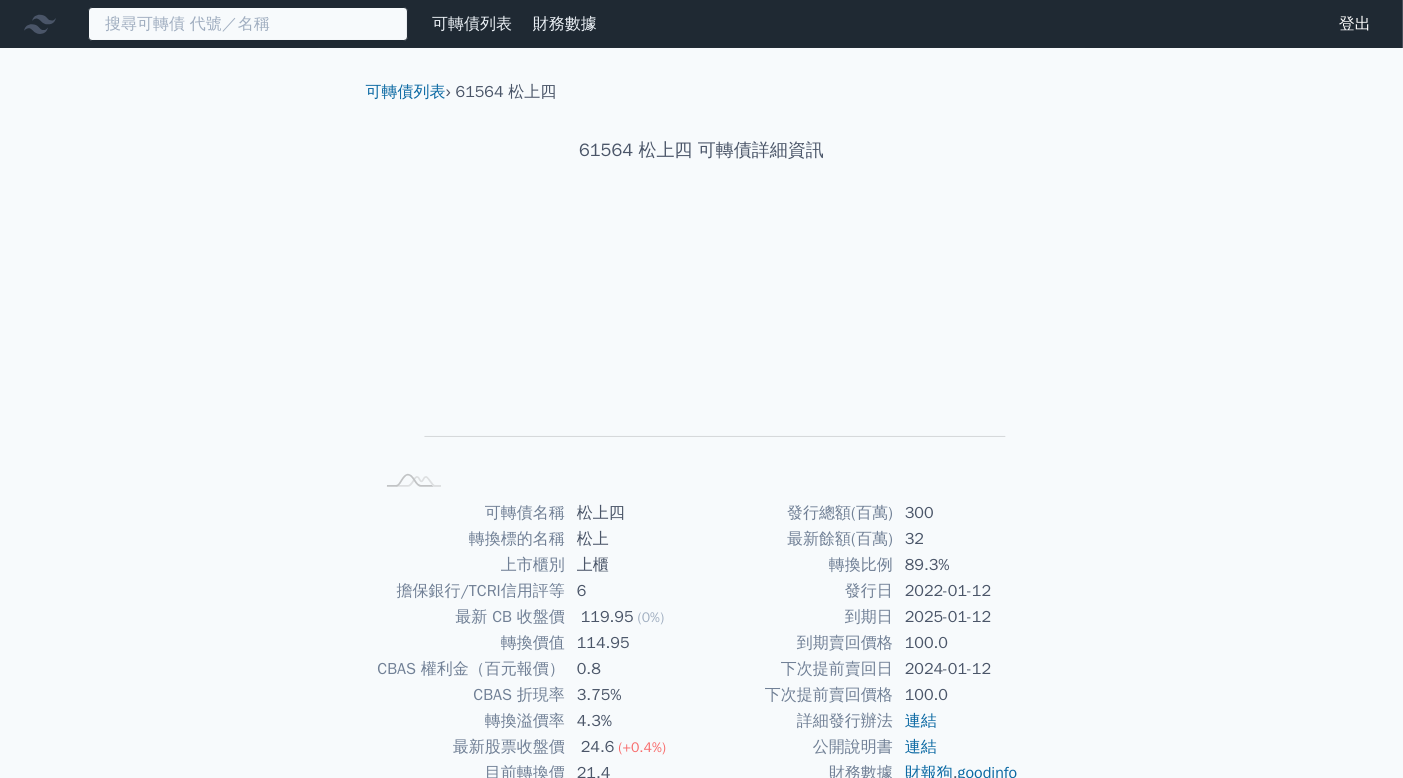 click at bounding box center (248, 24) 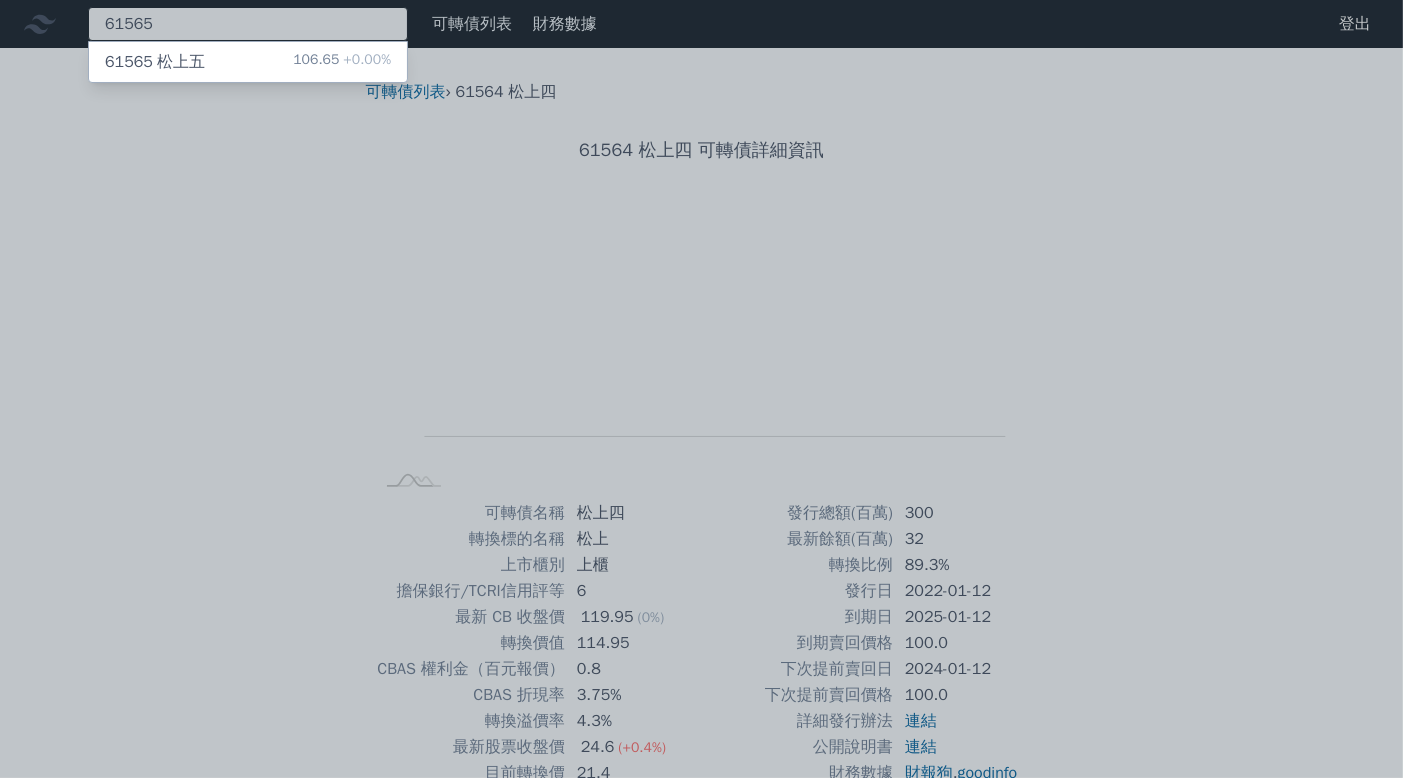 type on "61565" 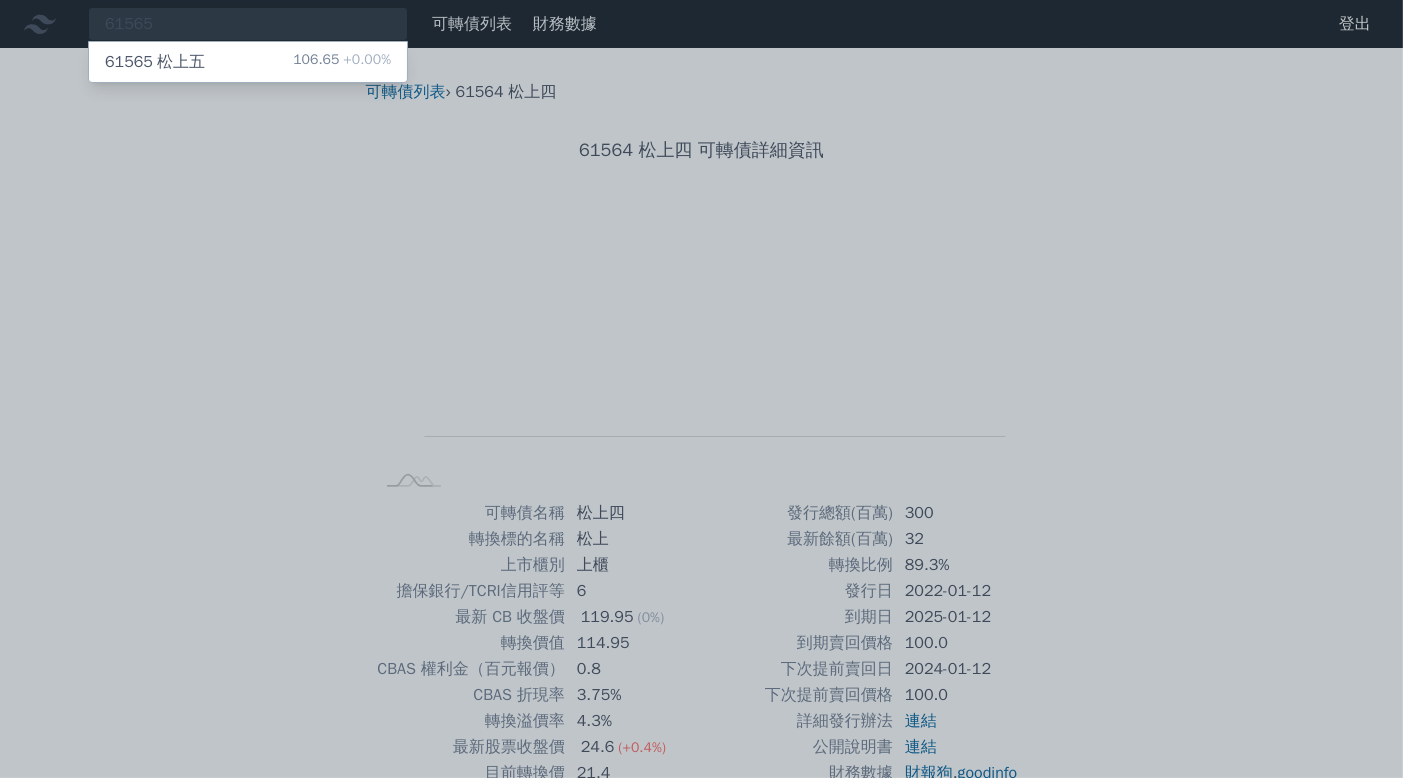 click on "61565 松上五" at bounding box center (155, 62) 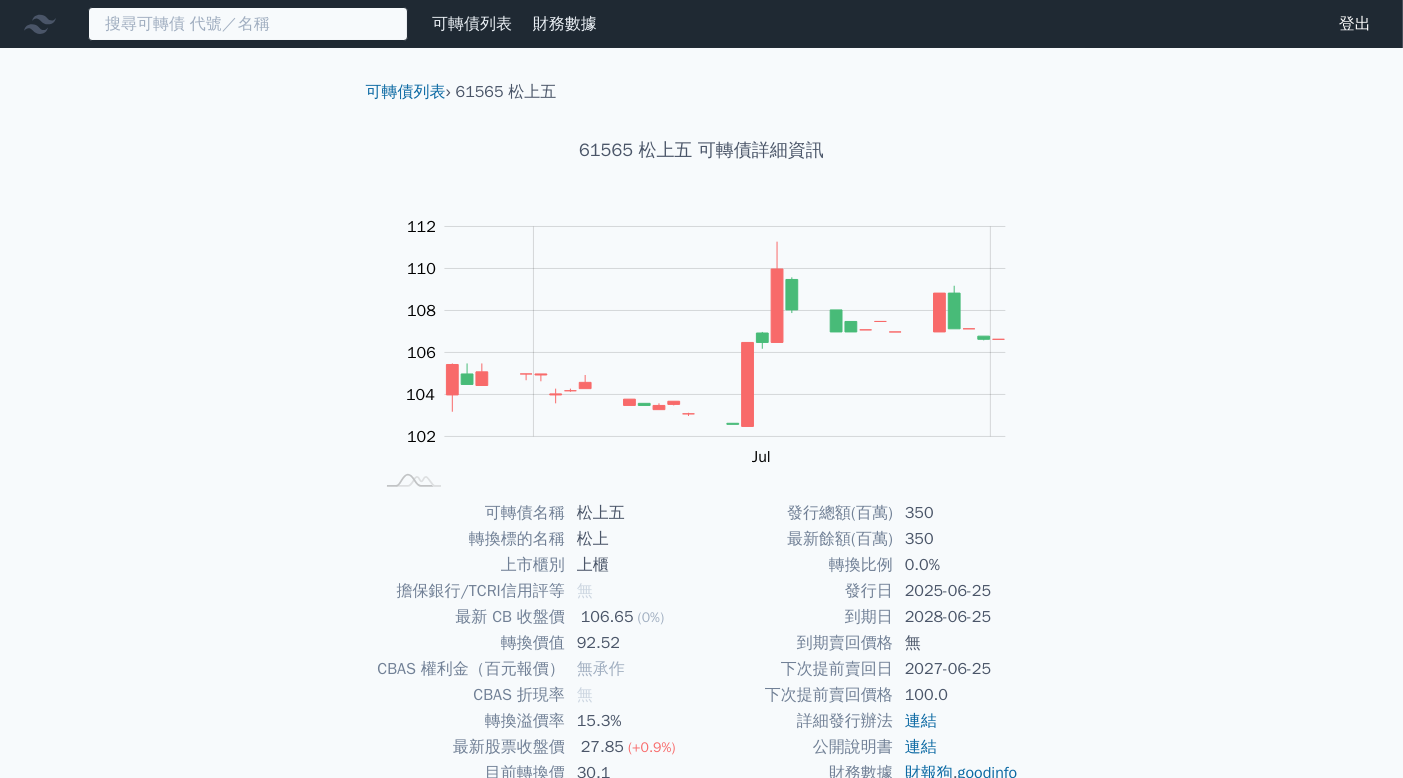 click at bounding box center (248, 24) 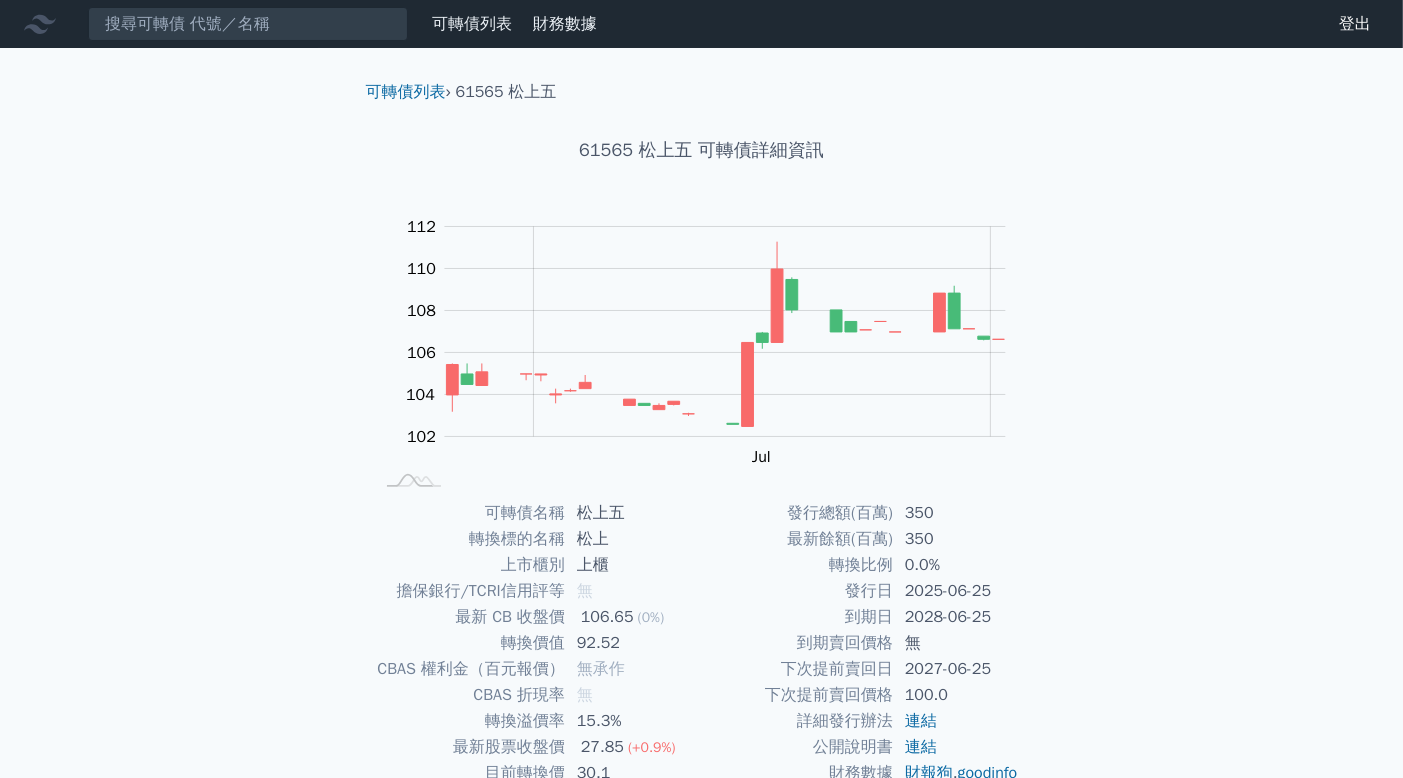 click on "61565 松上五 可轉債詳細資訊" at bounding box center [702, 150] 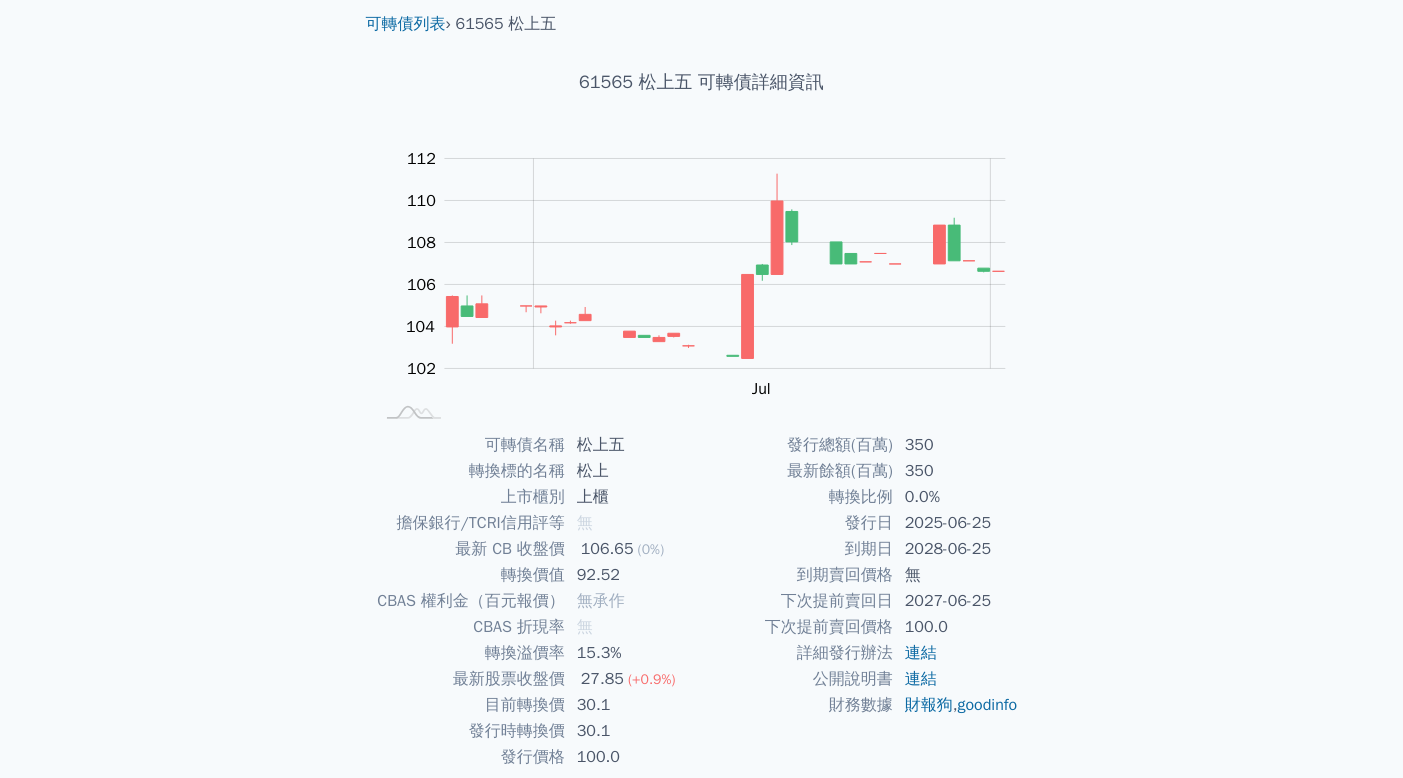 scroll, scrollTop: 0, scrollLeft: 0, axis: both 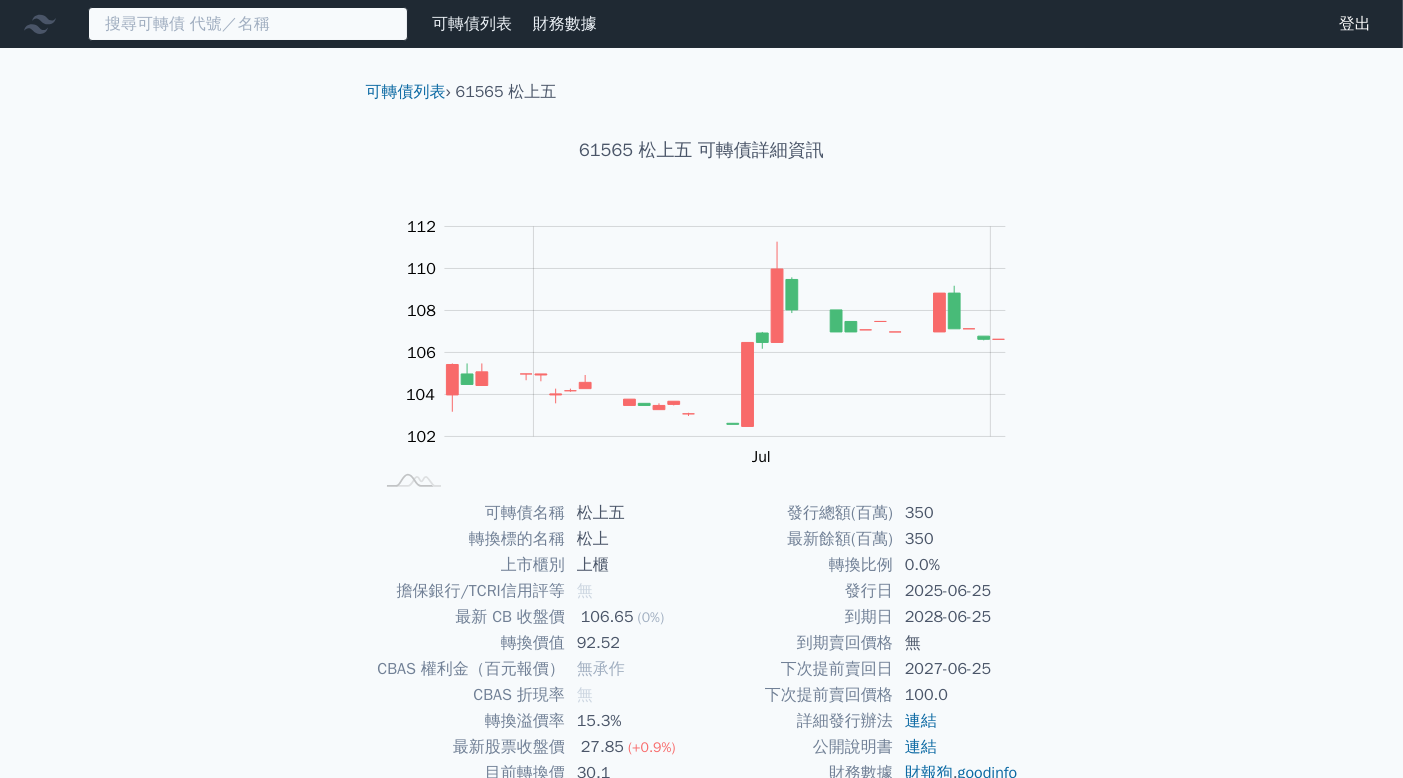 click at bounding box center [248, 24] 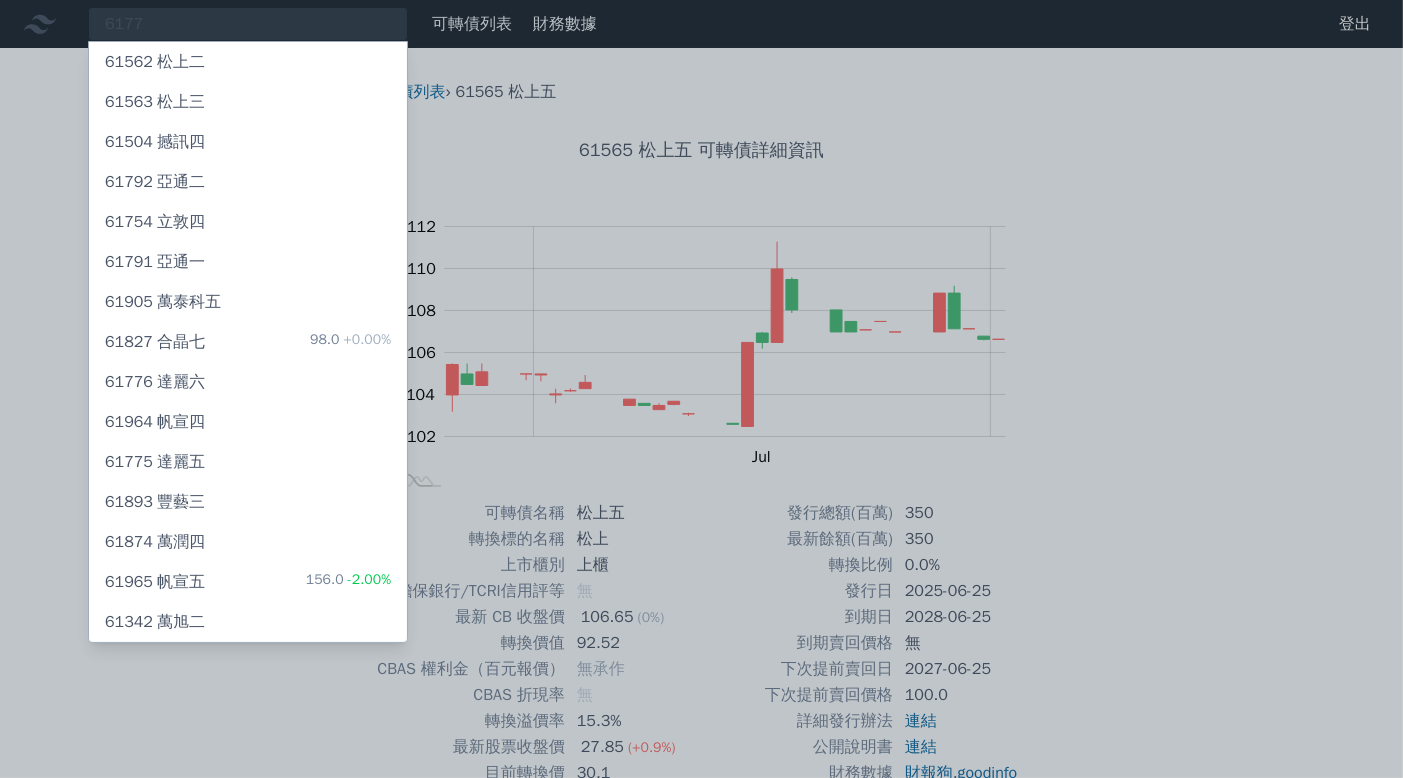 click at bounding box center (701, 389) 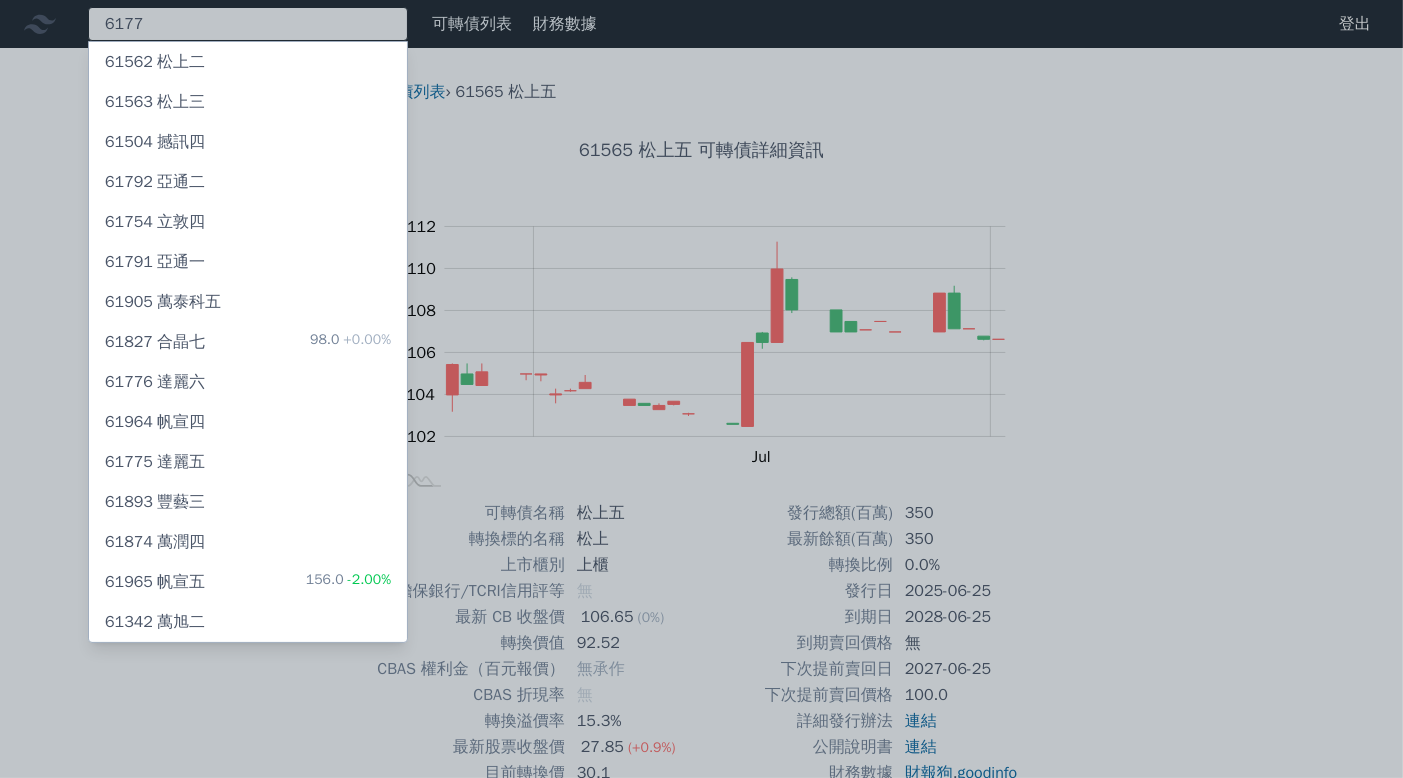 click on "6177
61562 松上二
61563 松上三
61504 撼訊四
61792 亞通二
61754 立敦四
61791 亞通一
61905 萬泰科五
61827 合晶七
98.0 +0.00%
61776 達麗六
61964 帆宣四
61775 達麗五
61893 豐藝三
61874 萬潤四
61965" at bounding box center [248, 24] 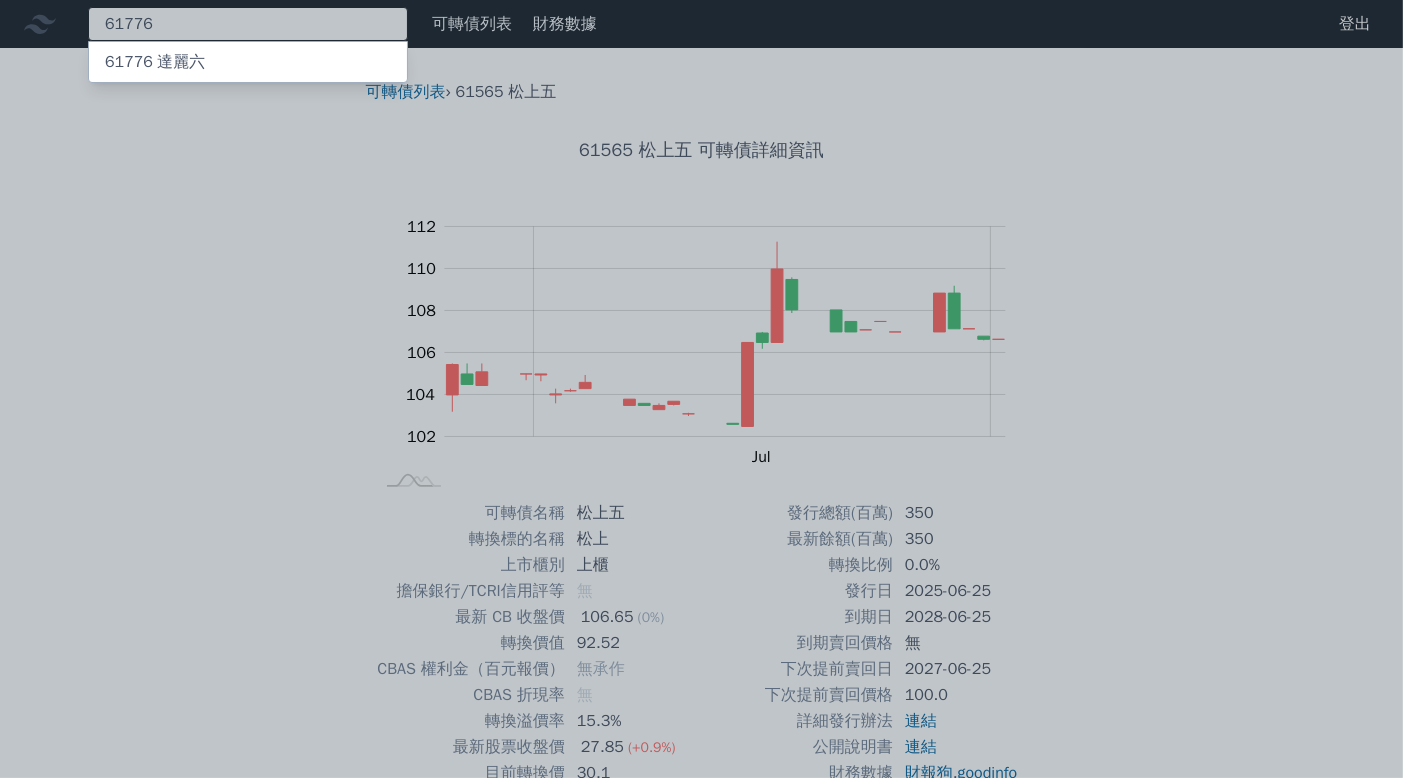 type on "61776" 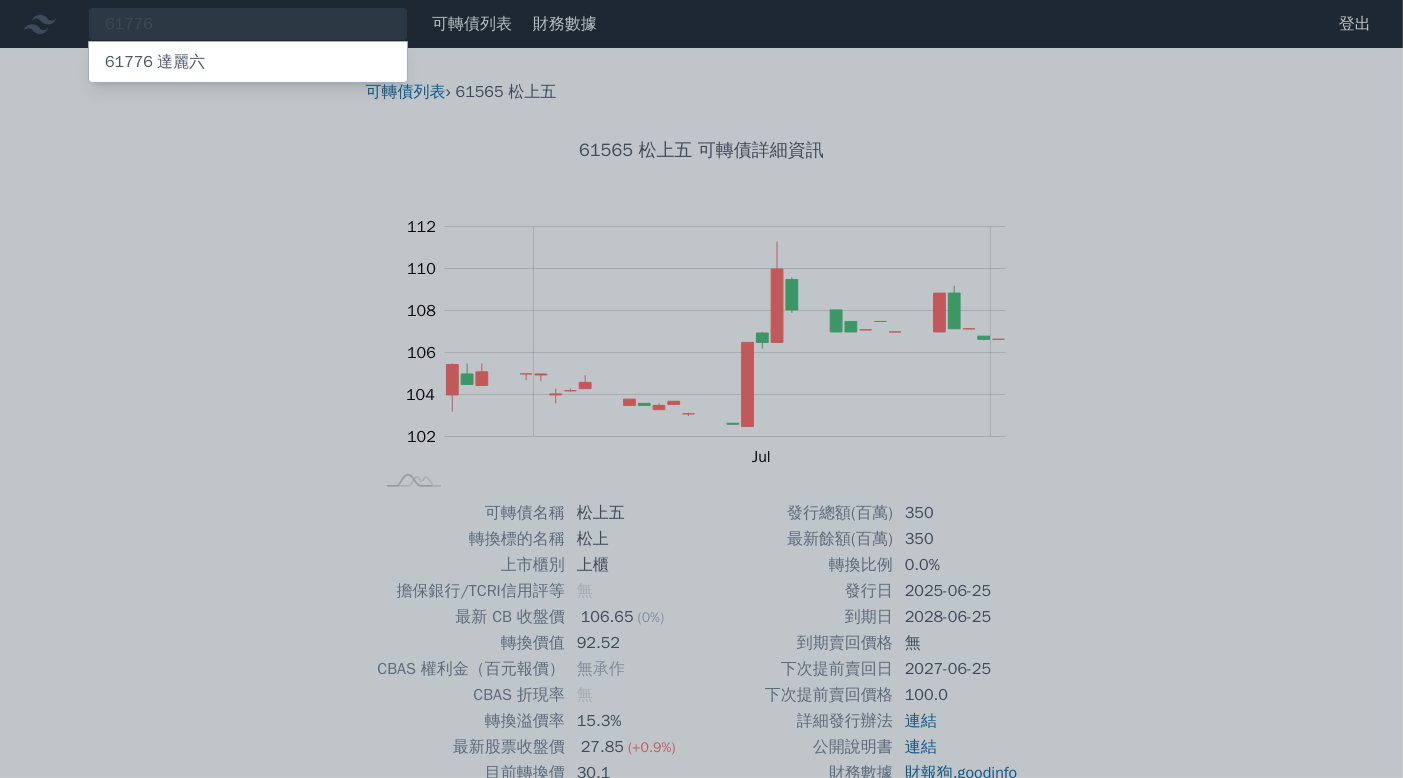 click on "61776 達麗六" at bounding box center [248, 62] 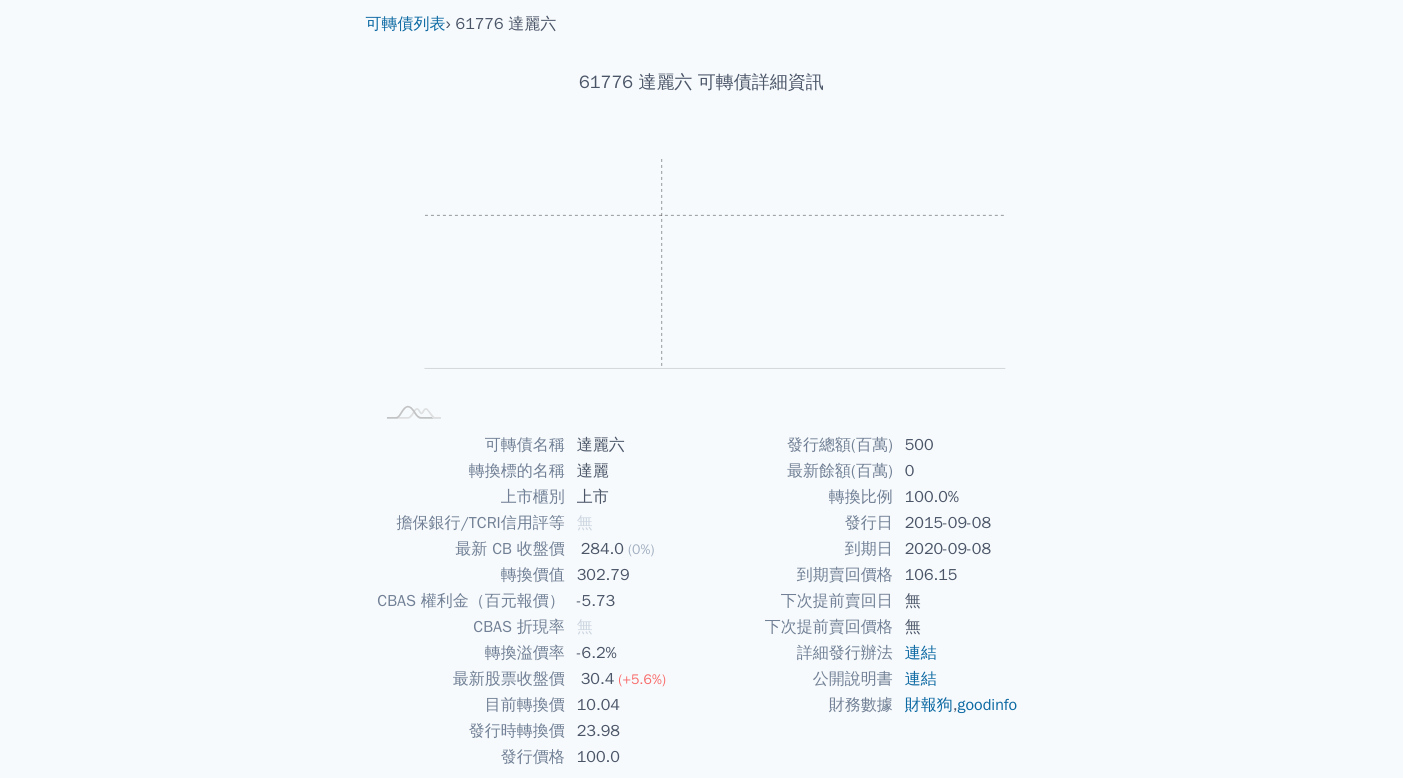 scroll, scrollTop: 148, scrollLeft: 0, axis: vertical 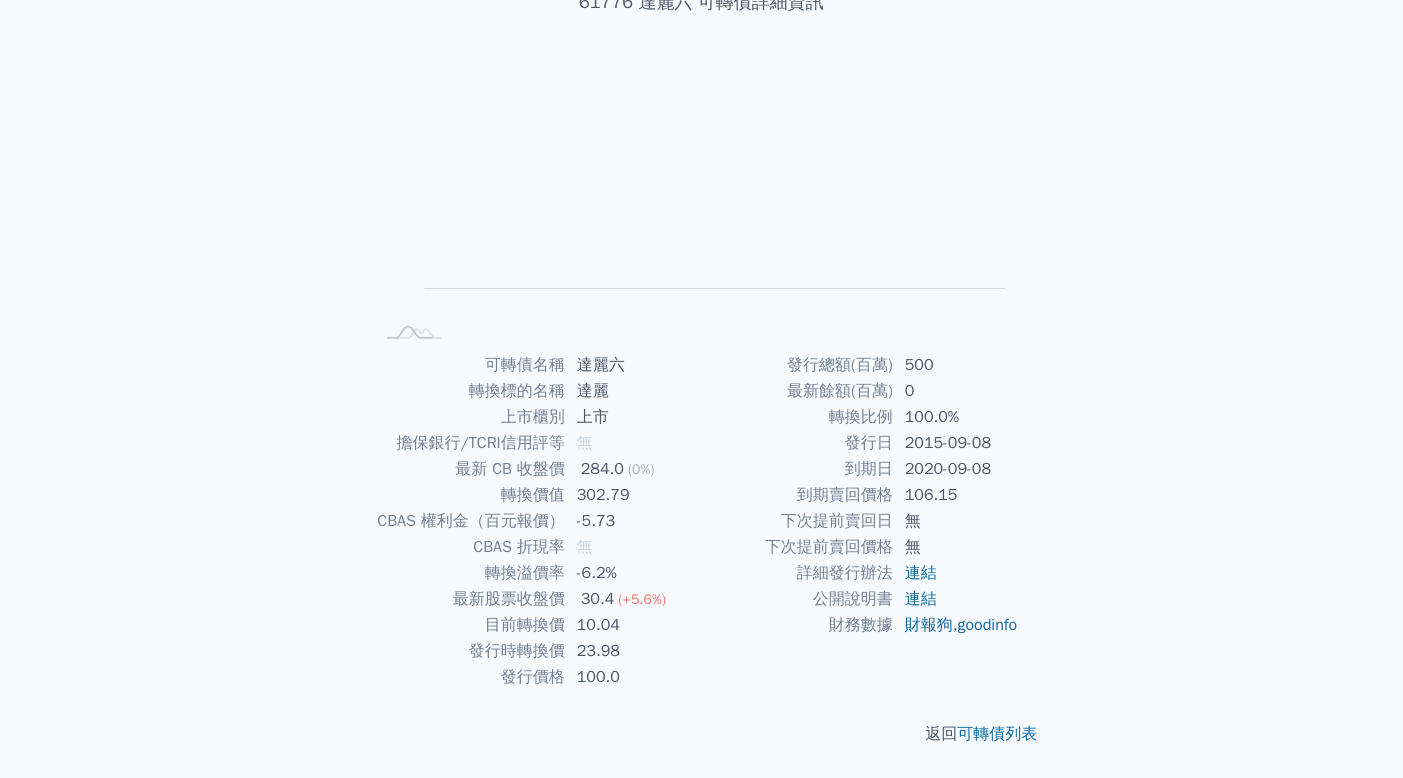 click on "10.04" at bounding box center (633, 625) 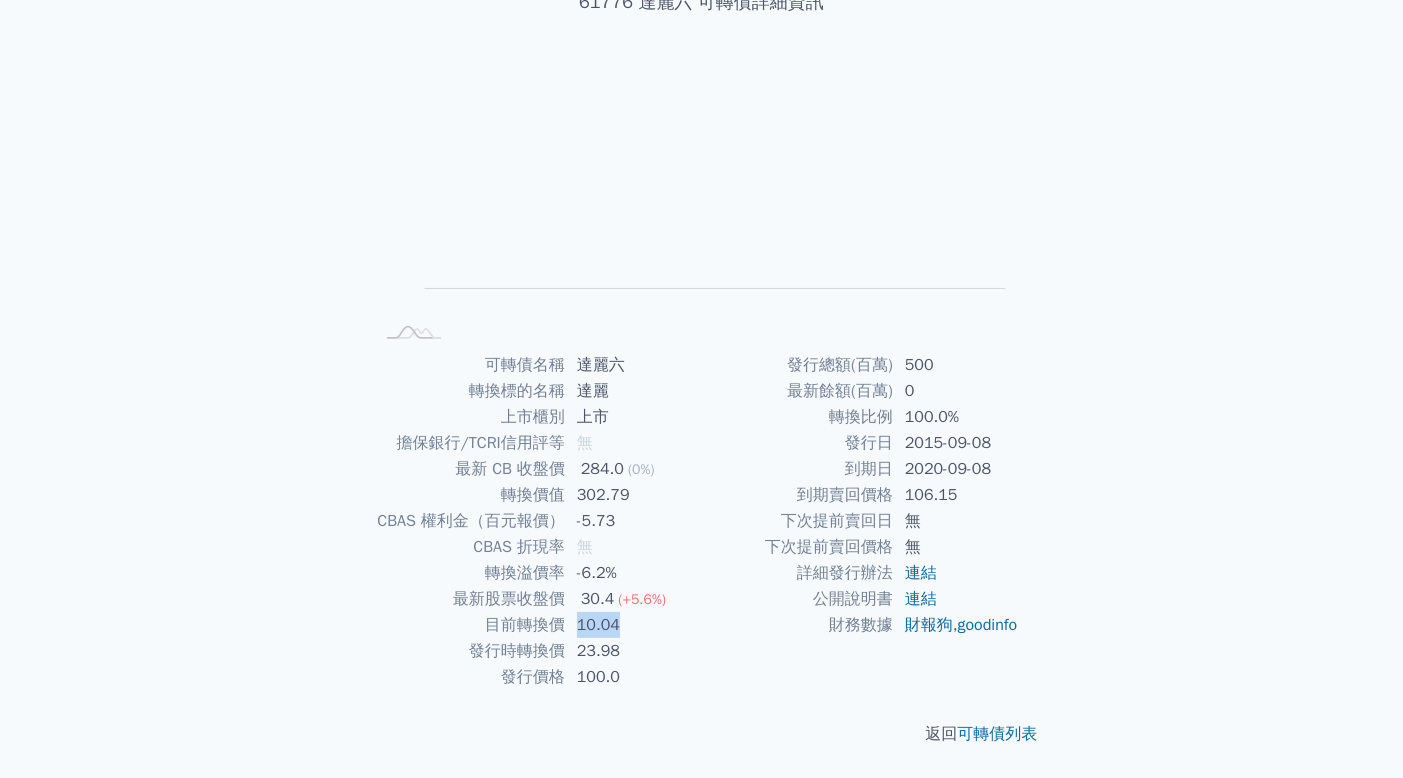click on "10.04" at bounding box center (633, 625) 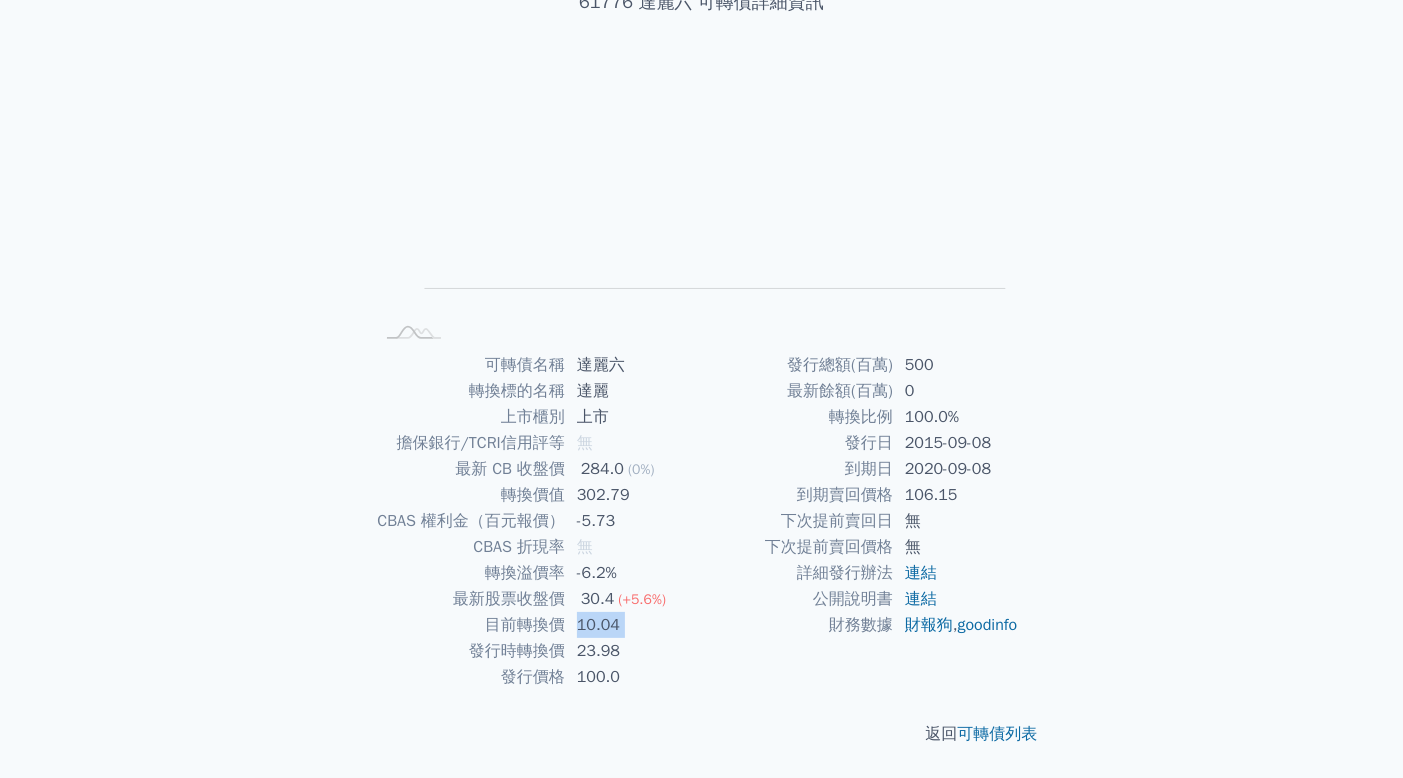 click on "10.04" at bounding box center (633, 625) 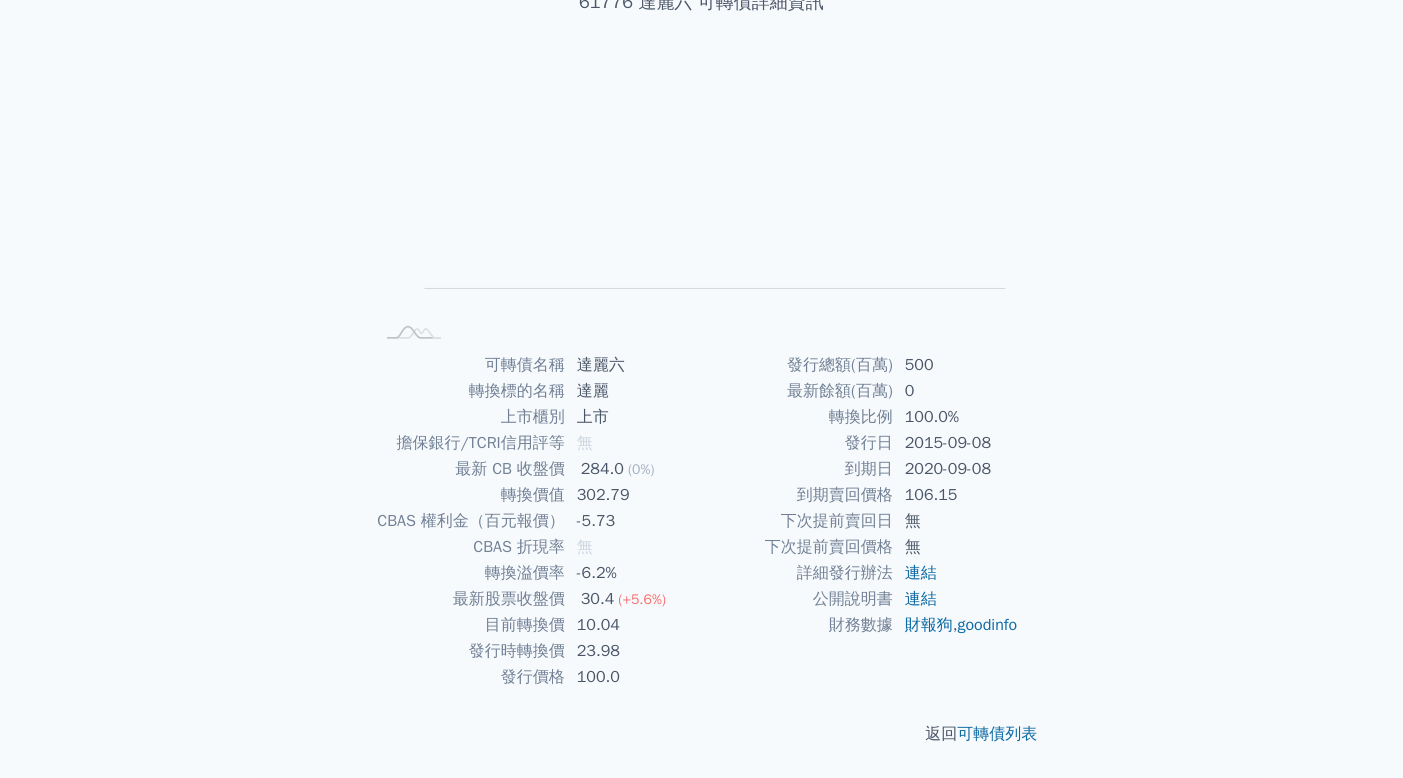 click on "23.98" at bounding box center [633, 651] 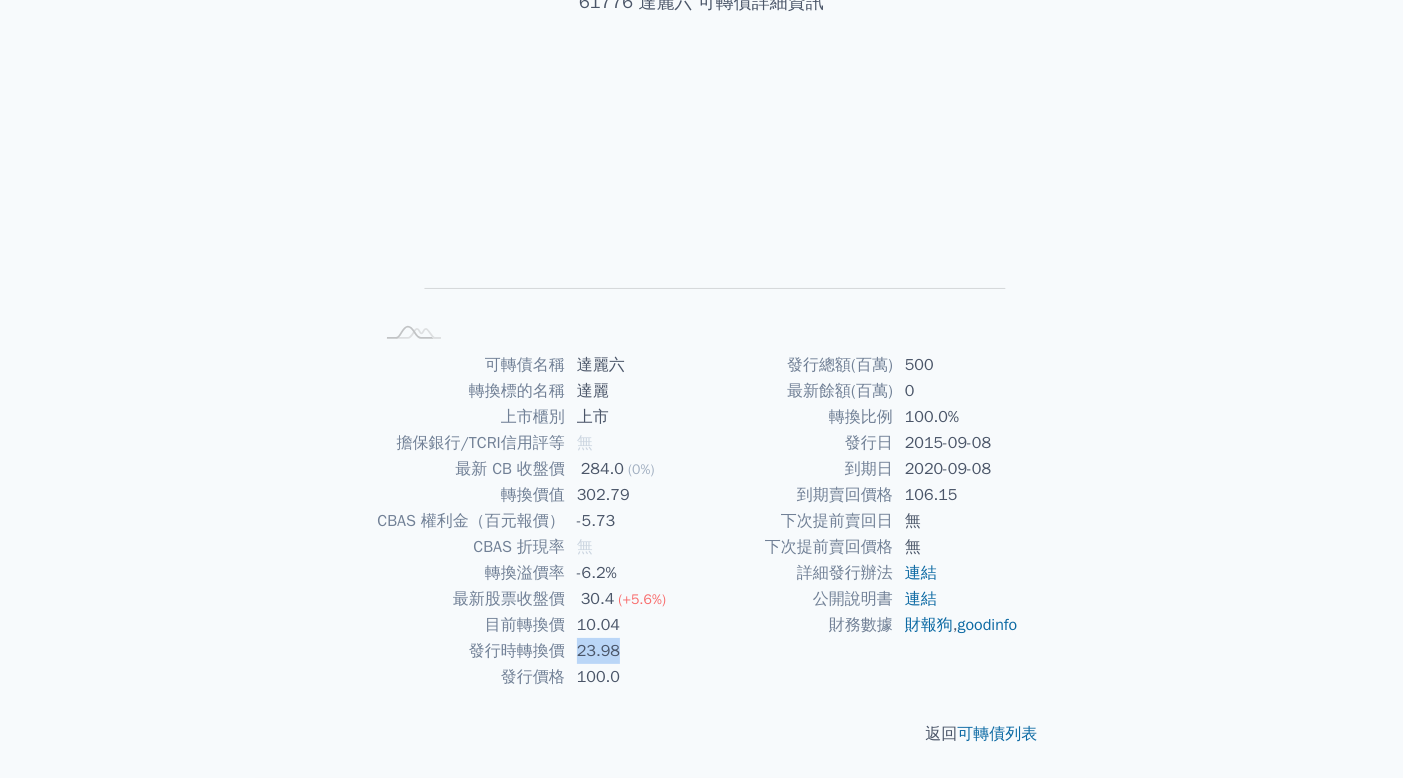 click on "23.98" at bounding box center [633, 651] 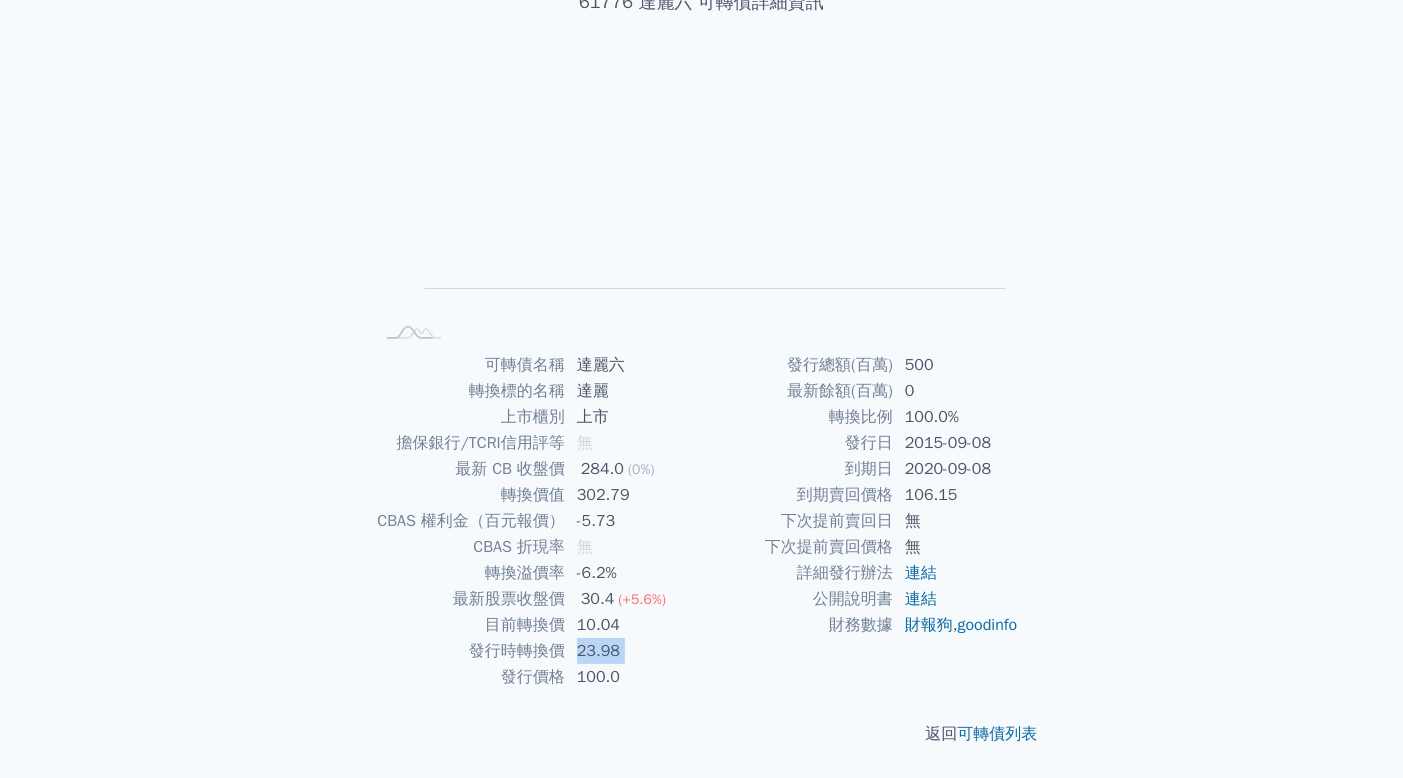 click on "23.98" at bounding box center (633, 651) 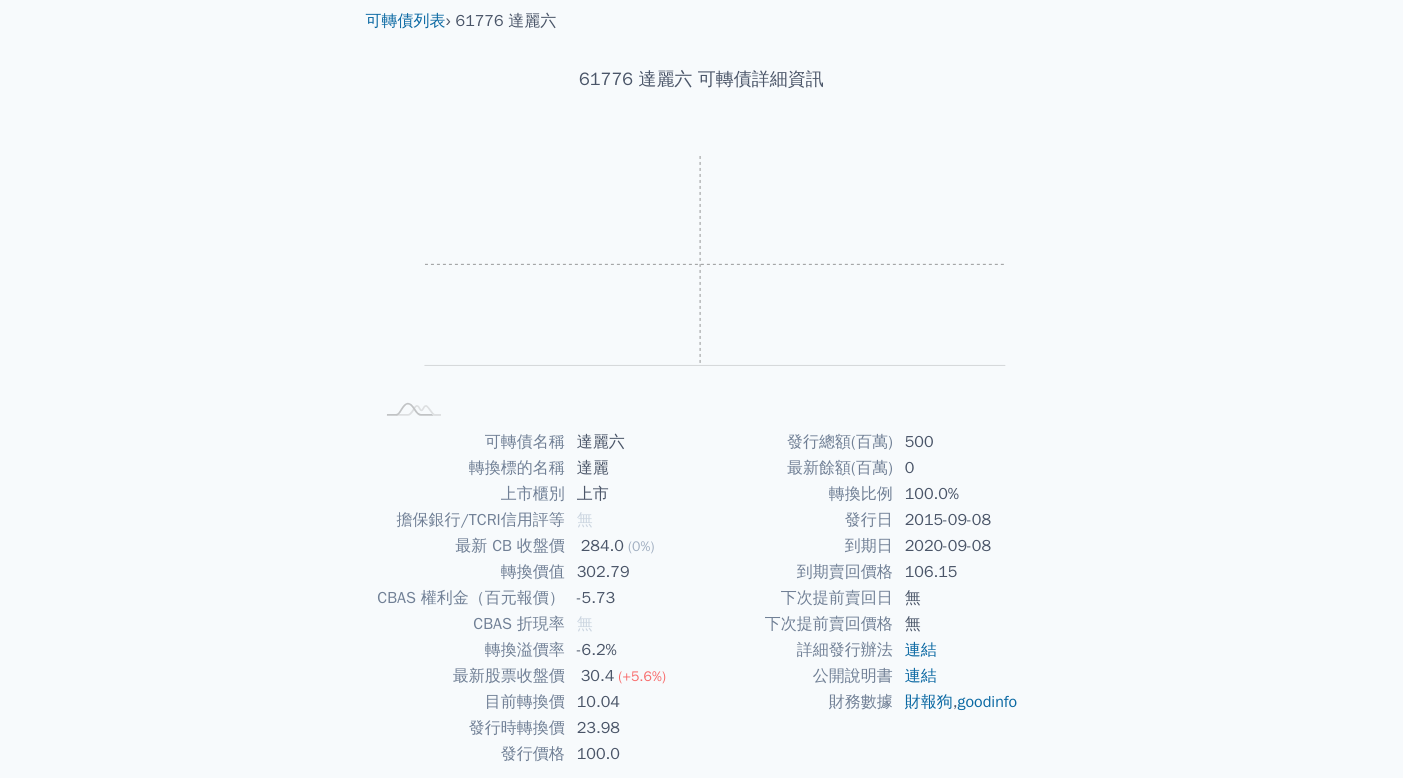 scroll, scrollTop: 0, scrollLeft: 0, axis: both 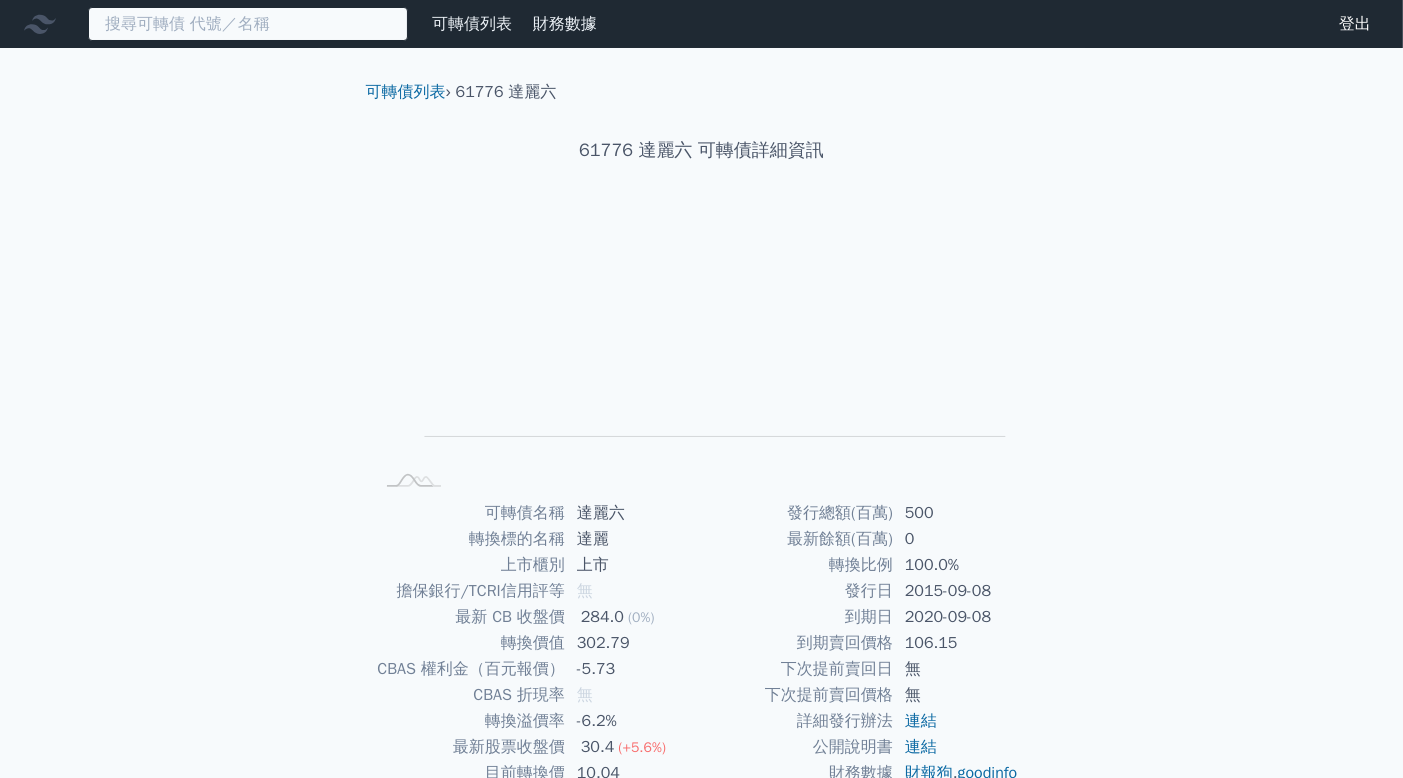 click at bounding box center (248, 24) 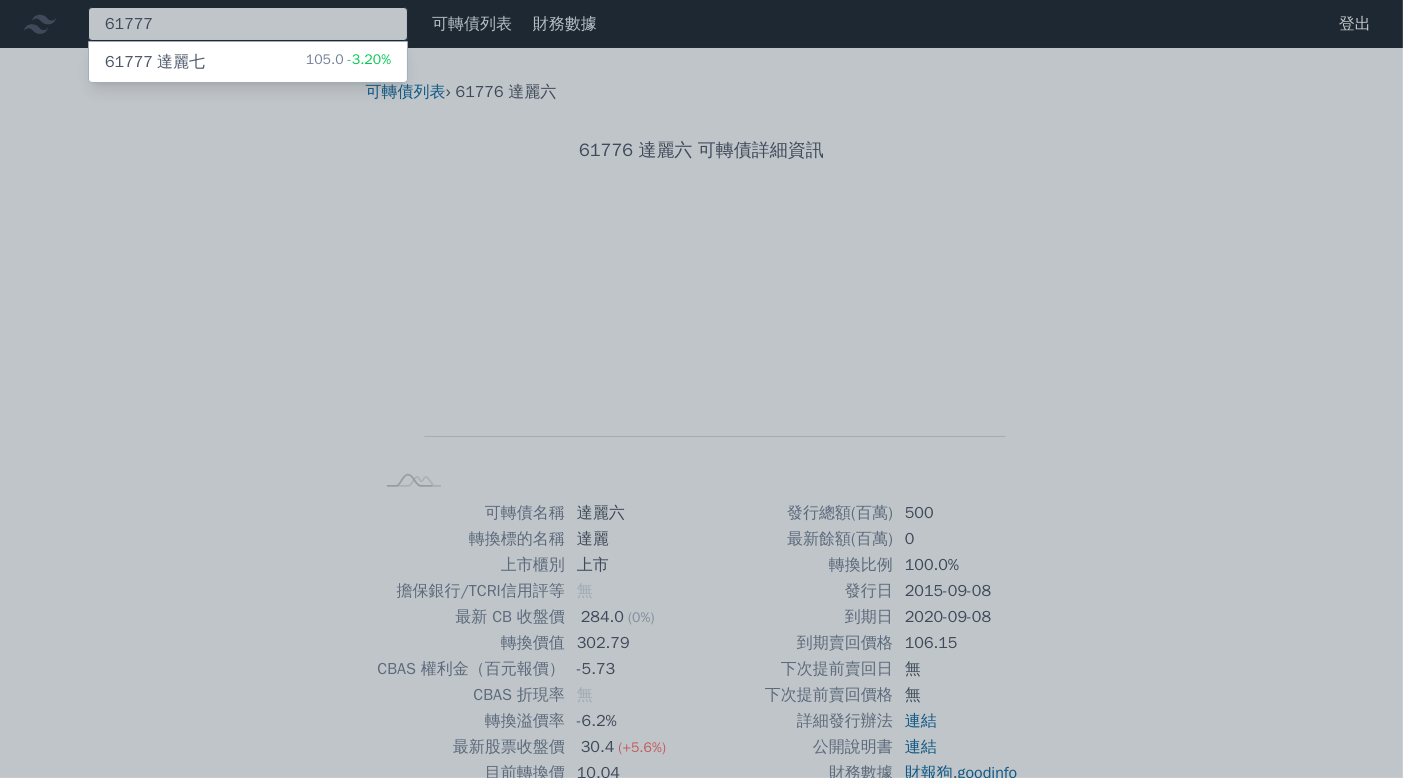 type on "61777" 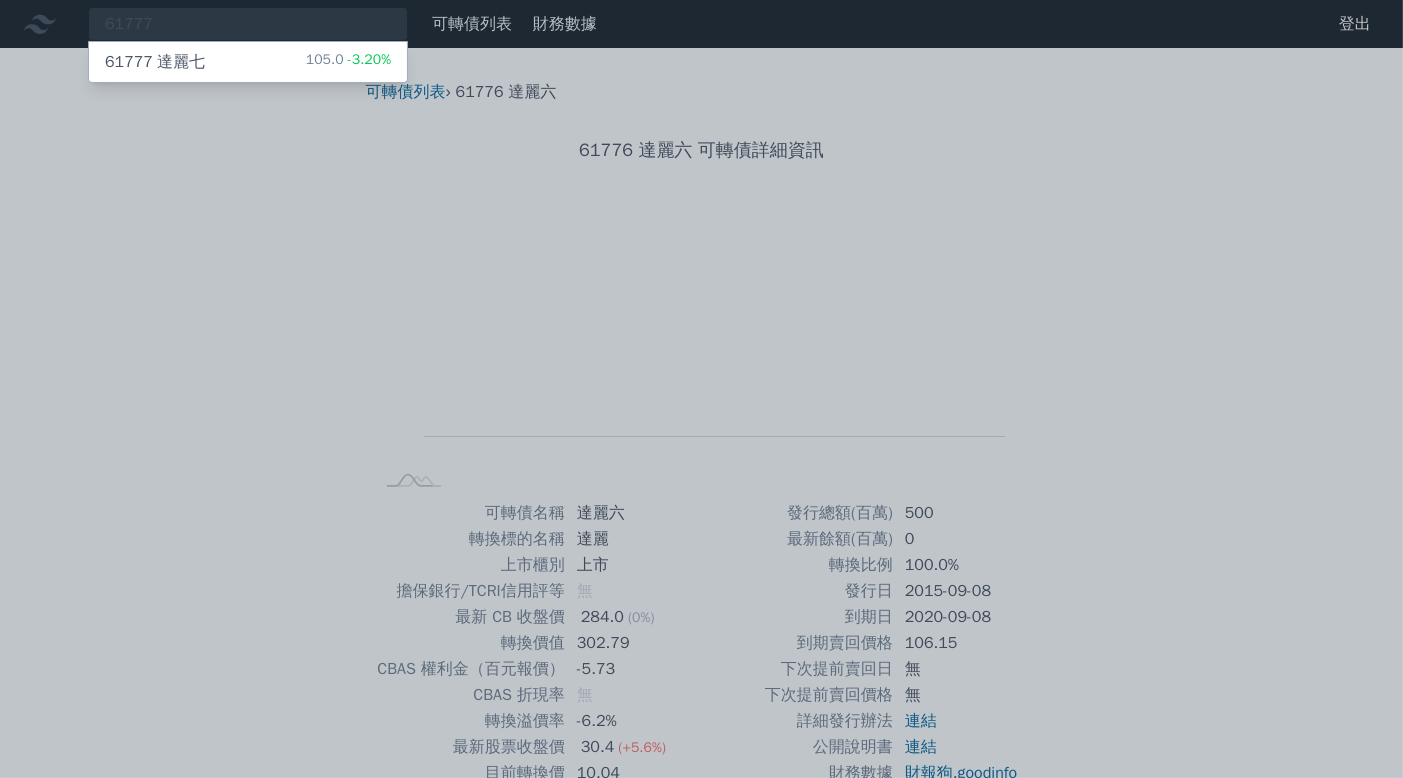 click on "61777 達麗七
105.0 -3.20%" at bounding box center (248, 62) 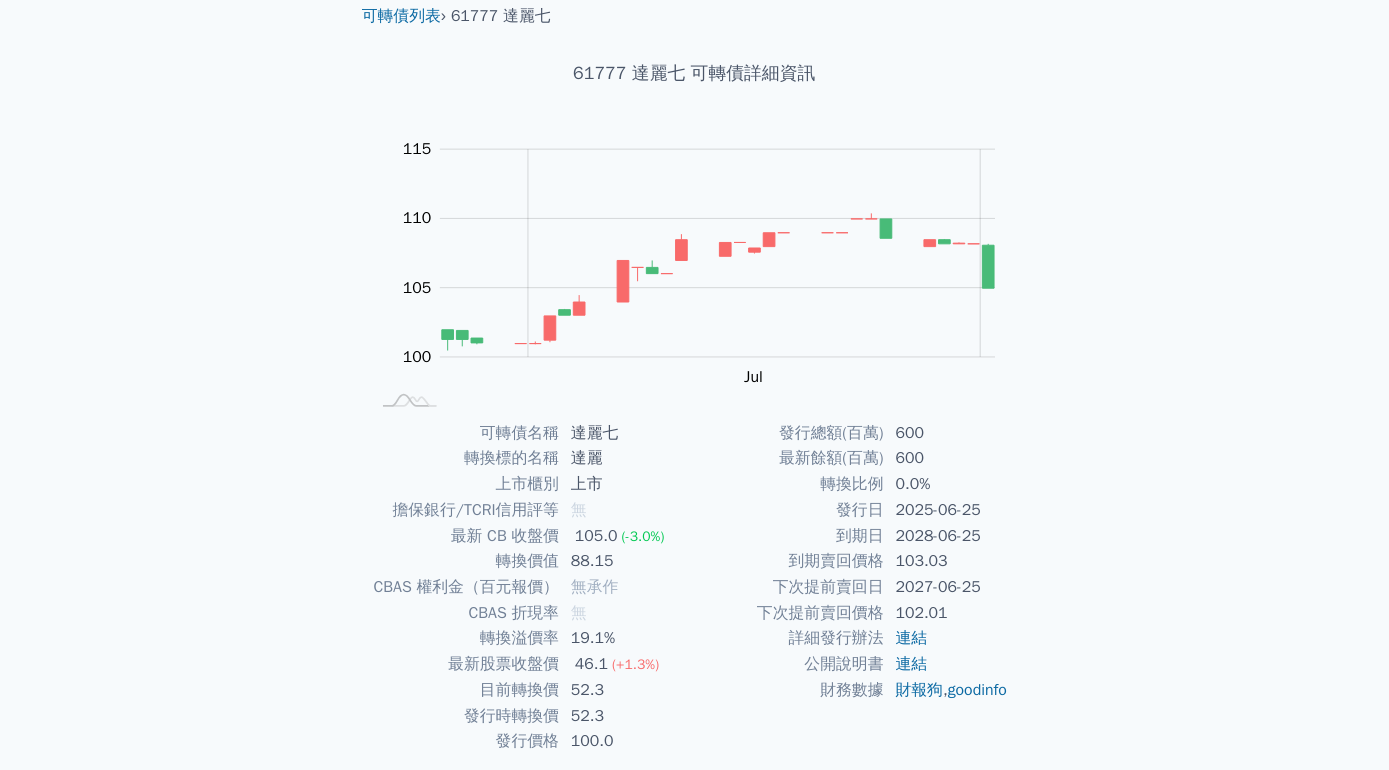 scroll, scrollTop: 0, scrollLeft: 0, axis: both 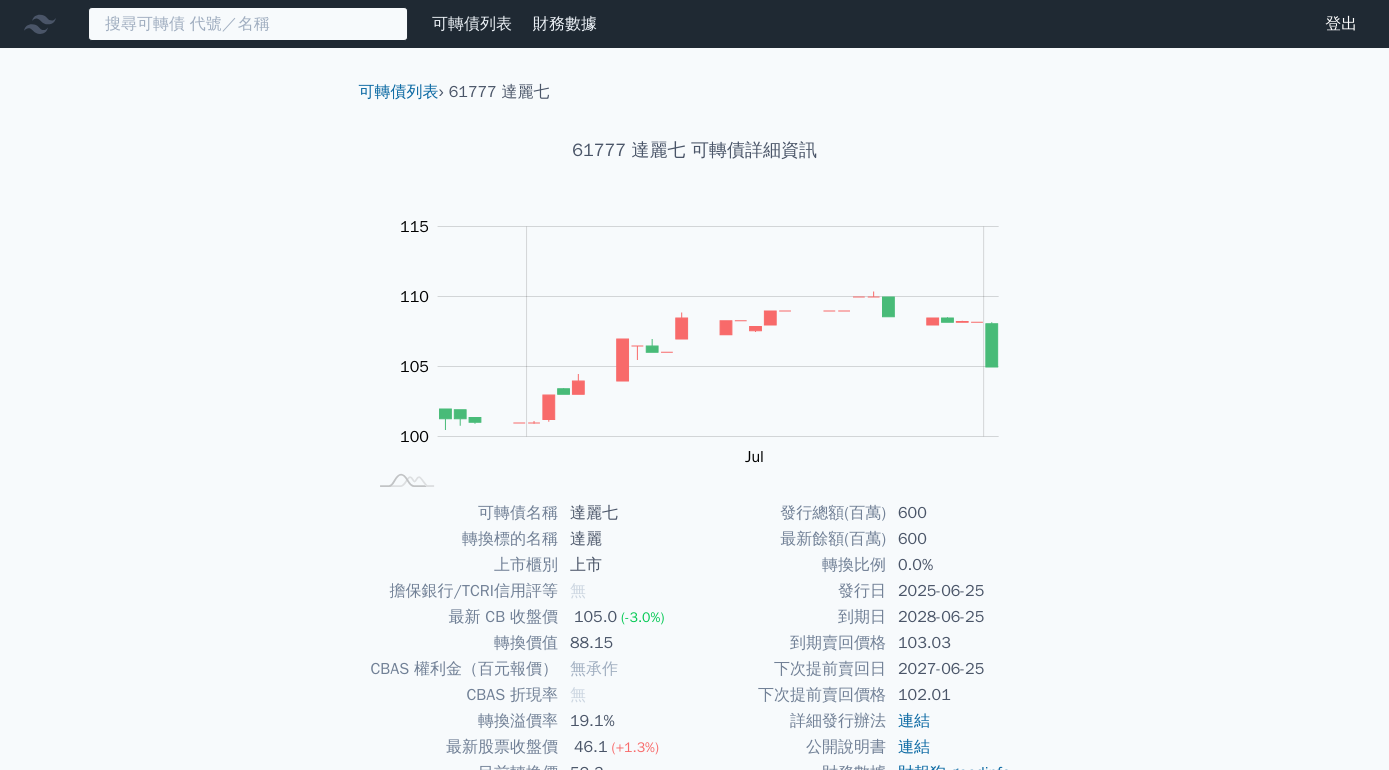 click at bounding box center (248, 24) 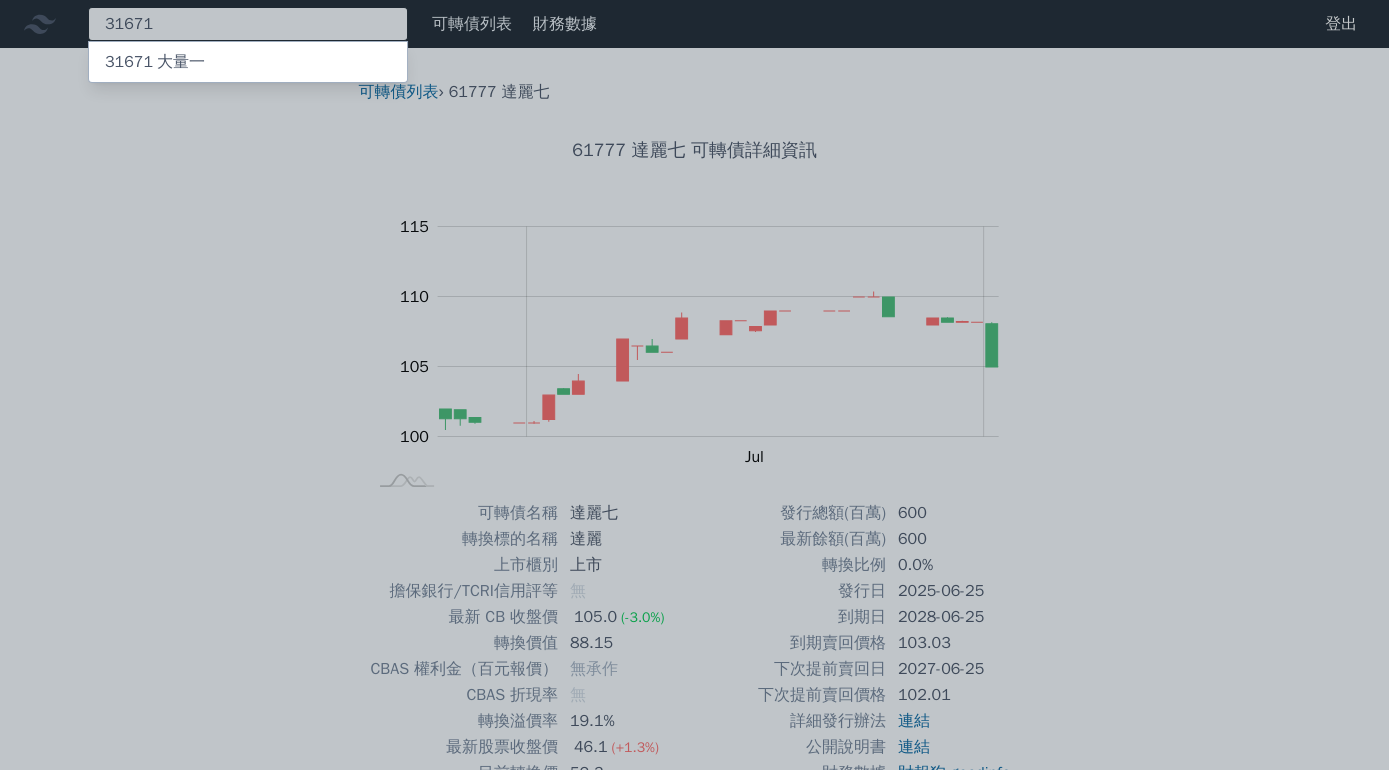 type on "31671" 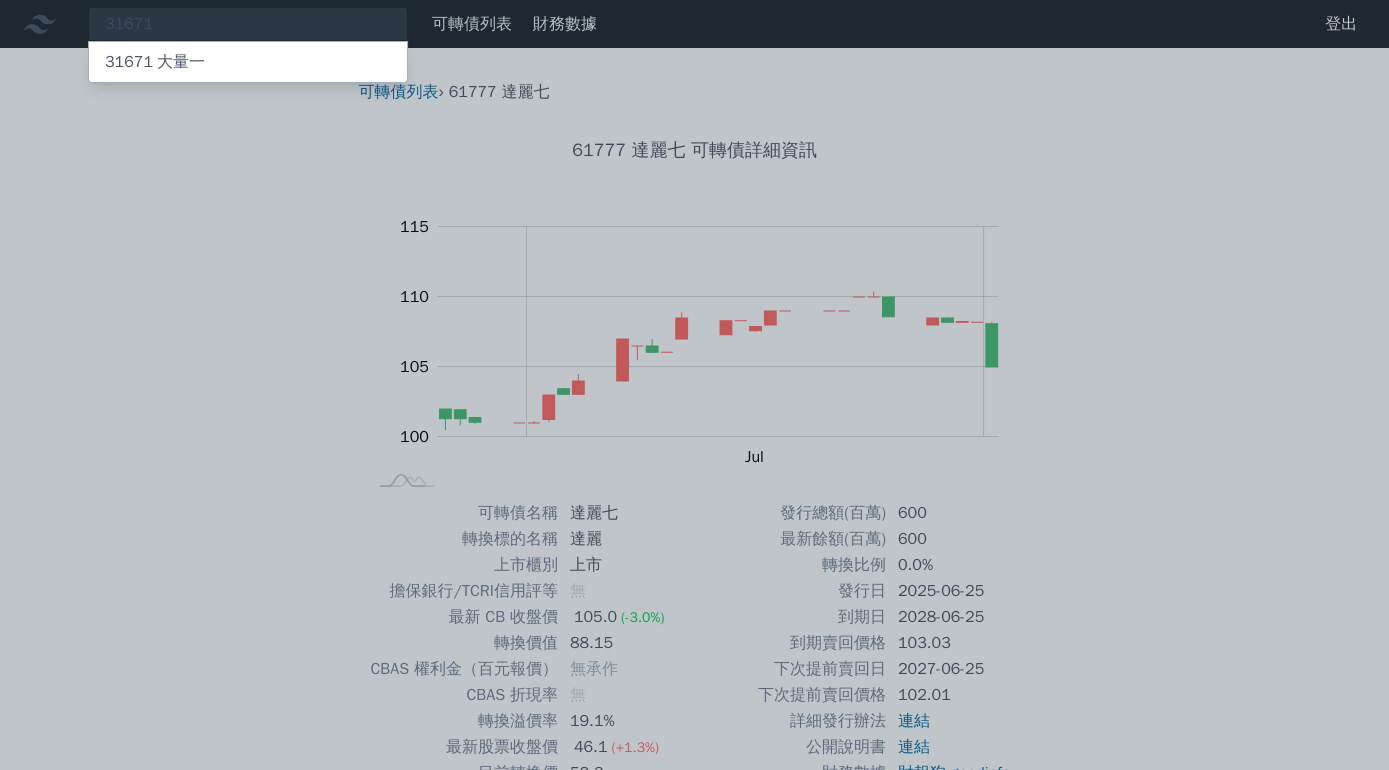 click on "31671 大量一" at bounding box center [248, 62] 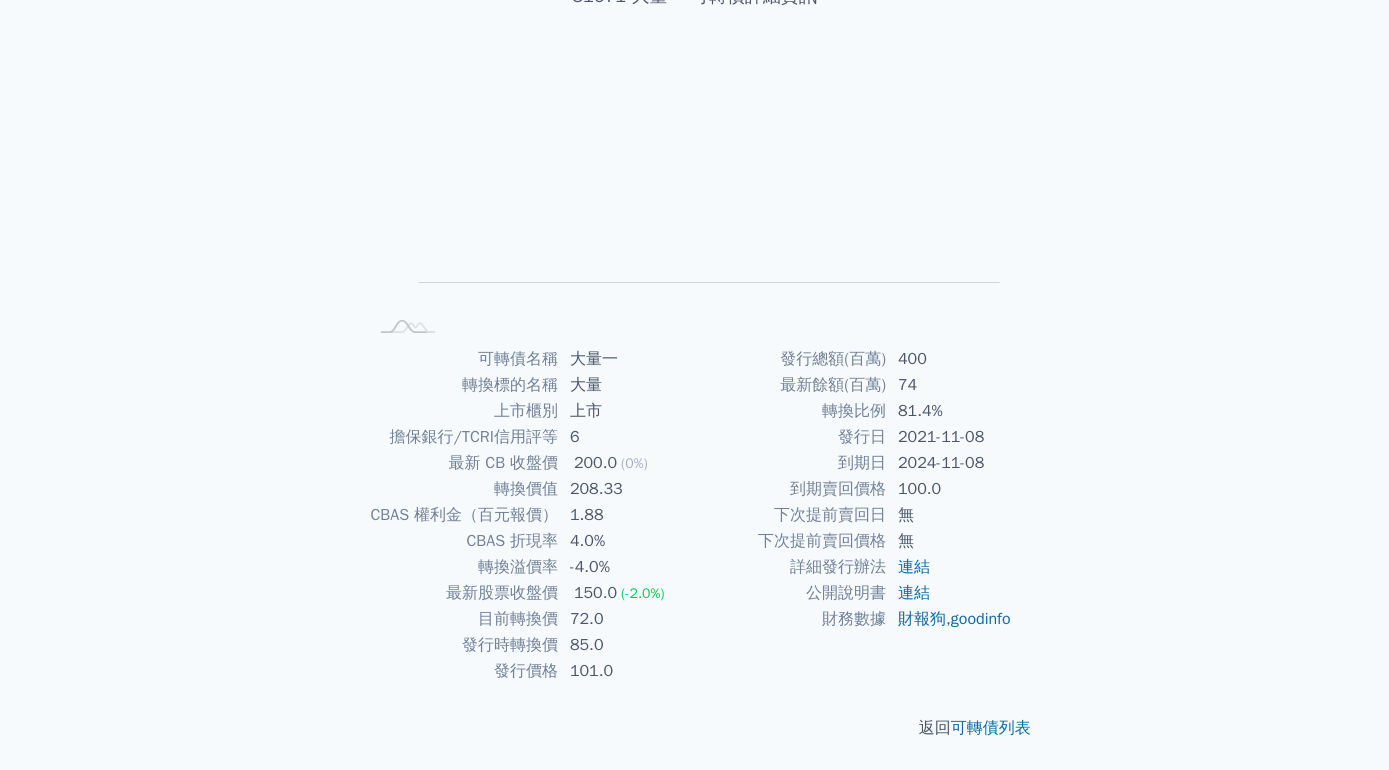 scroll, scrollTop: 156, scrollLeft: 0, axis: vertical 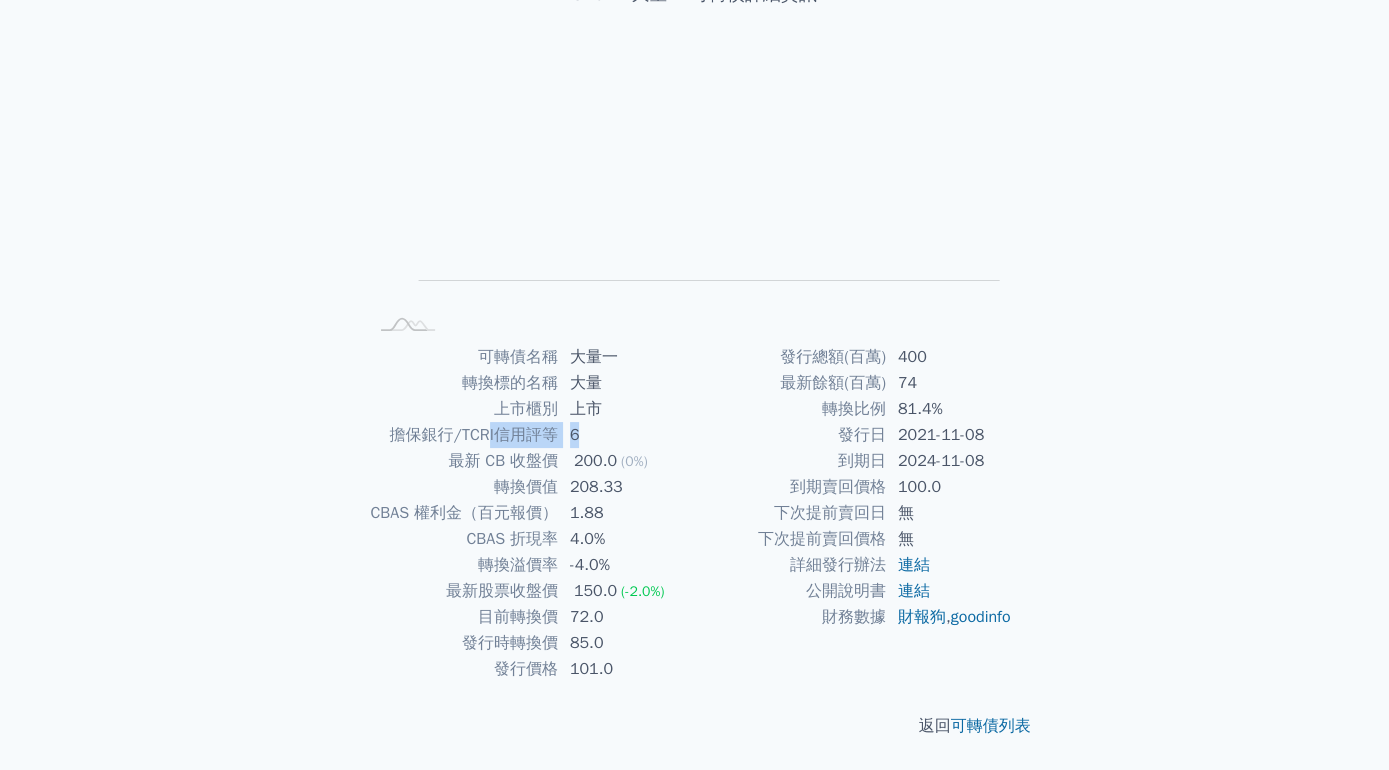 drag, startPoint x: 488, startPoint y: 439, endPoint x: 625, endPoint y: 437, distance: 137.0146 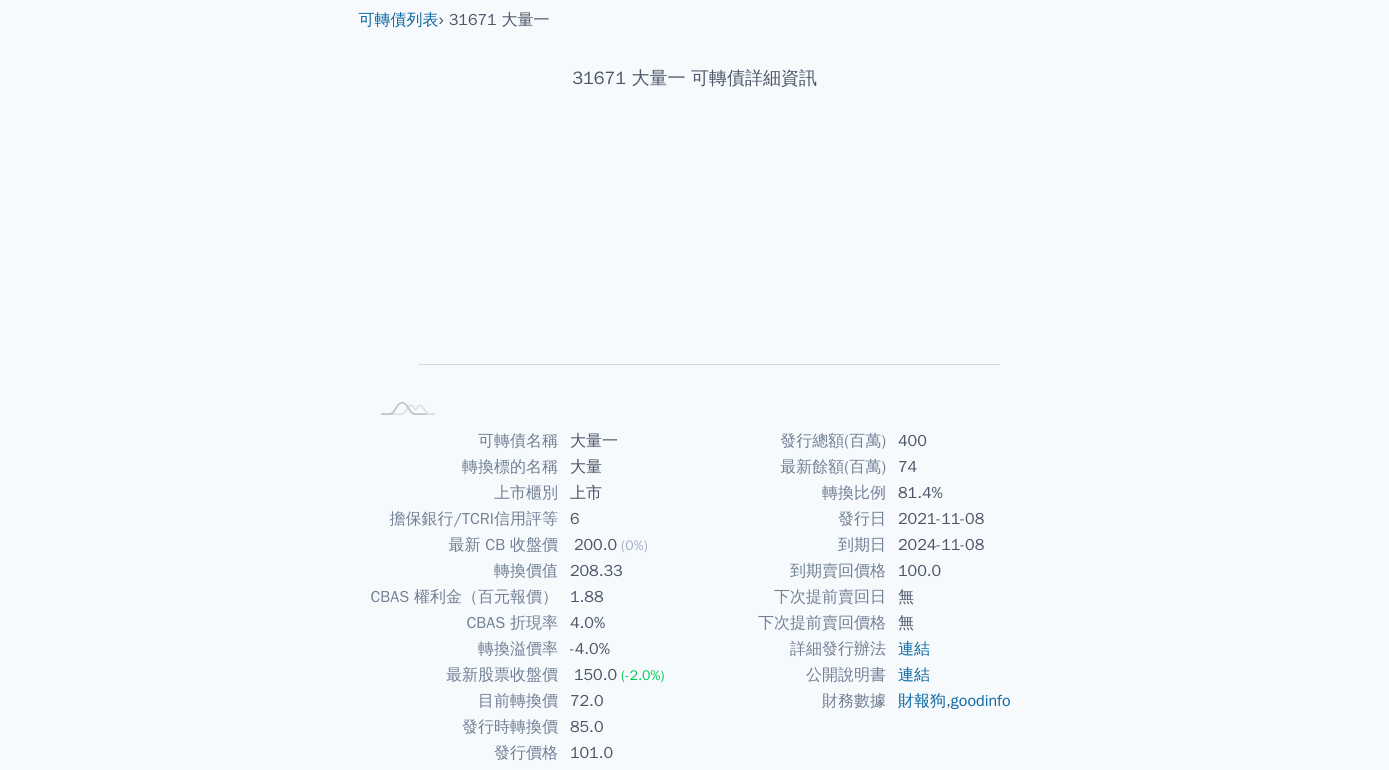scroll, scrollTop: 0, scrollLeft: 0, axis: both 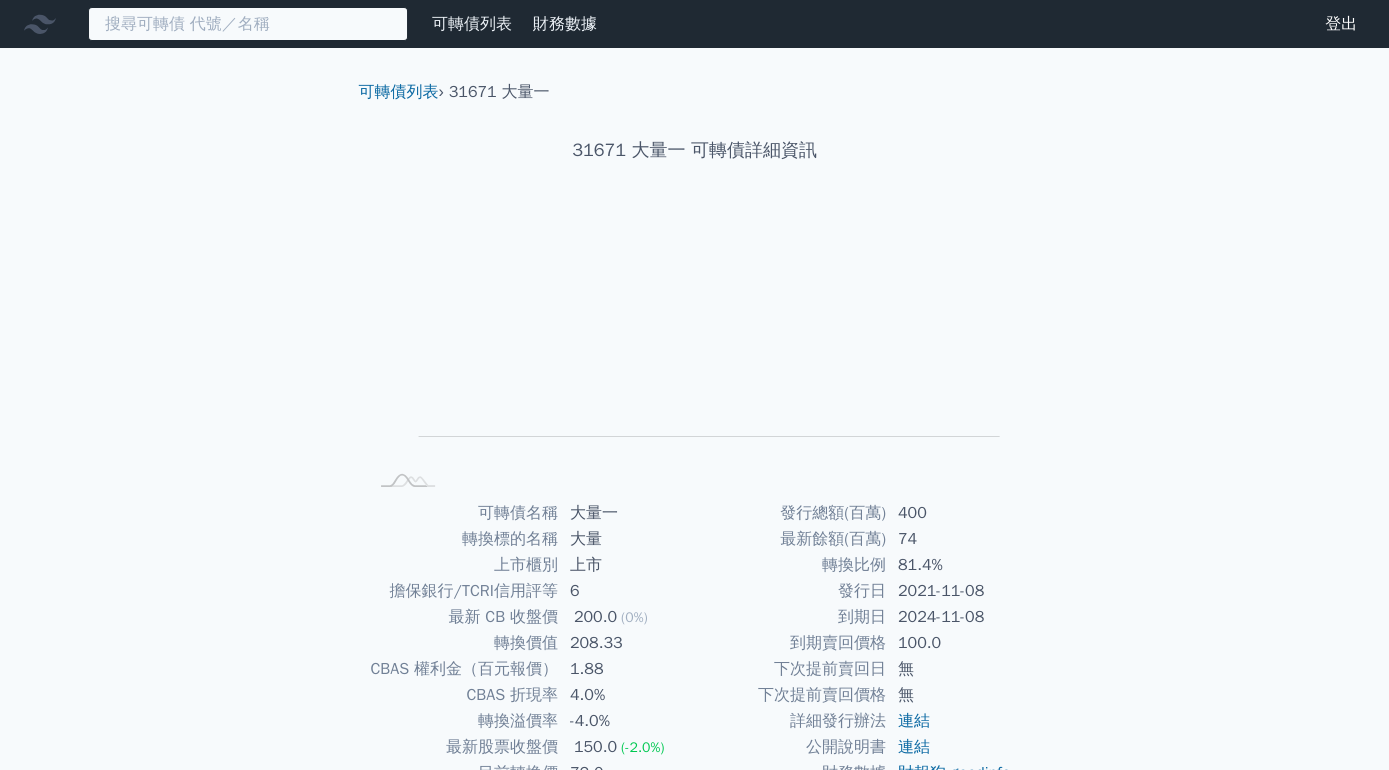 click at bounding box center (248, 24) 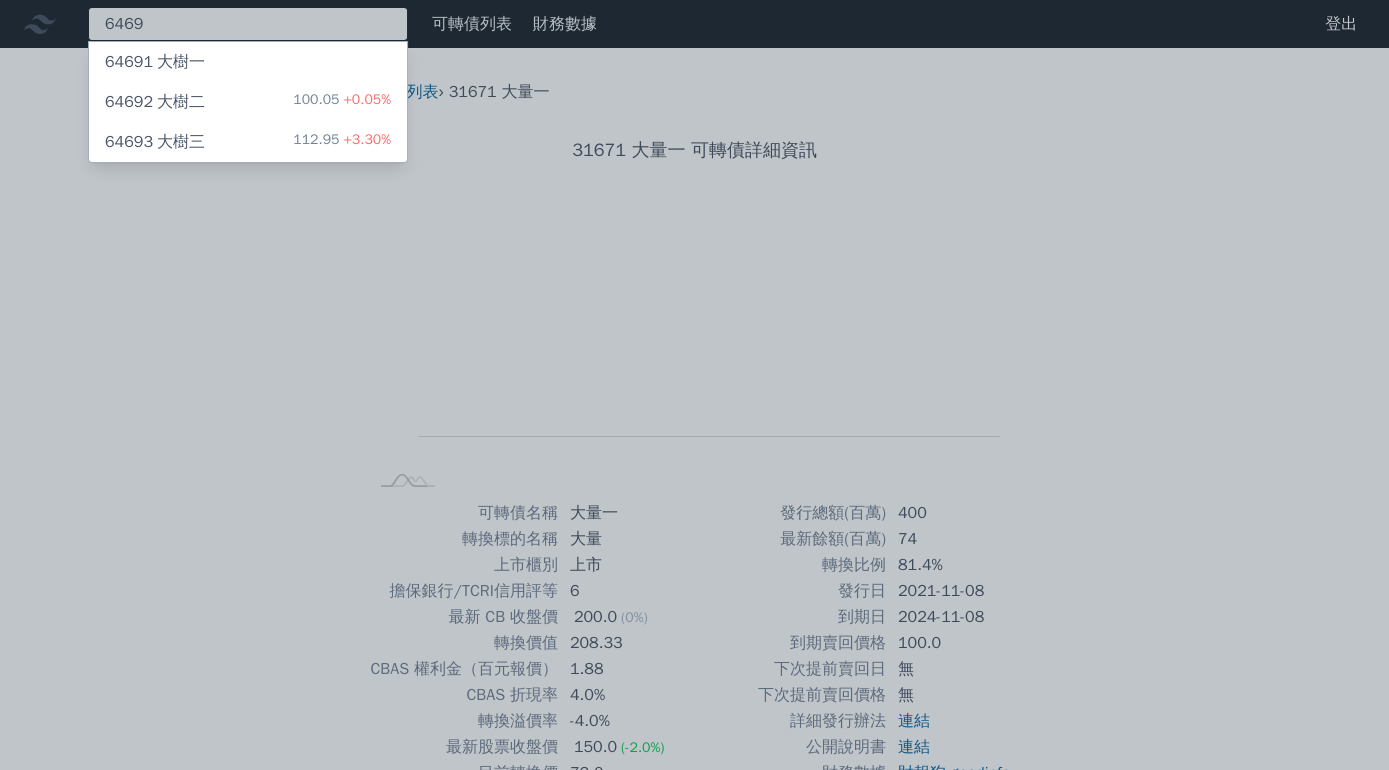 type on "6469" 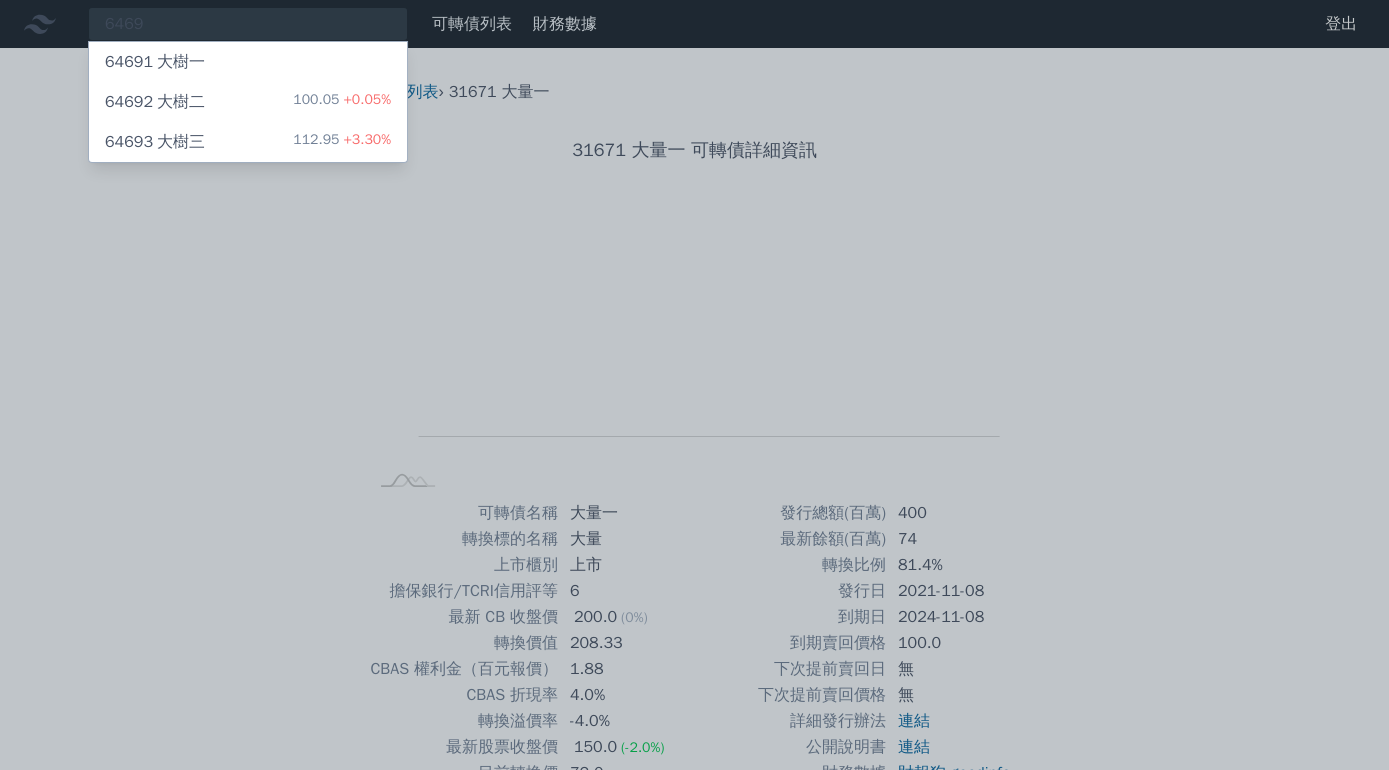 click on "64692 大樹二
100.05 +0.05%" at bounding box center (248, 102) 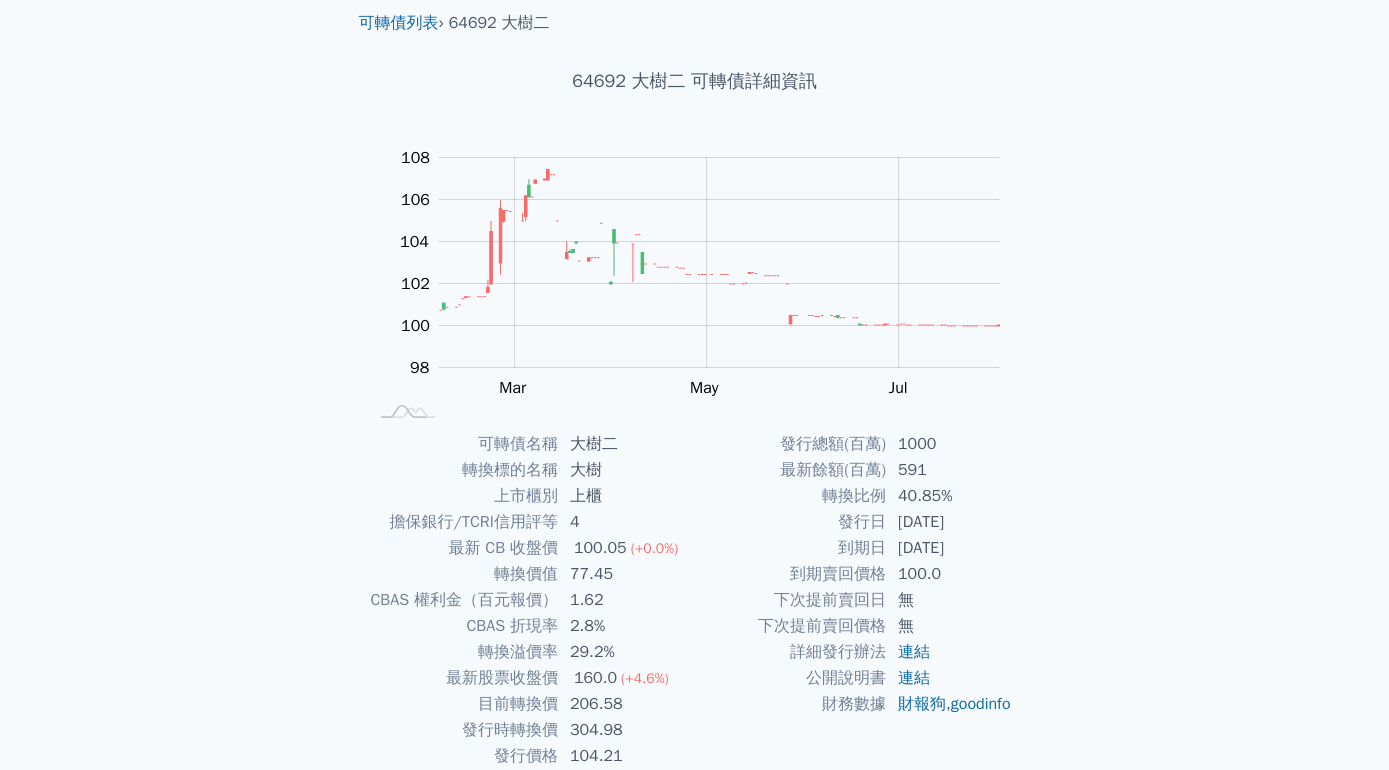 scroll, scrollTop: 0, scrollLeft: 0, axis: both 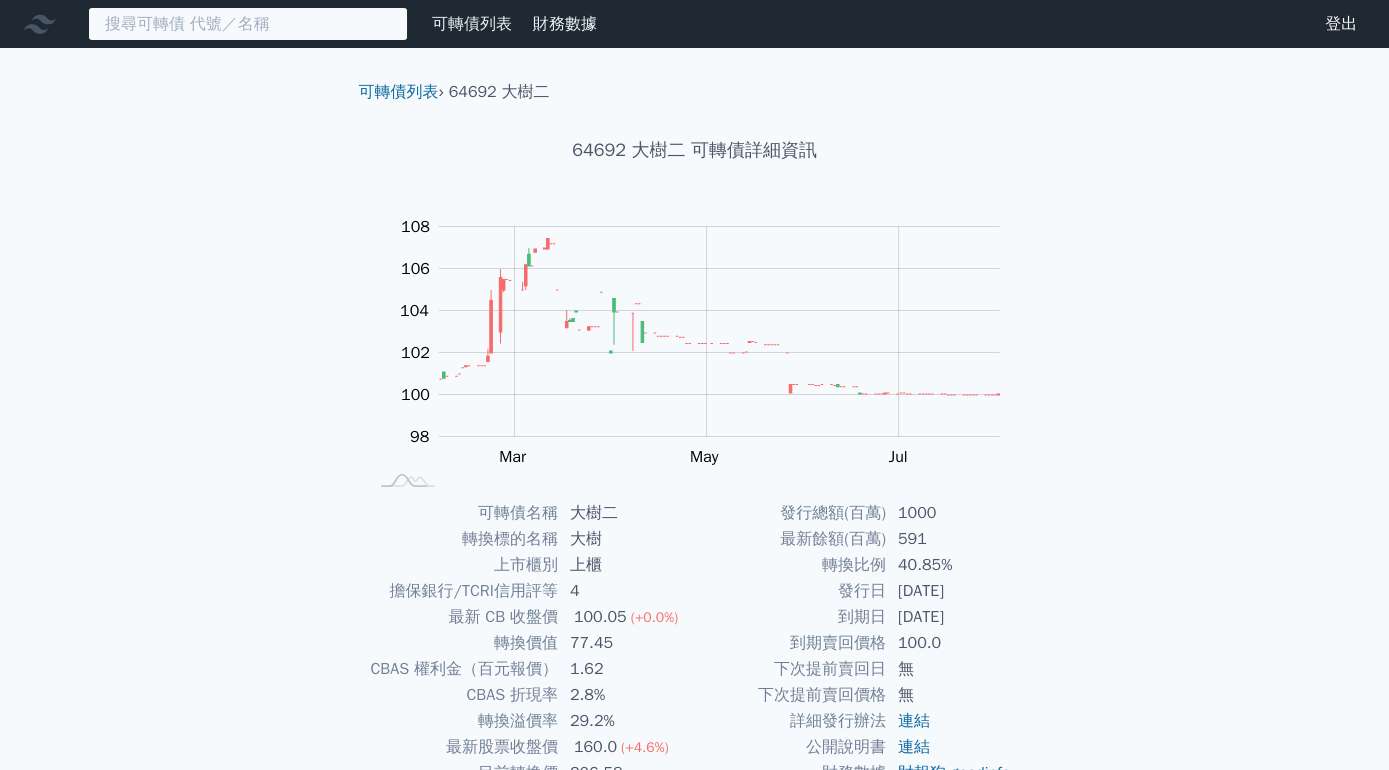click at bounding box center (248, 24) 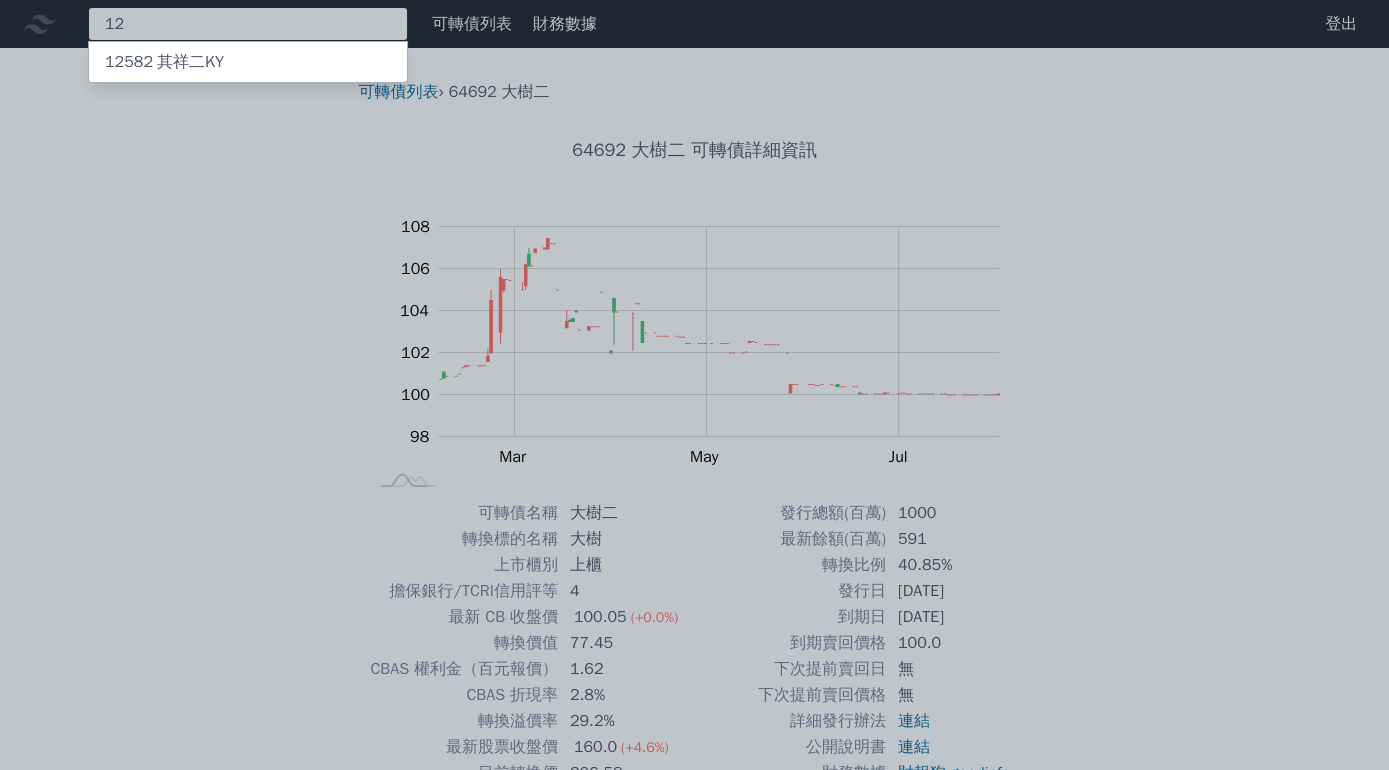 type on "1" 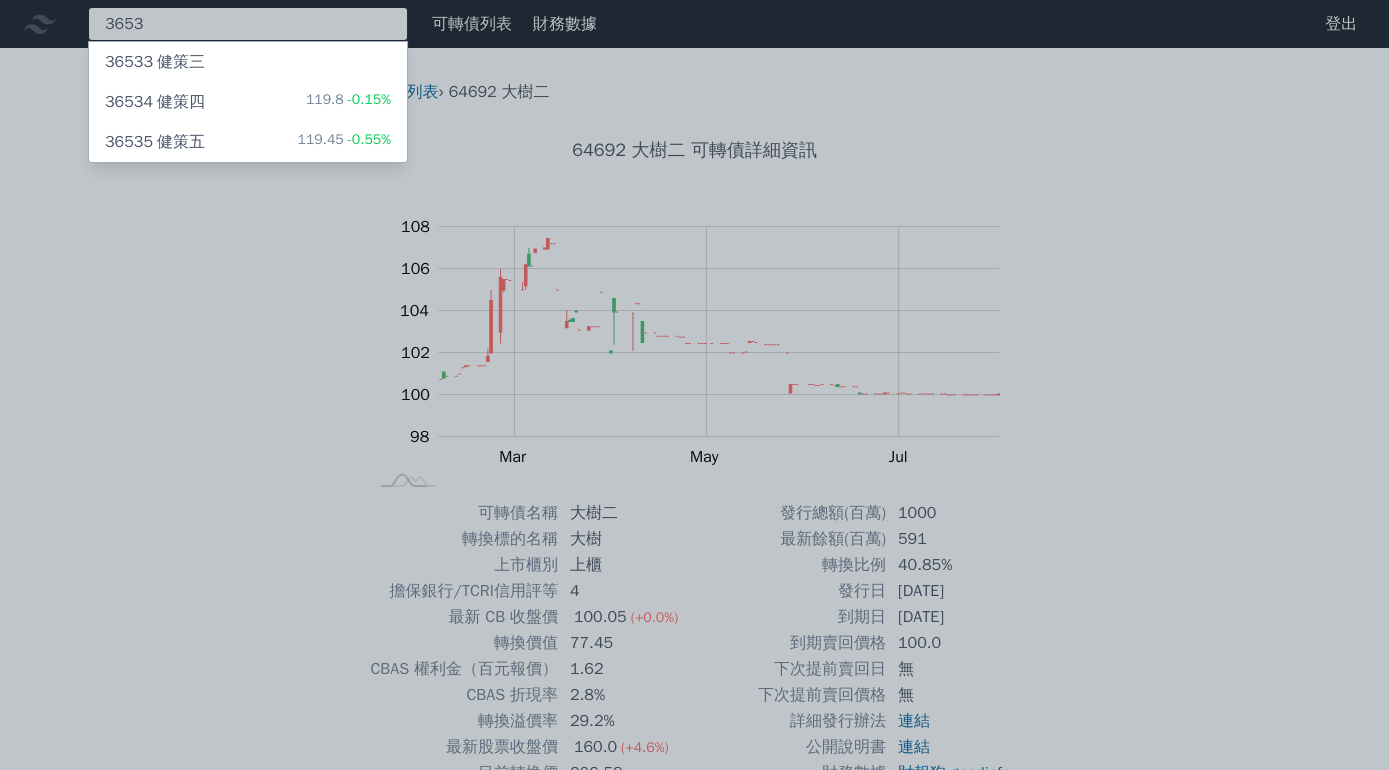 type on "3653" 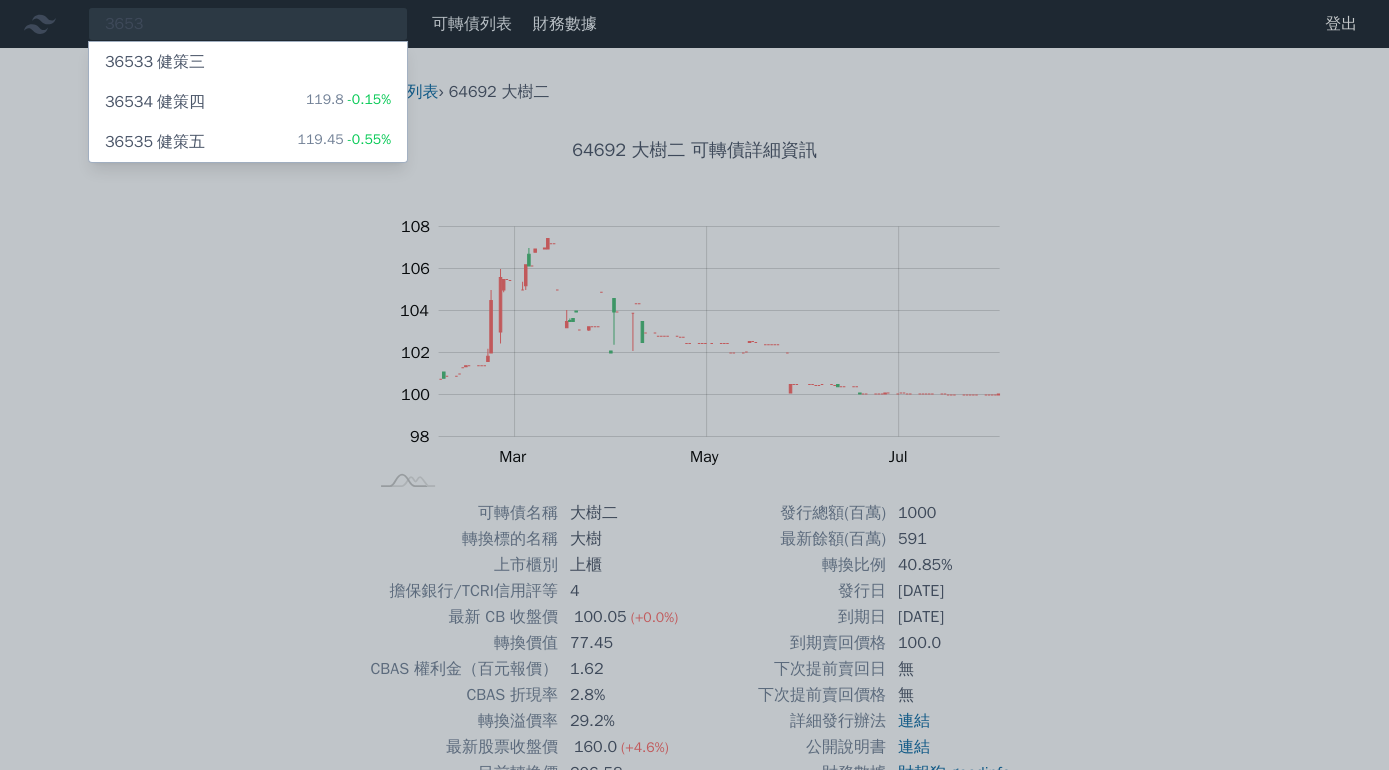 click on "36533 健策三" at bounding box center (248, 62) 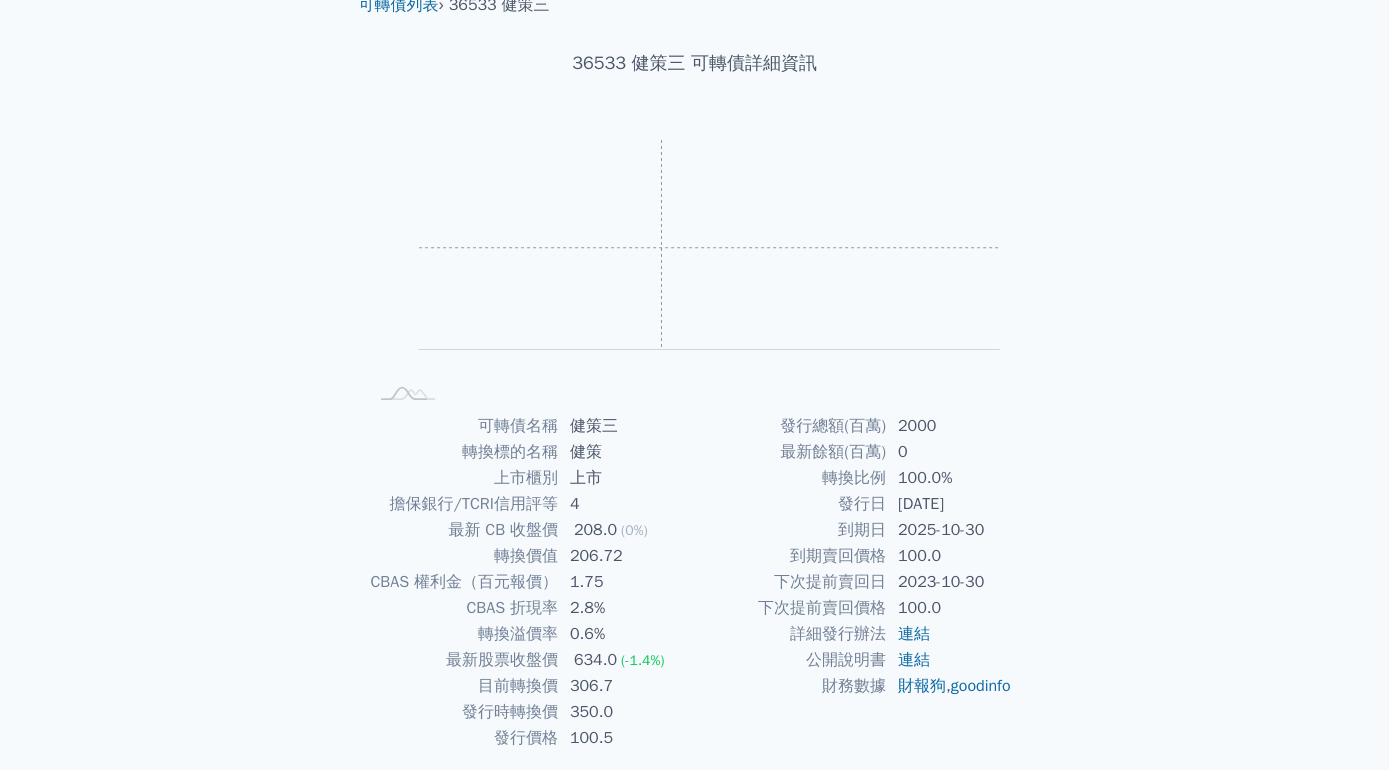 scroll, scrollTop: 156, scrollLeft: 0, axis: vertical 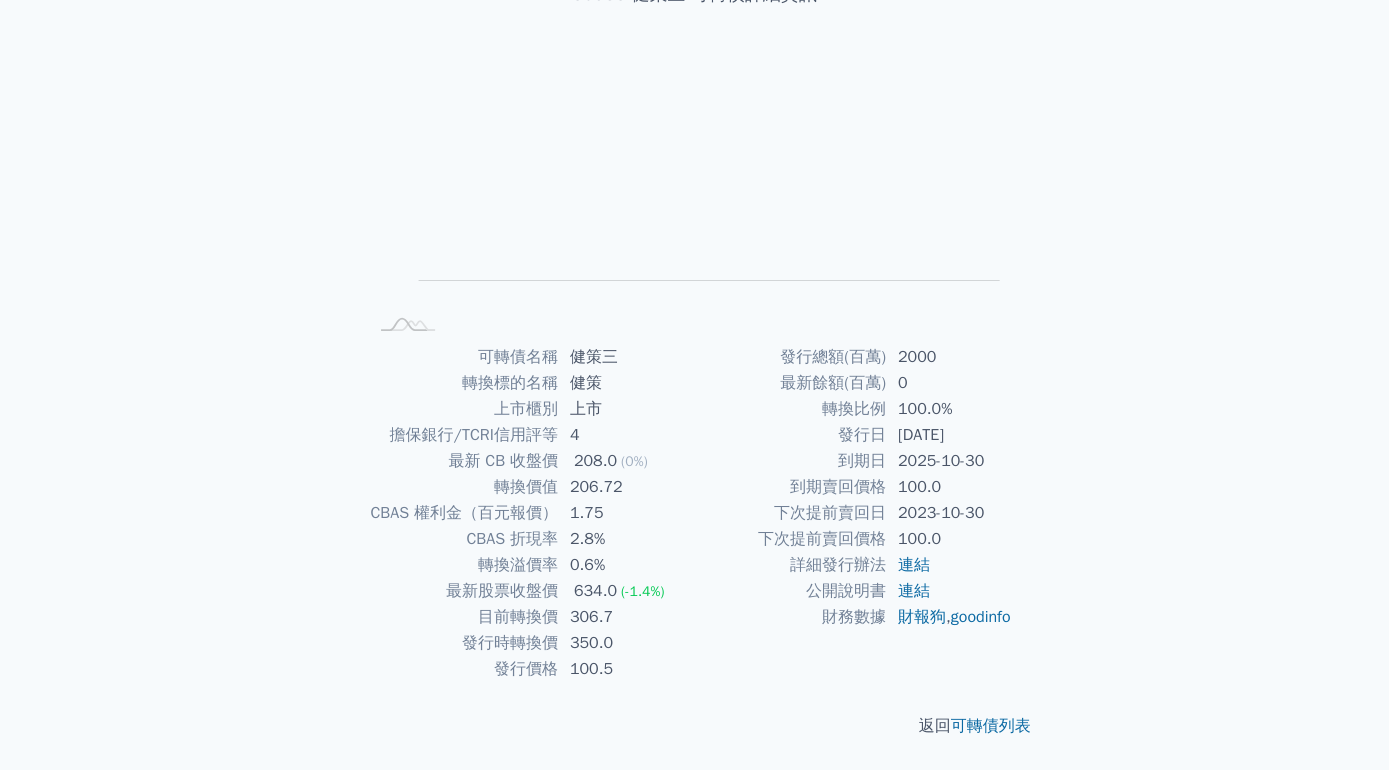 drag, startPoint x: 895, startPoint y: 437, endPoint x: 1018, endPoint y: 441, distance: 123.065025 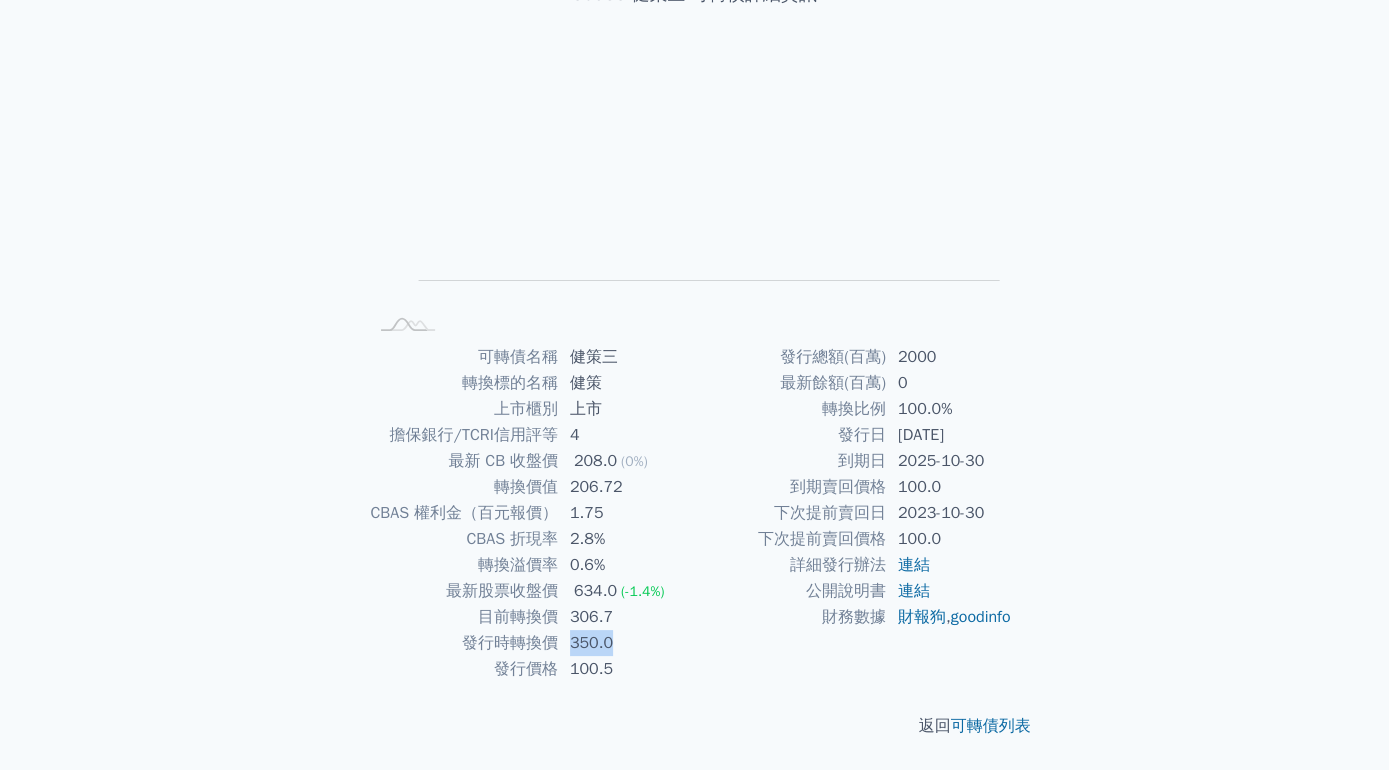 drag, startPoint x: 567, startPoint y: 649, endPoint x: 660, endPoint y: 648, distance: 93.00538 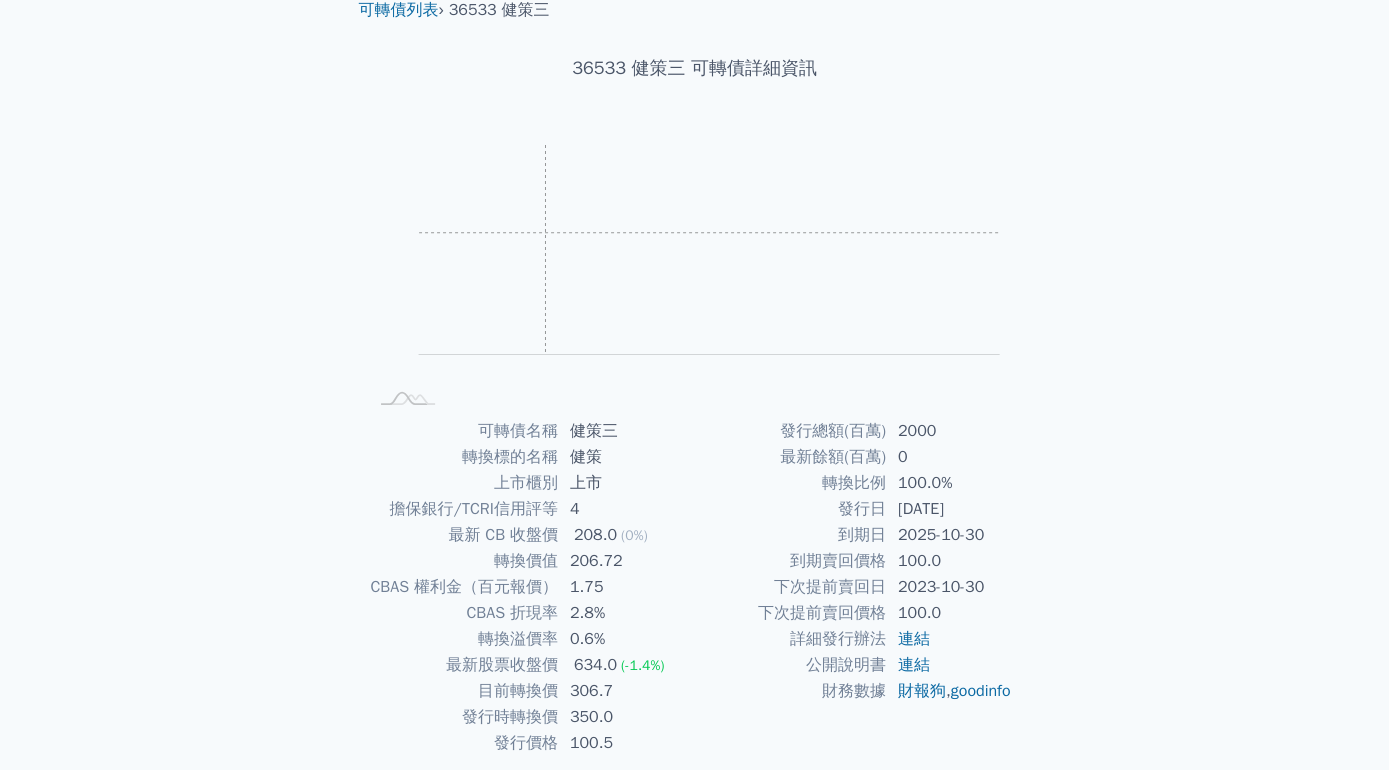 scroll, scrollTop: 0, scrollLeft: 0, axis: both 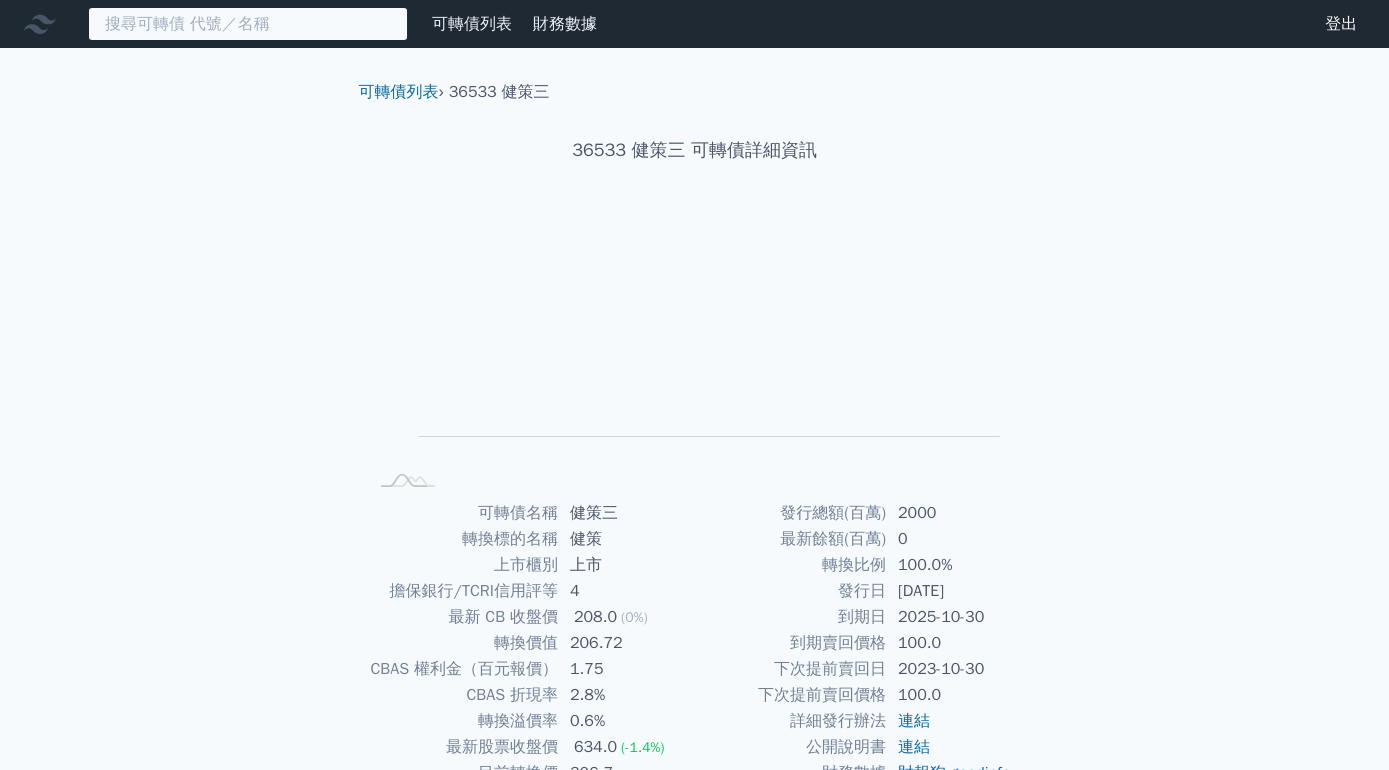 click at bounding box center (248, 24) 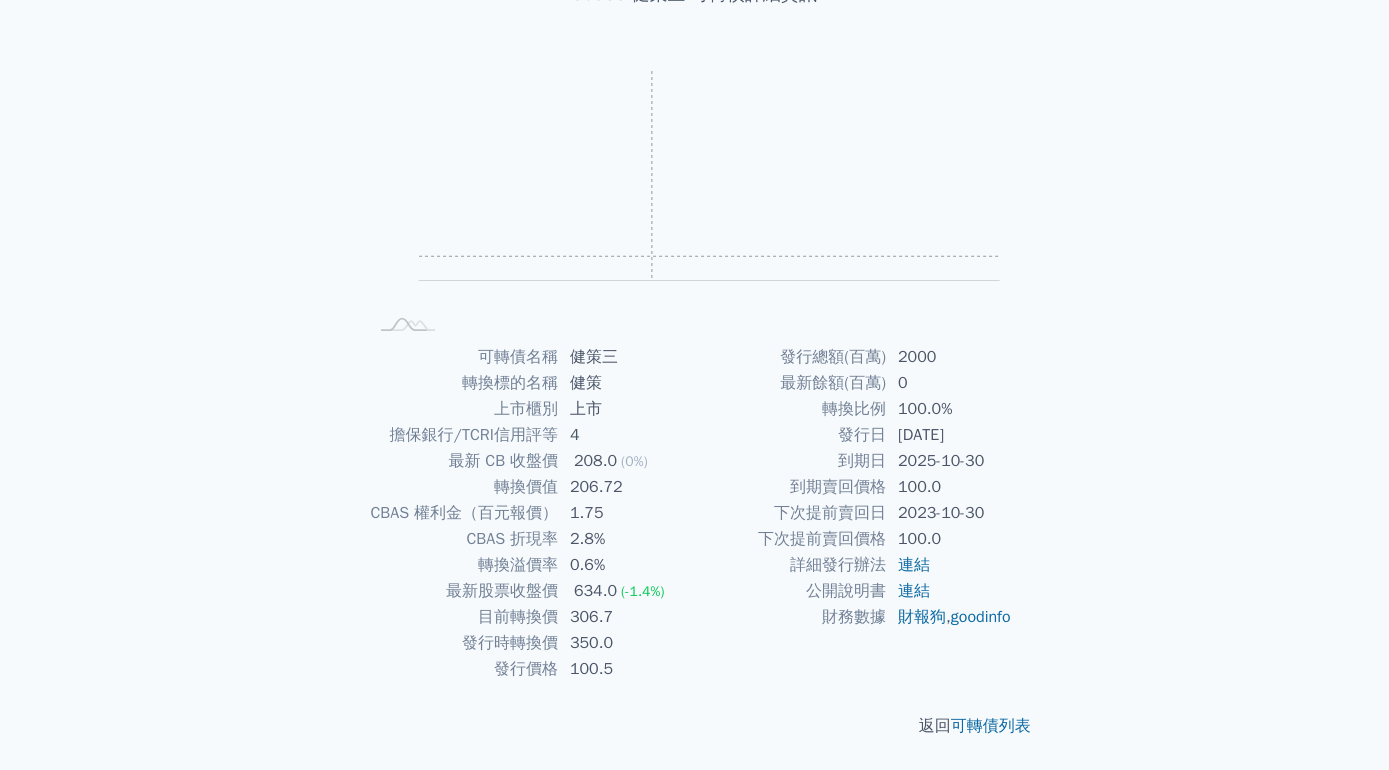 scroll, scrollTop: 13, scrollLeft: 0, axis: vertical 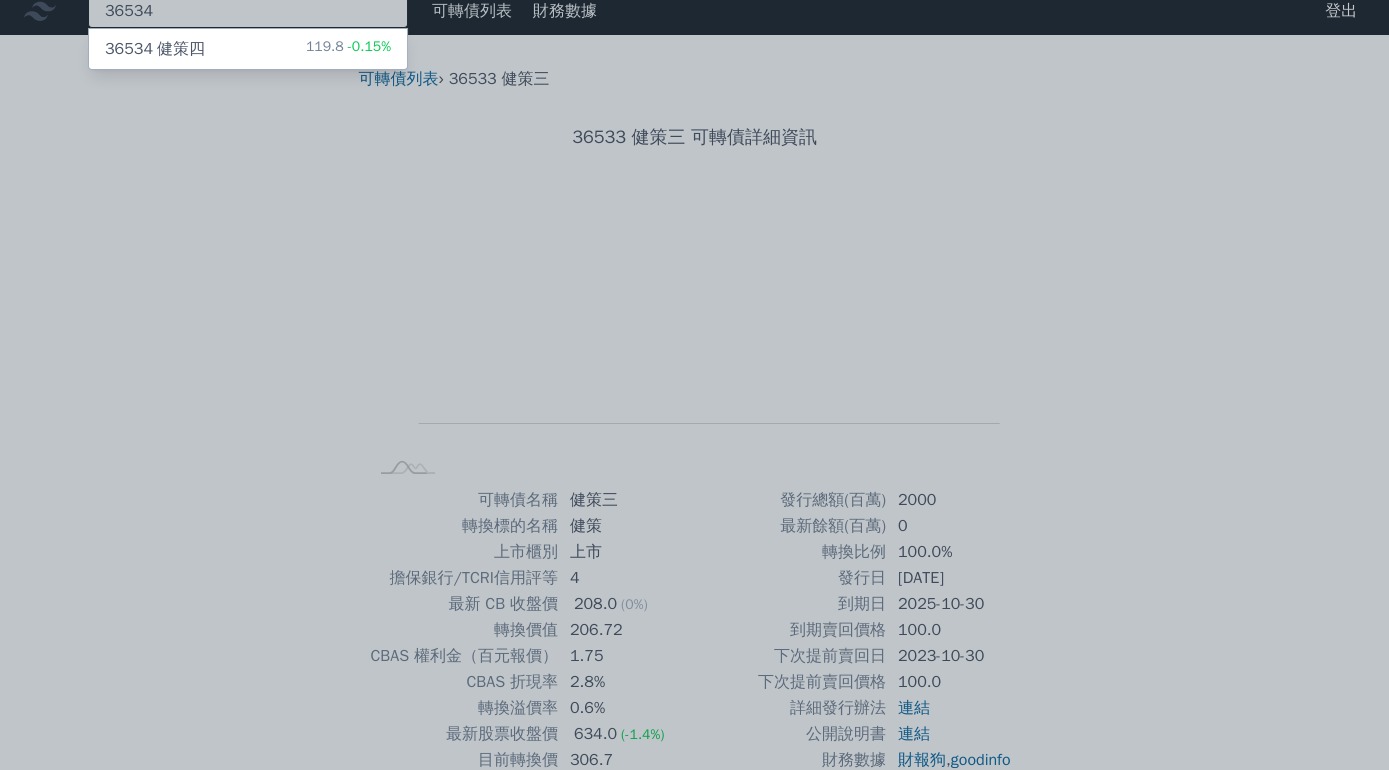 type on "36534" 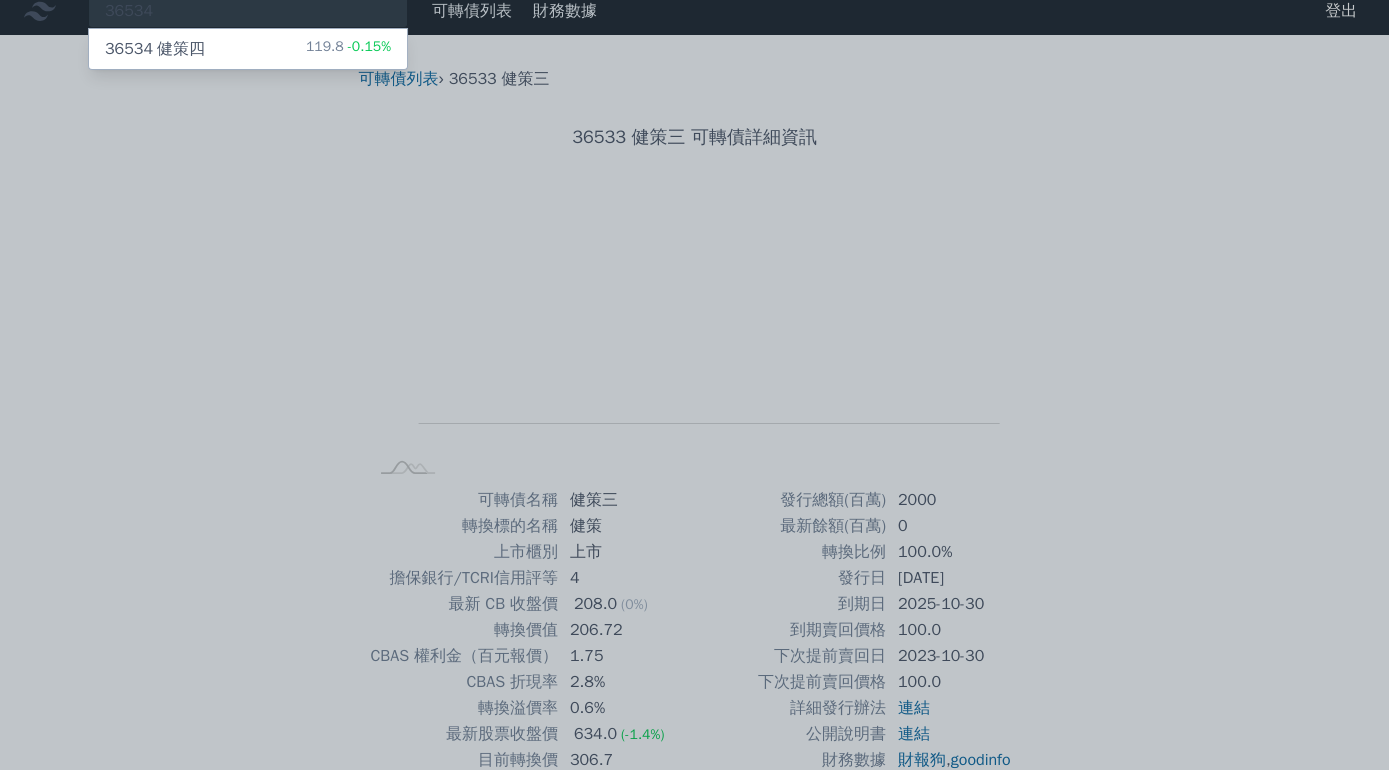 click on "36534 健策四
119.8 -0.15%" at bounding box center (248, 49) 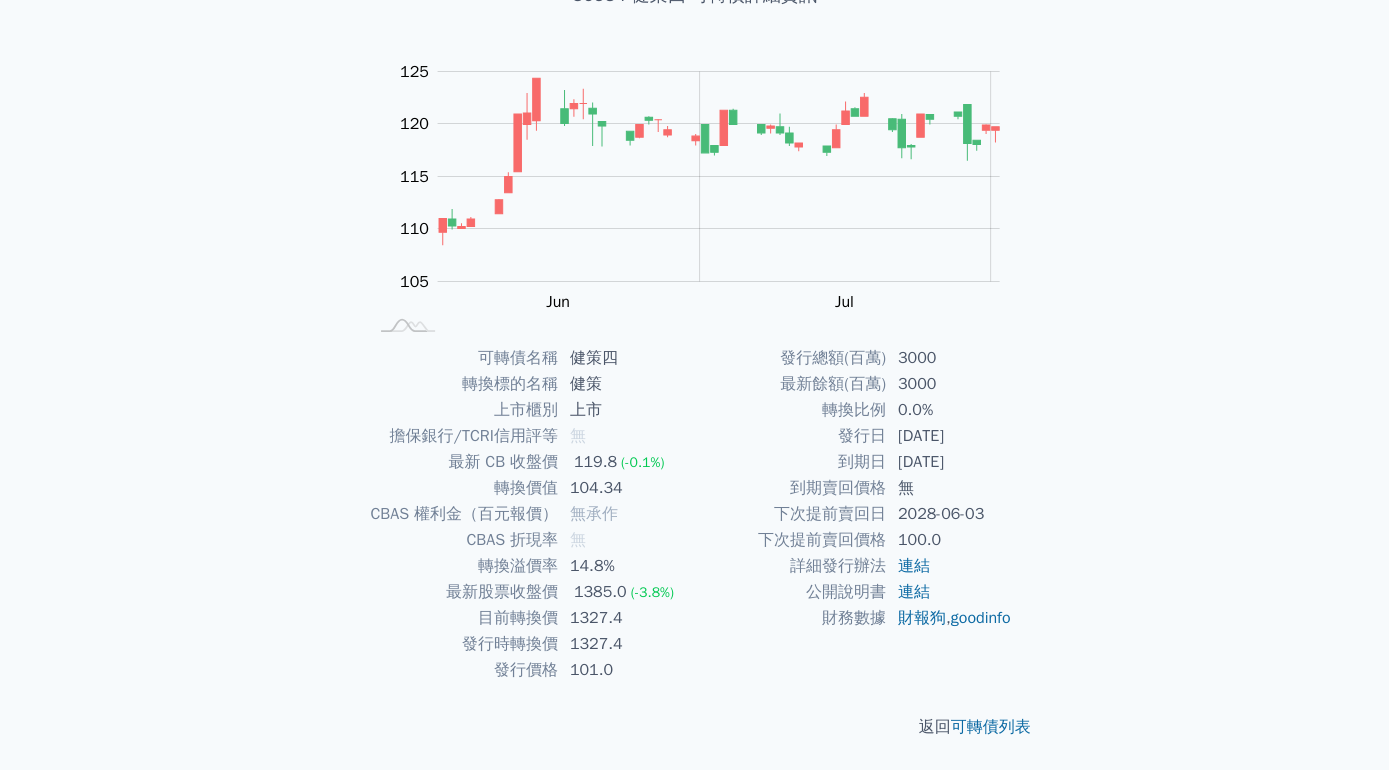 scroll, scrollTop: 156, scrollLeft: 0, axis: vertical 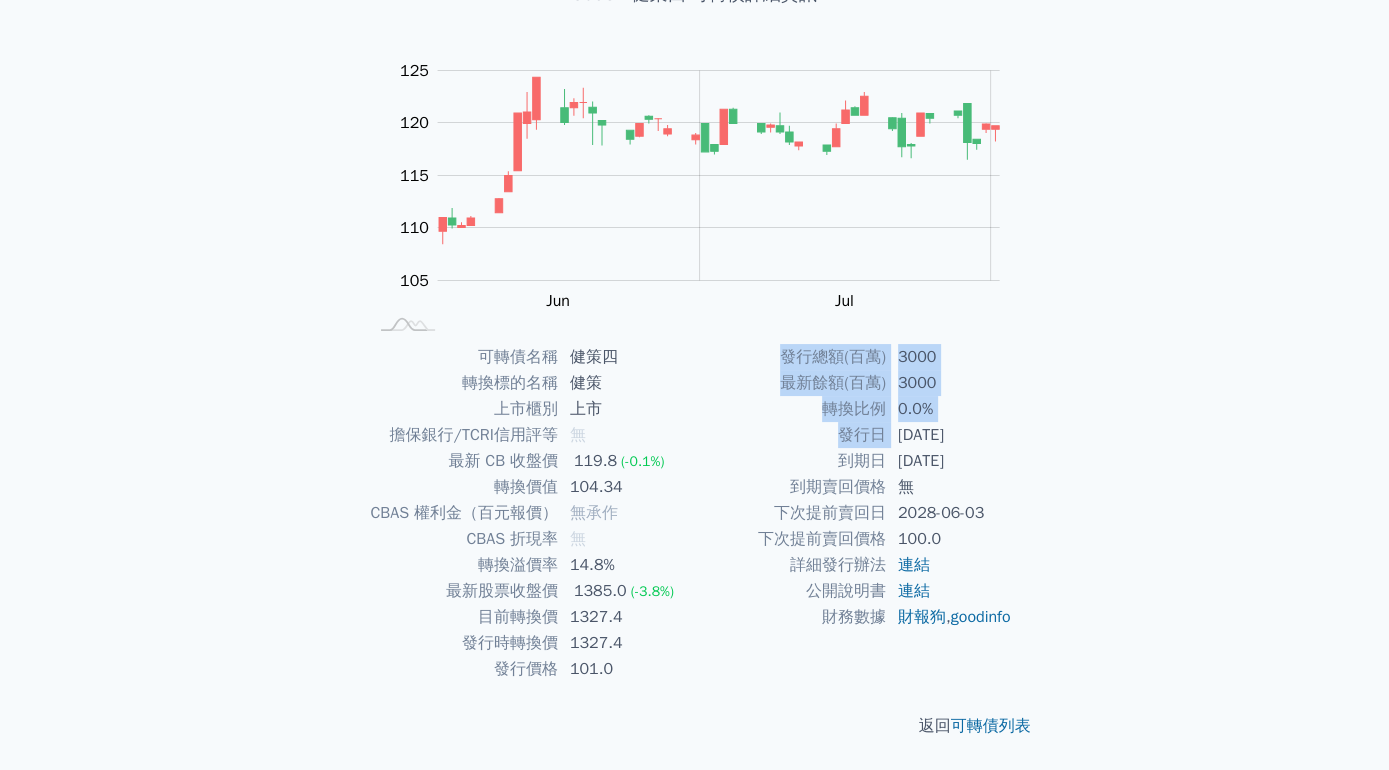 drag, startPoint x: 900, startPoint y: 434, endPoint x: 1044, endPoint y: 450, distance: 144.88617 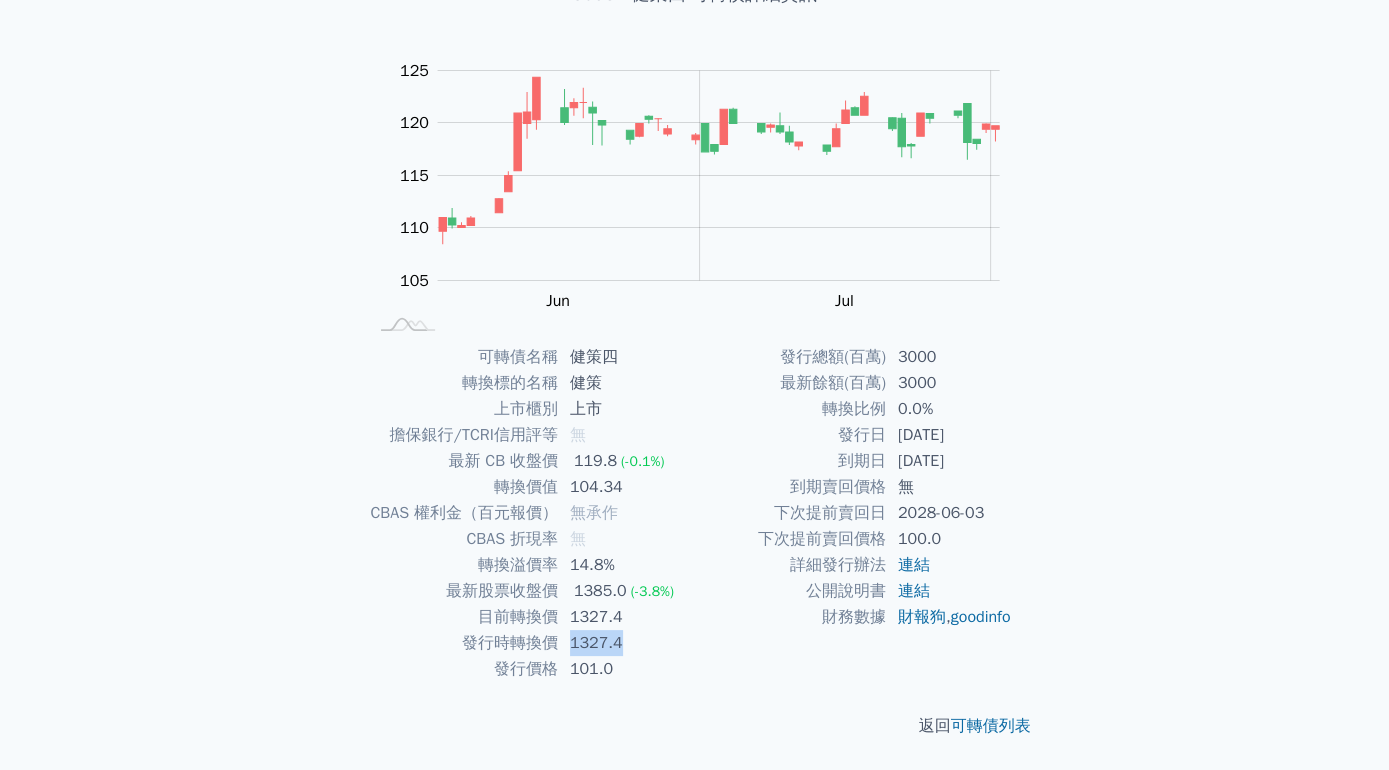 drag, startPoint x: 572, startPoint y: 644, endPoint x: 620, endPoint y: 644, distance: 48 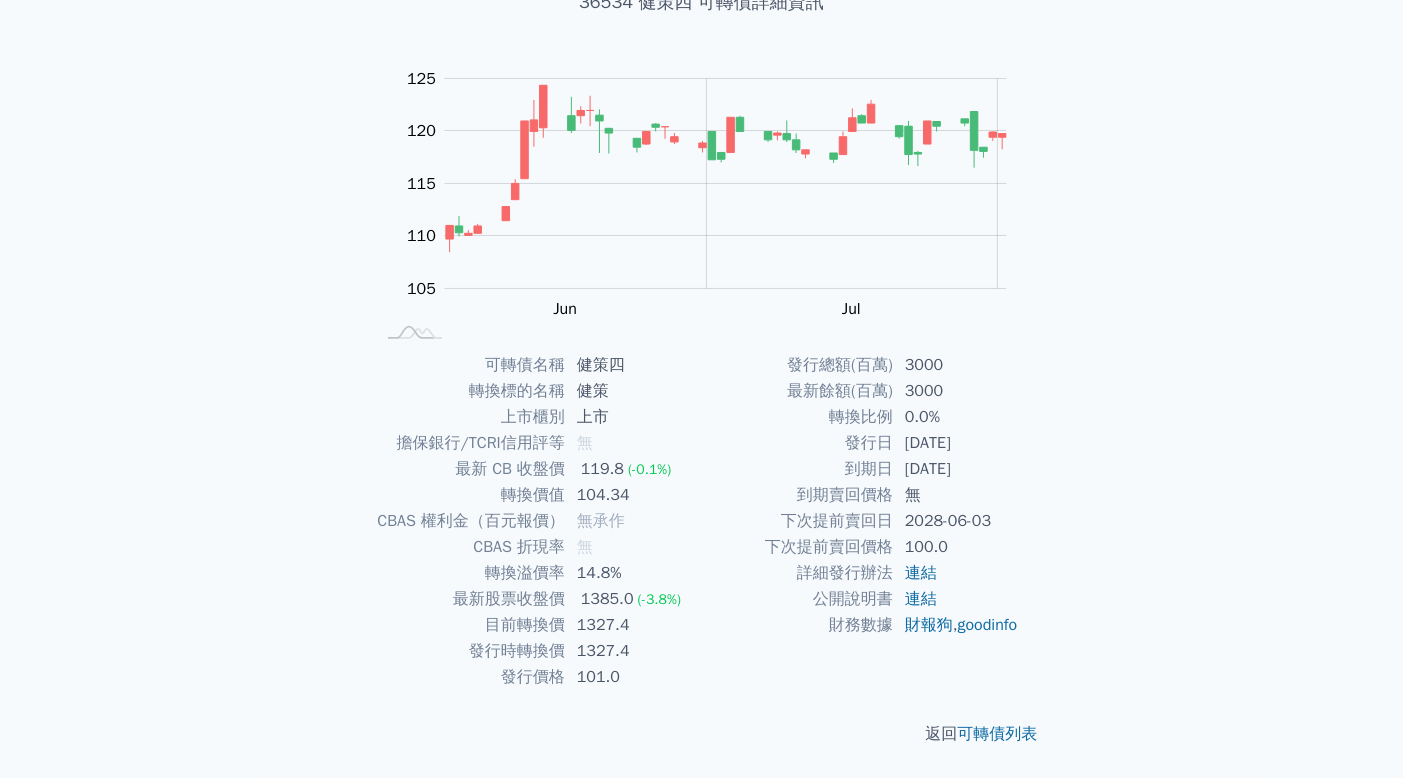 scroll, scrollTop: 0, scrollLeft: 0, axis: both 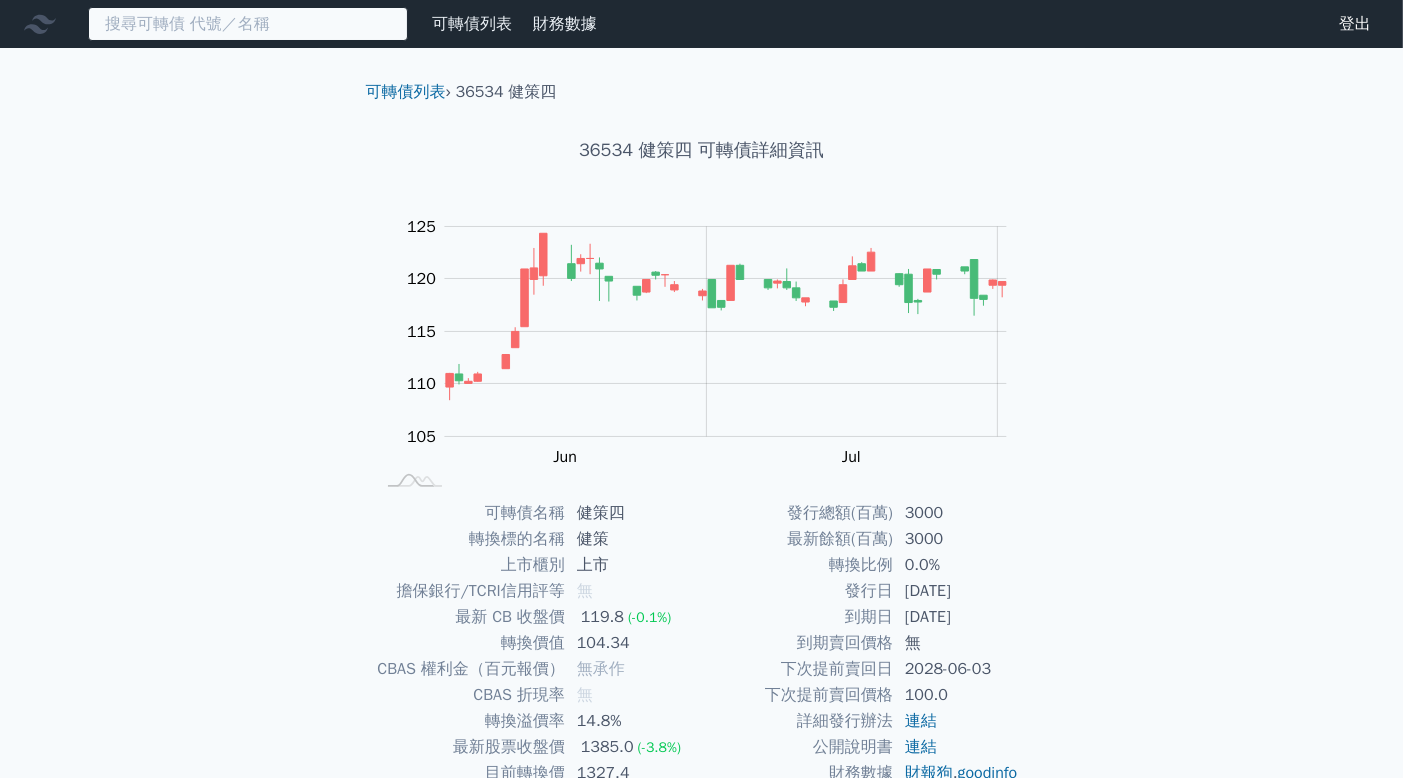 click at bounding box center (248, 24) 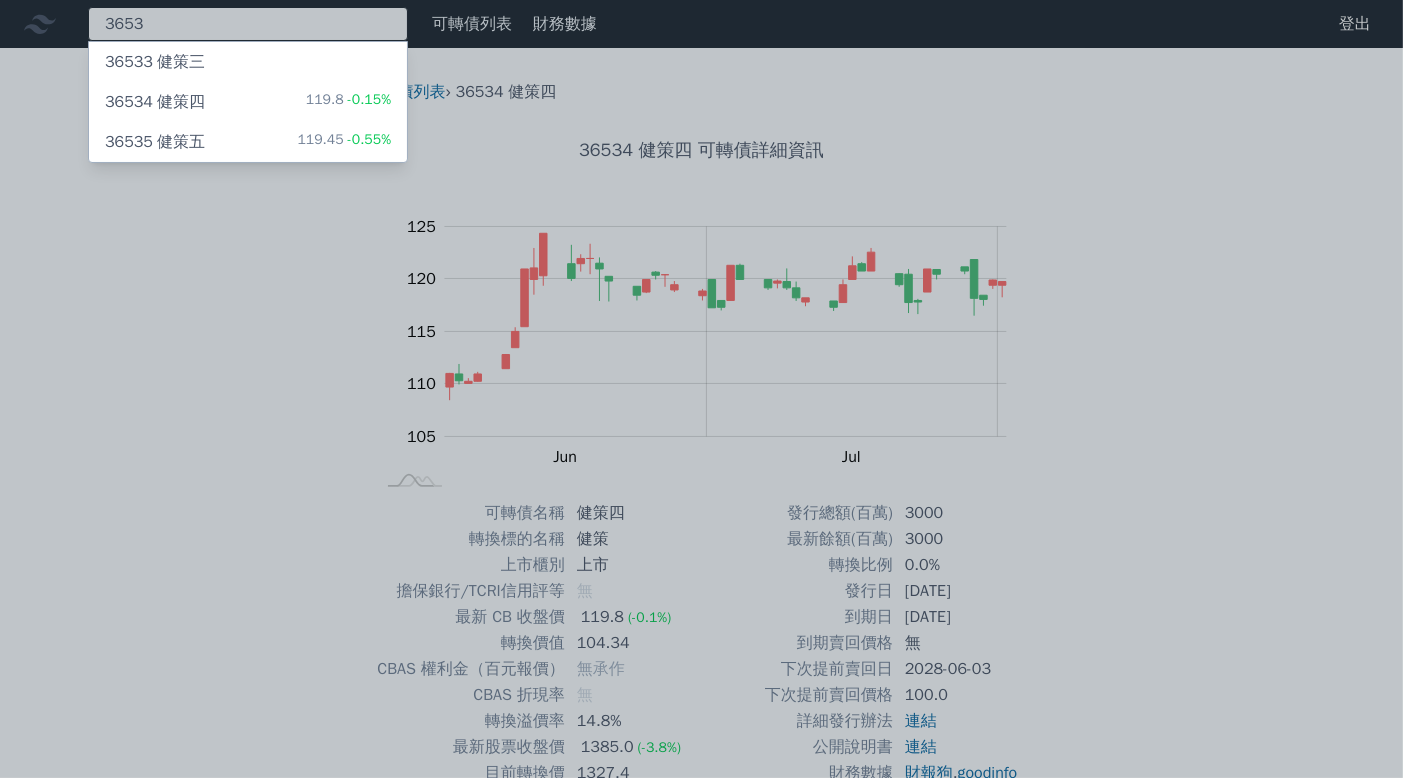 type on "3653" 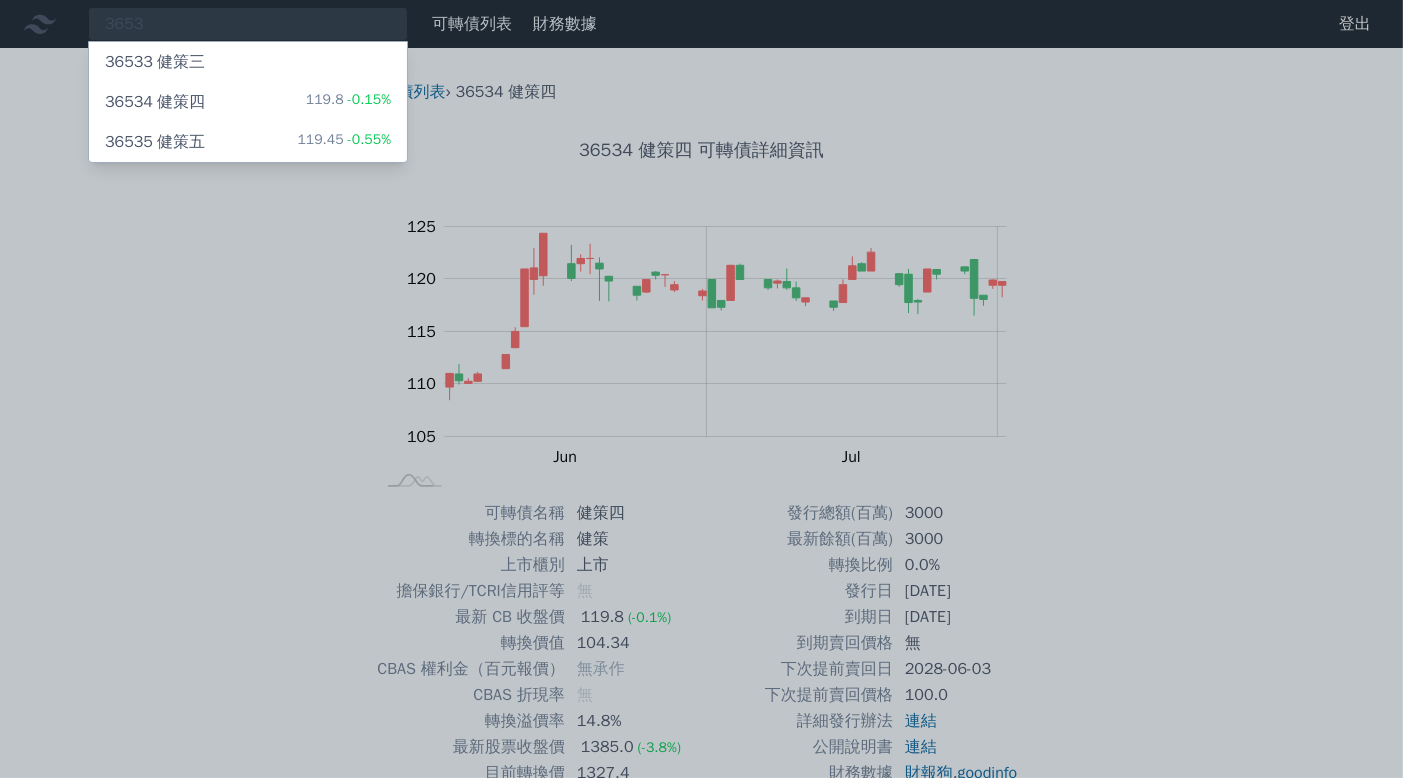 click on "36535 健策五
119.45 -0.55%" at bounding box center [248, 142] 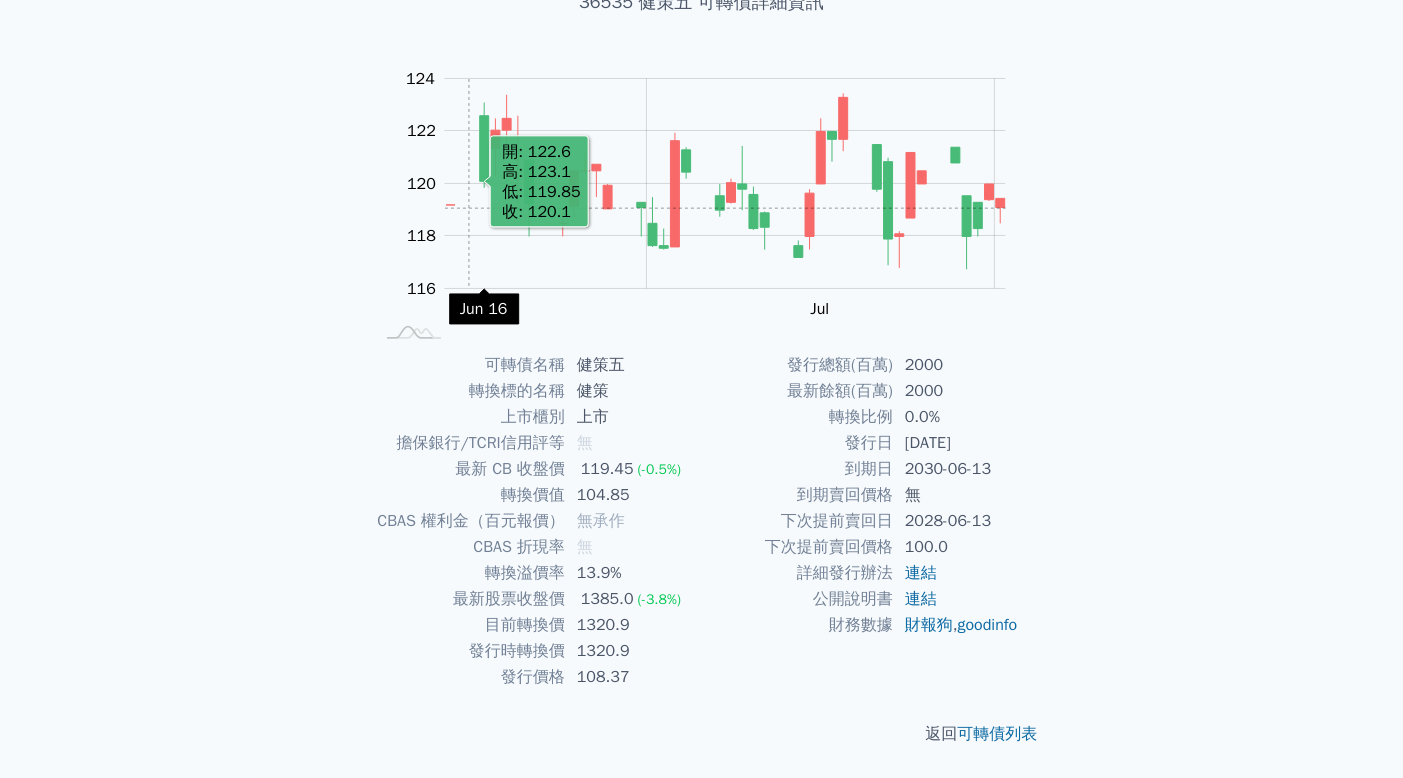 scroll, scrollTop: 0, scrollLeft: 0, axis: both 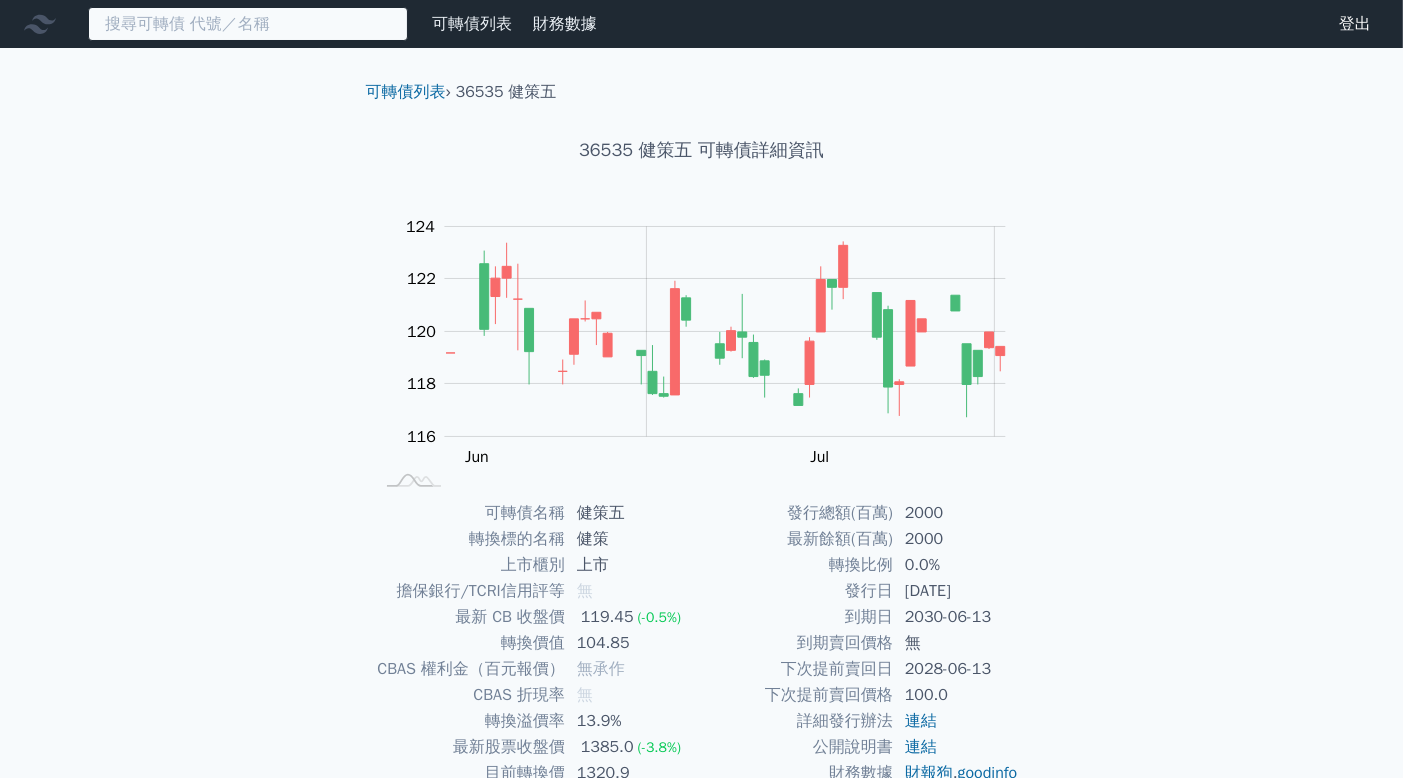 click at bounding box center (248, 24) 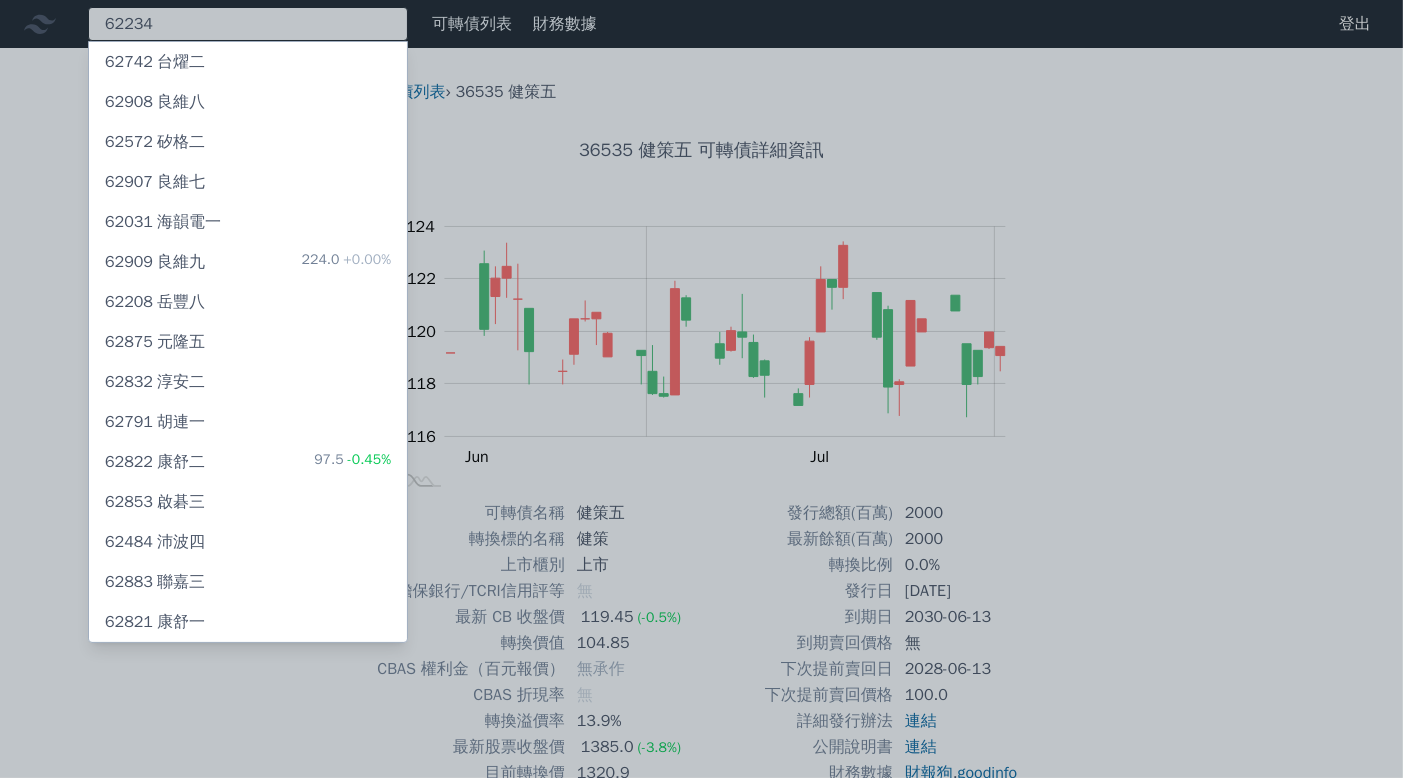 type on "62234" 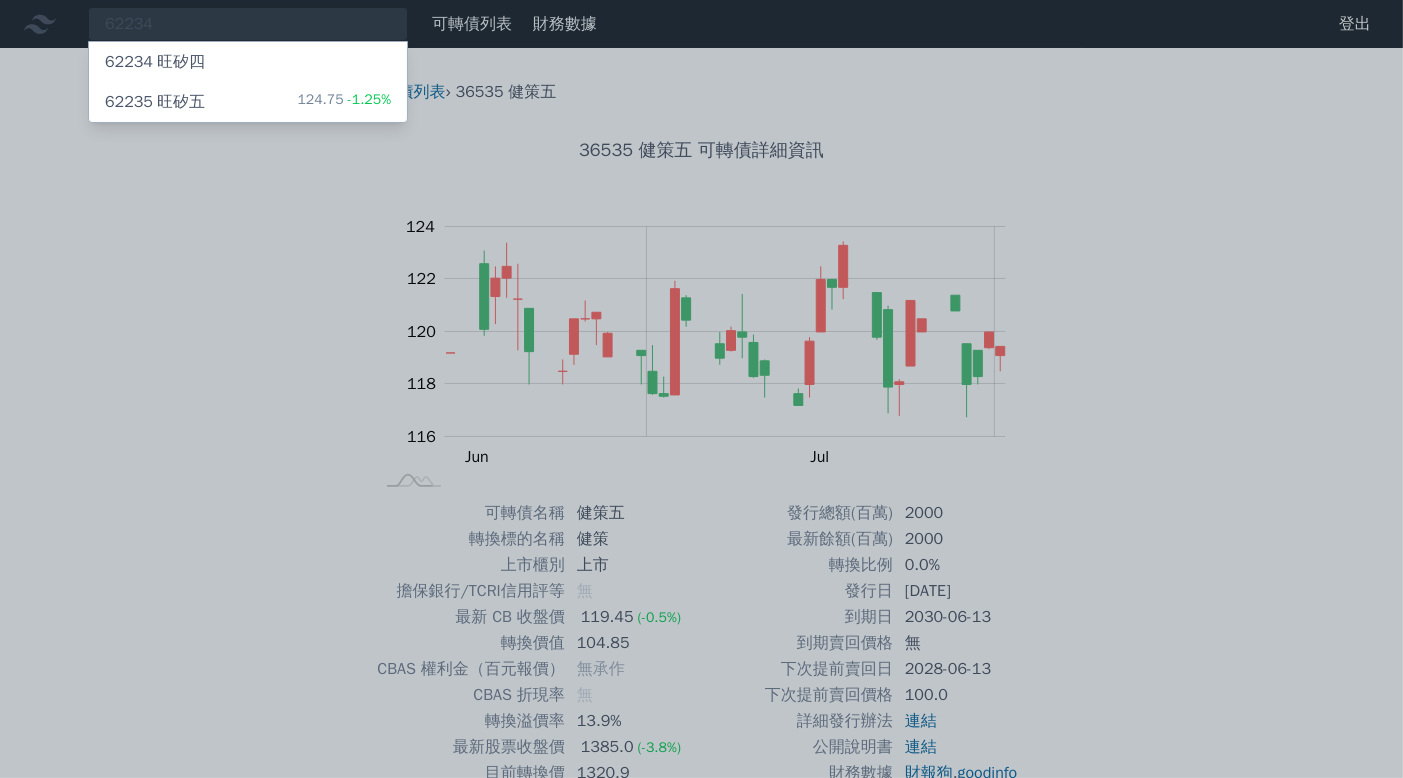 click on "62234 旺矽四" at bounding box center (248, 62) 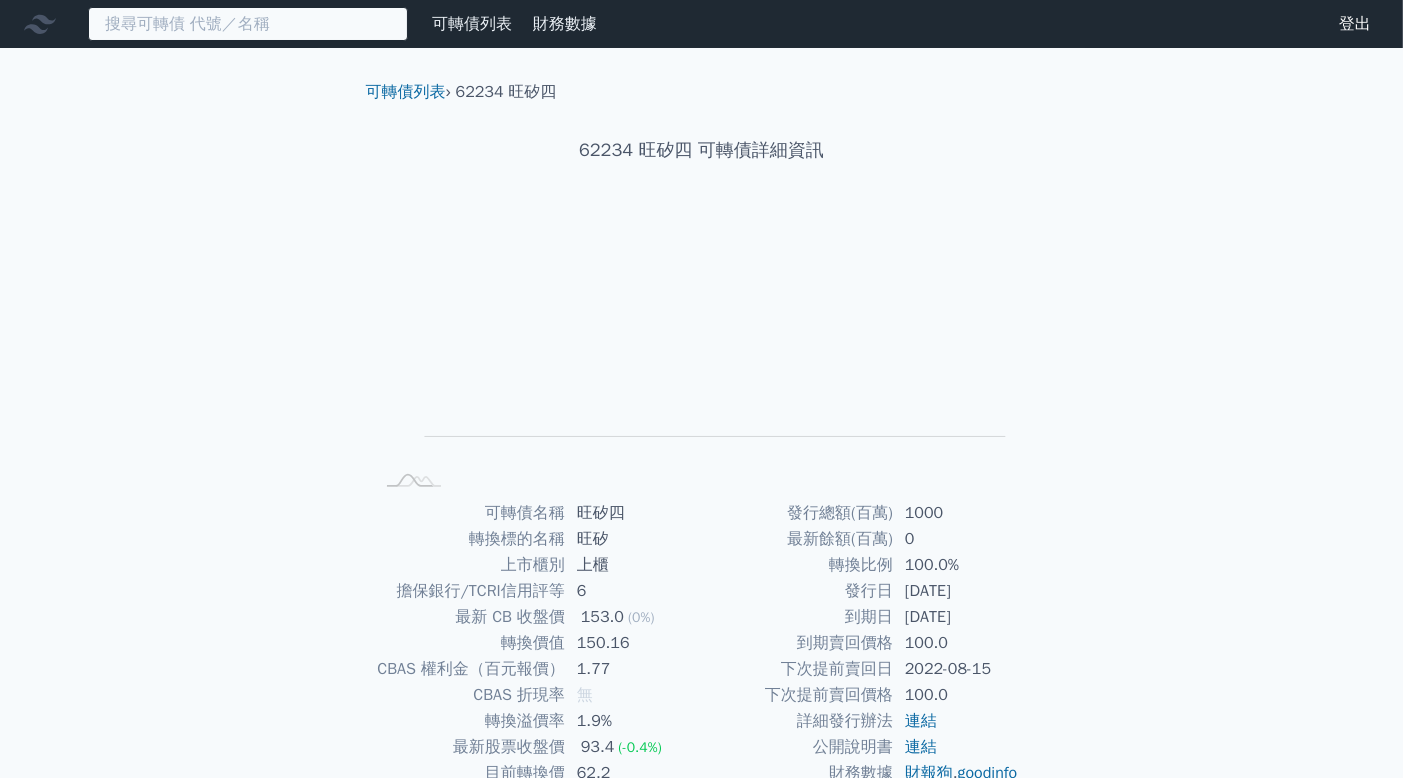 click at bounding box center [248, 24] 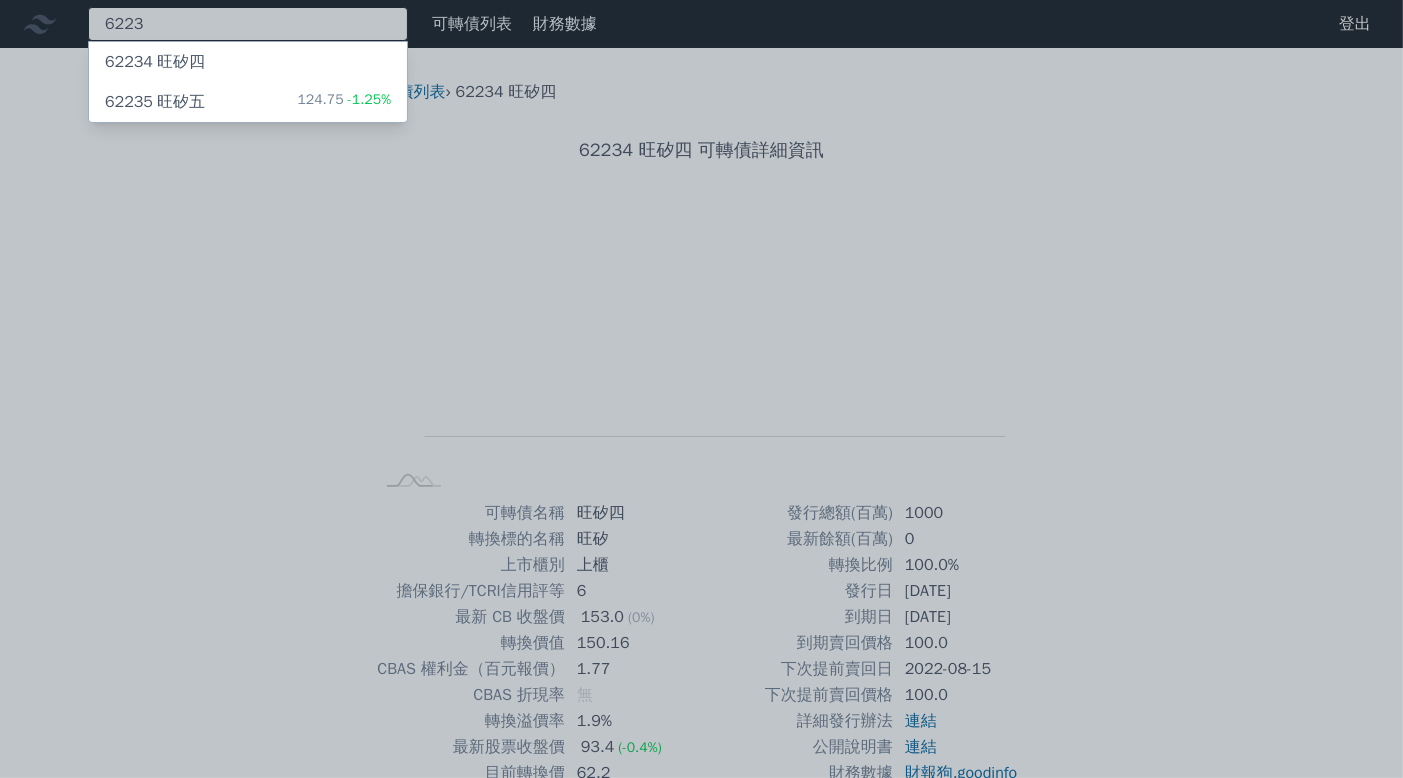 type on "6223" 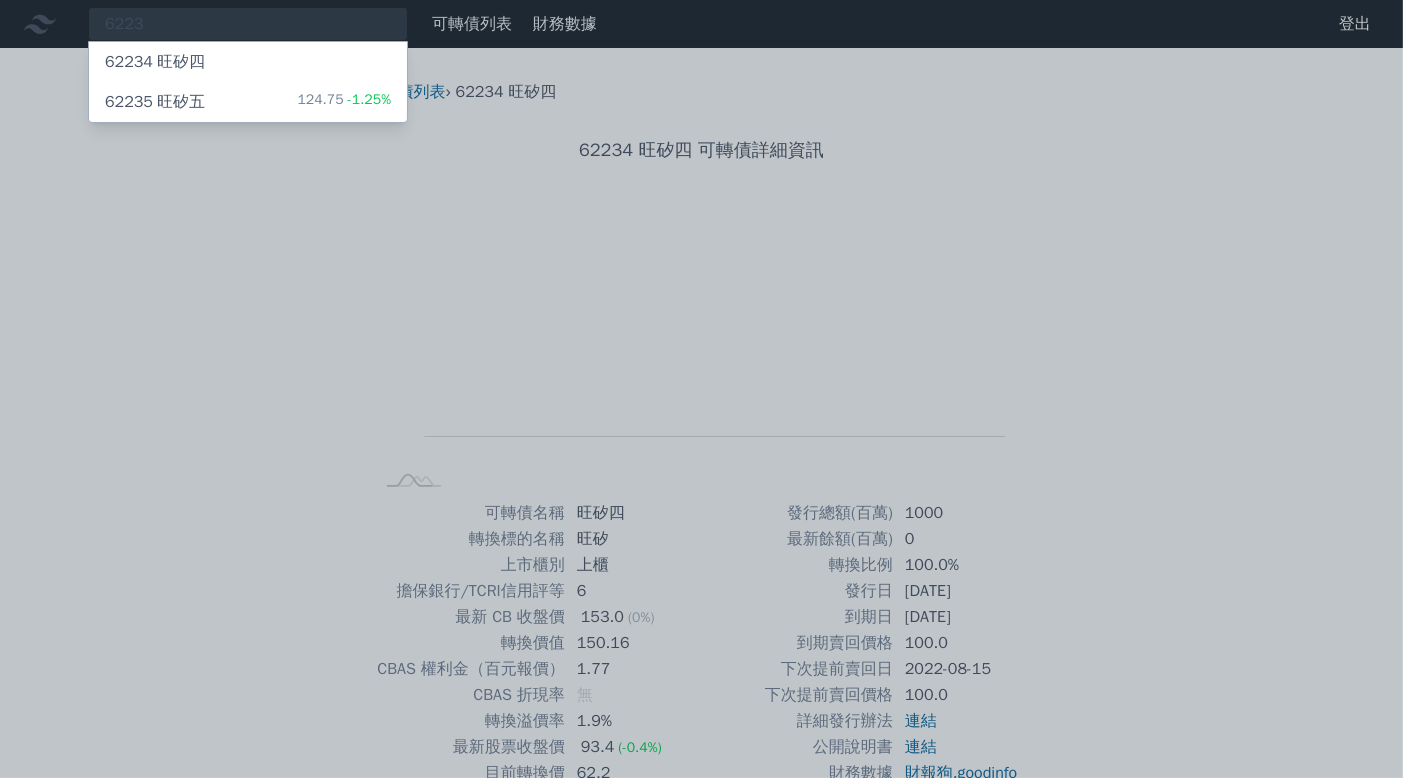 click on "62234 旺矽四" at bounding box center [248, 62] 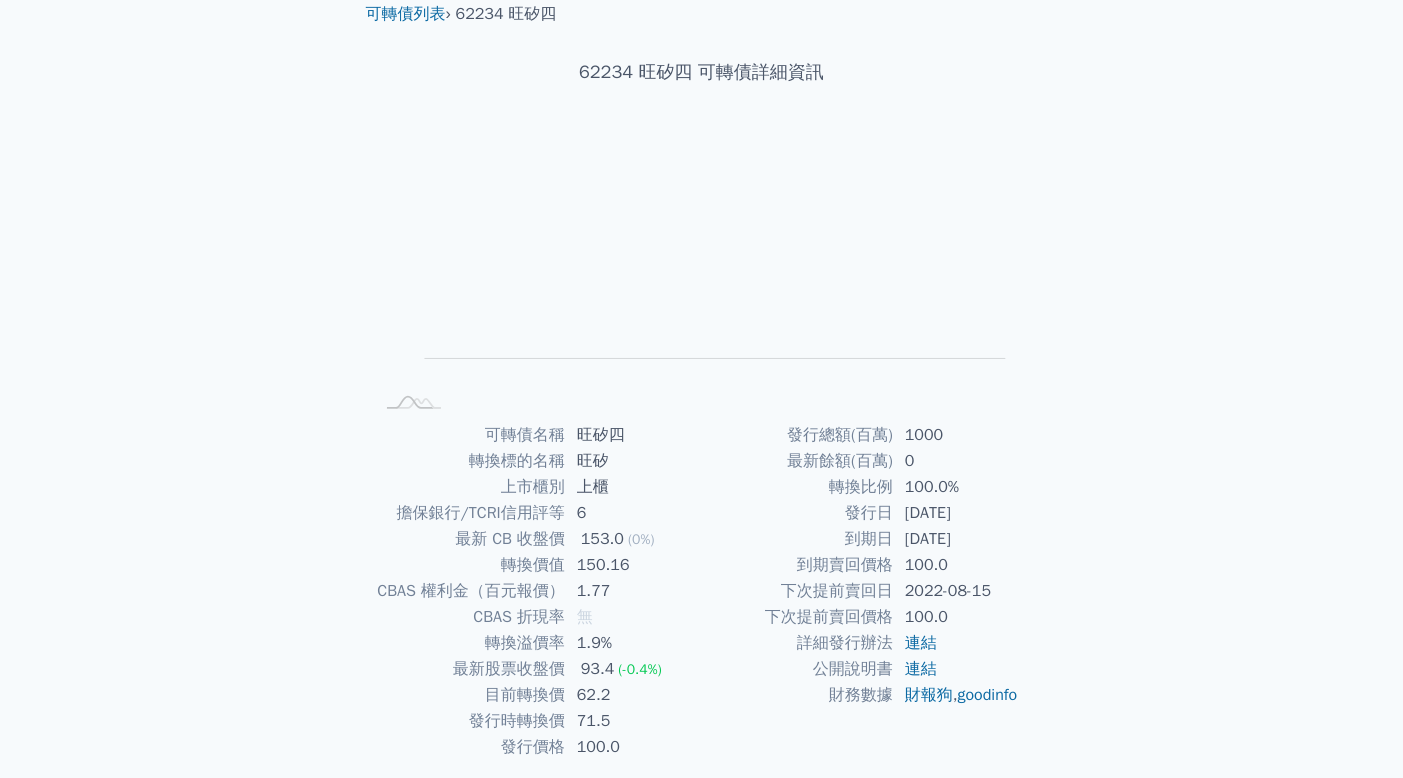scroll, scrollTop: 0, scrollLeft: 0, axis: both 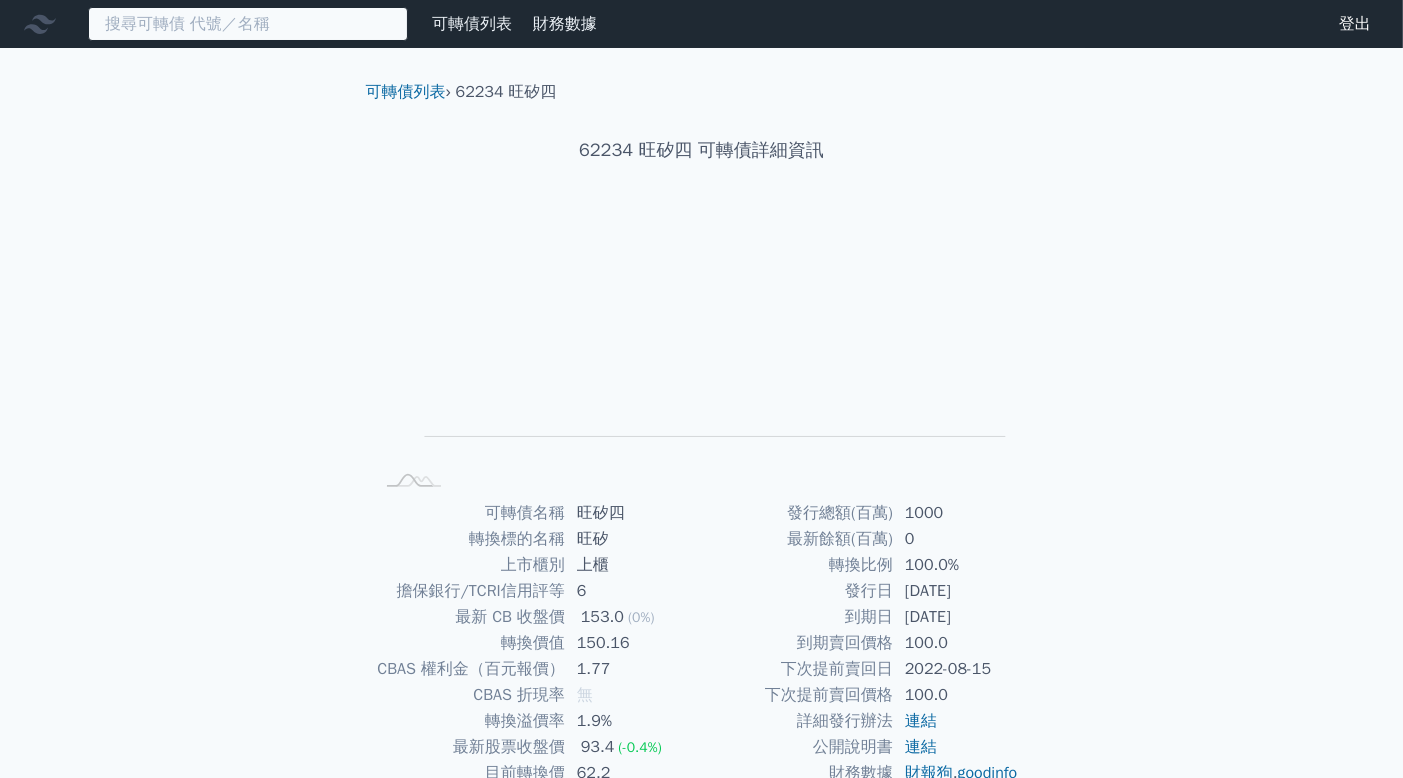 click at bounding box center (248, 24) 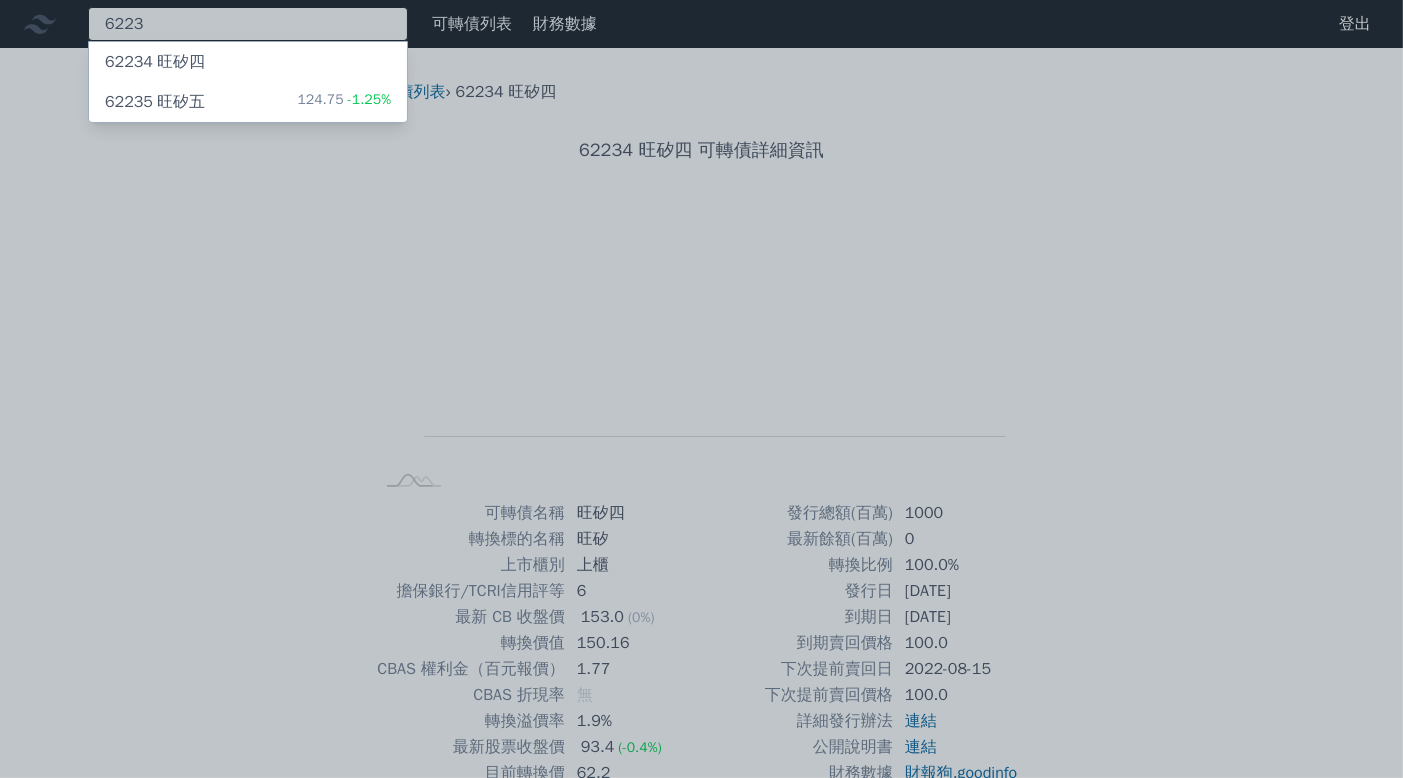 type on "6223" 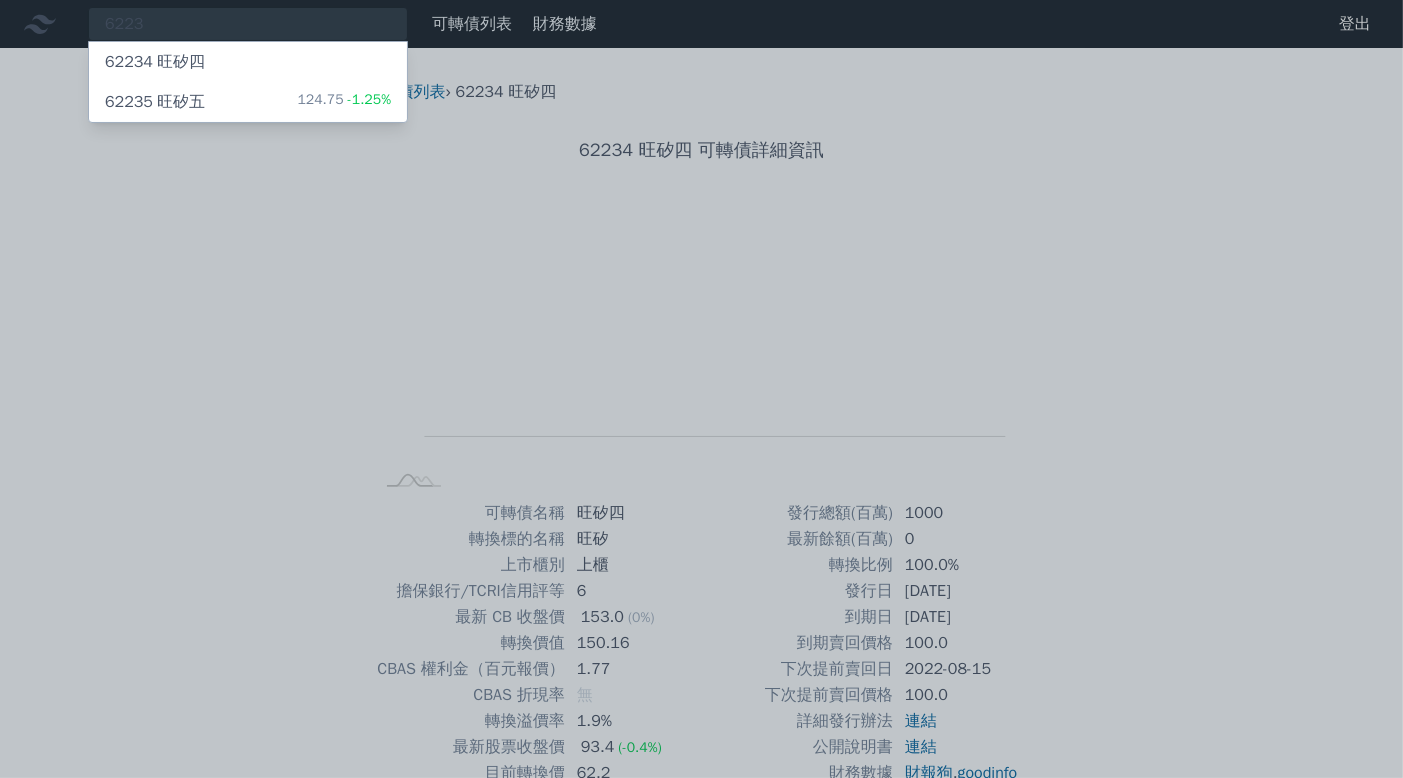 click on "62235 旺矽五
124.75 -1.25%" at bounding box center (248, 102) 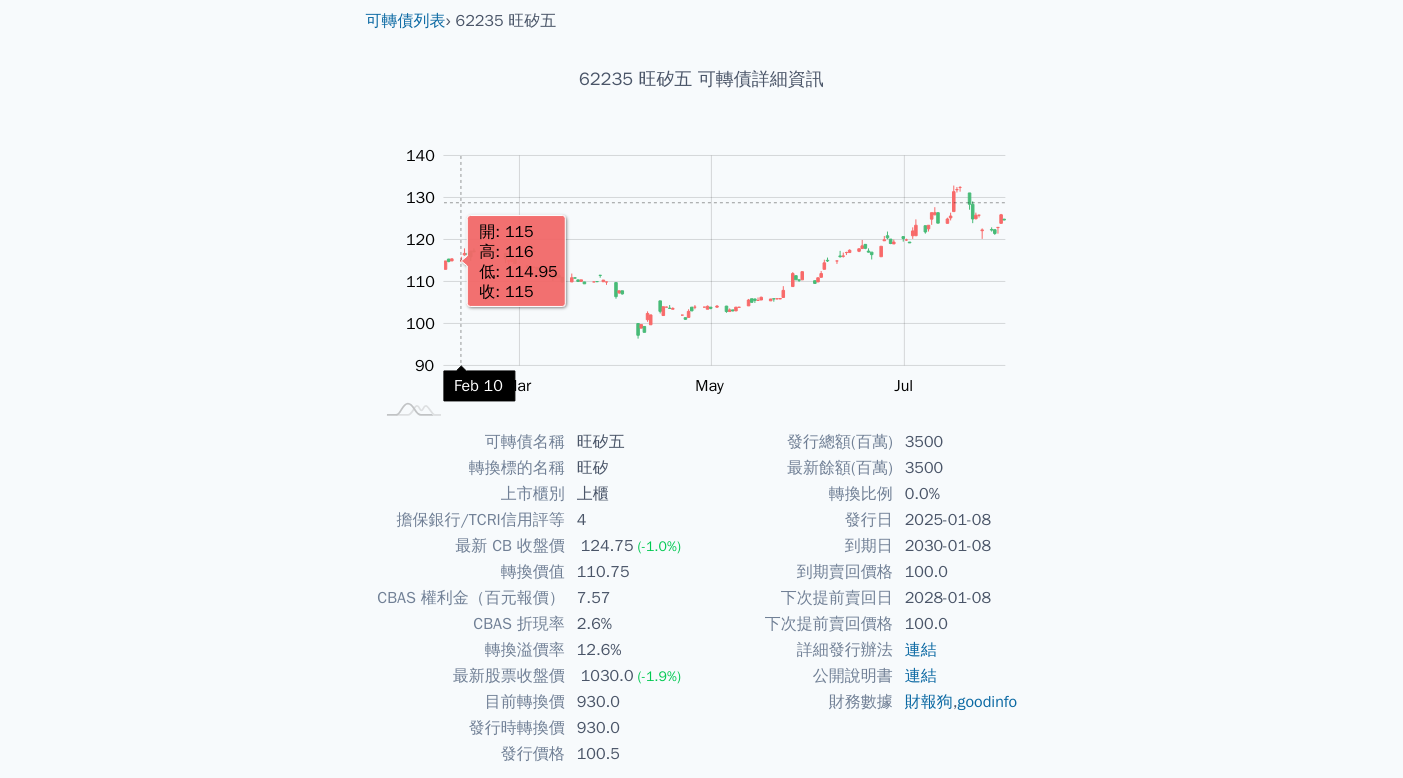 scroll, scrollTop: 0, scrollLeft: 0, axis: both 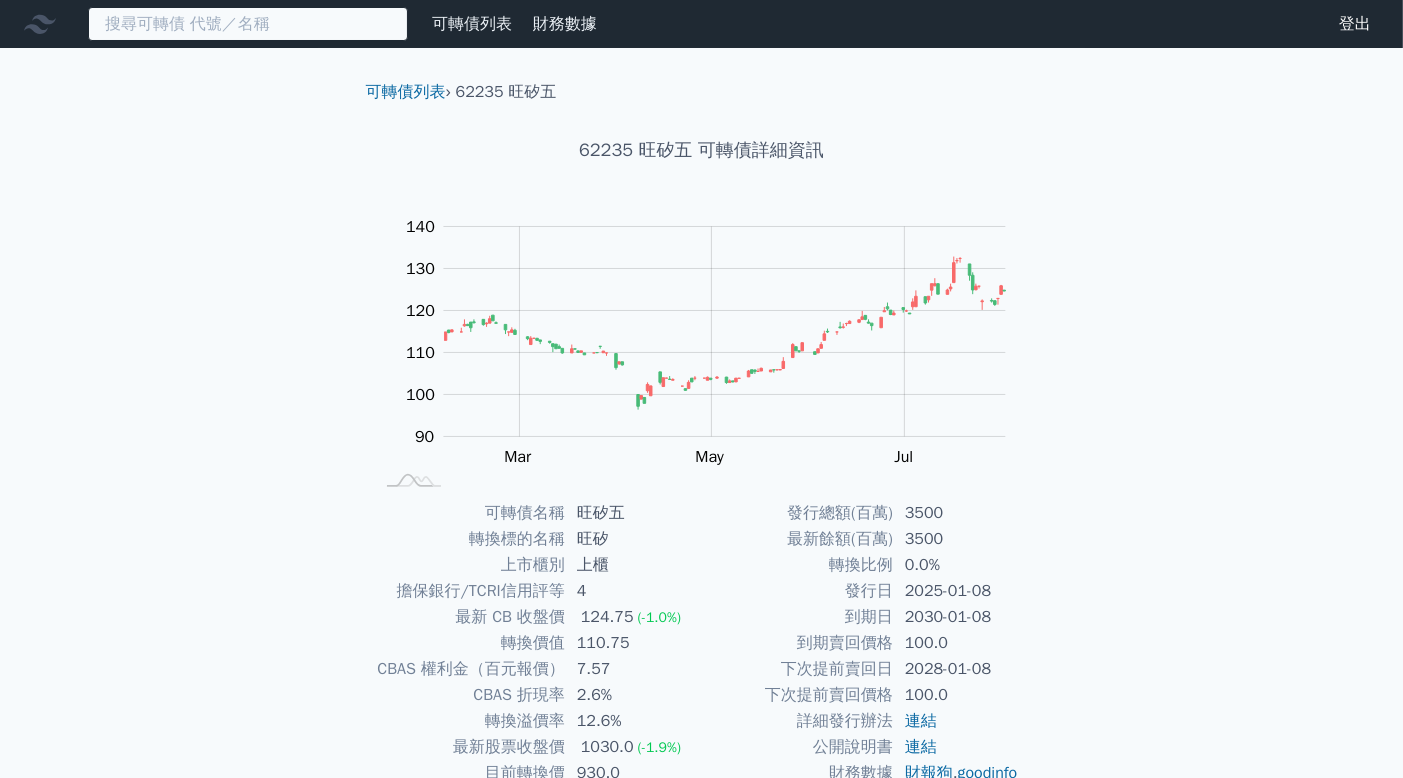 click at bounding box center [248, 24] 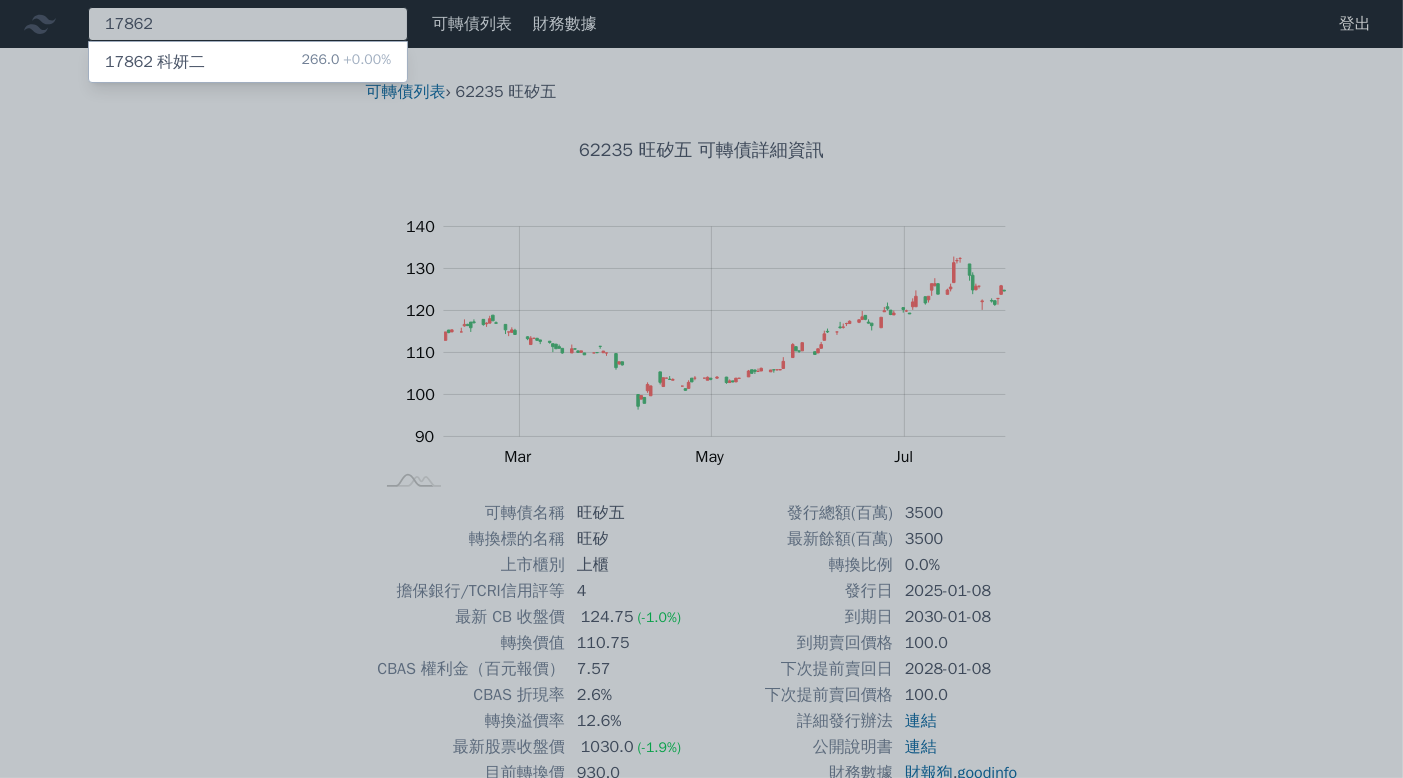 type on "17862" 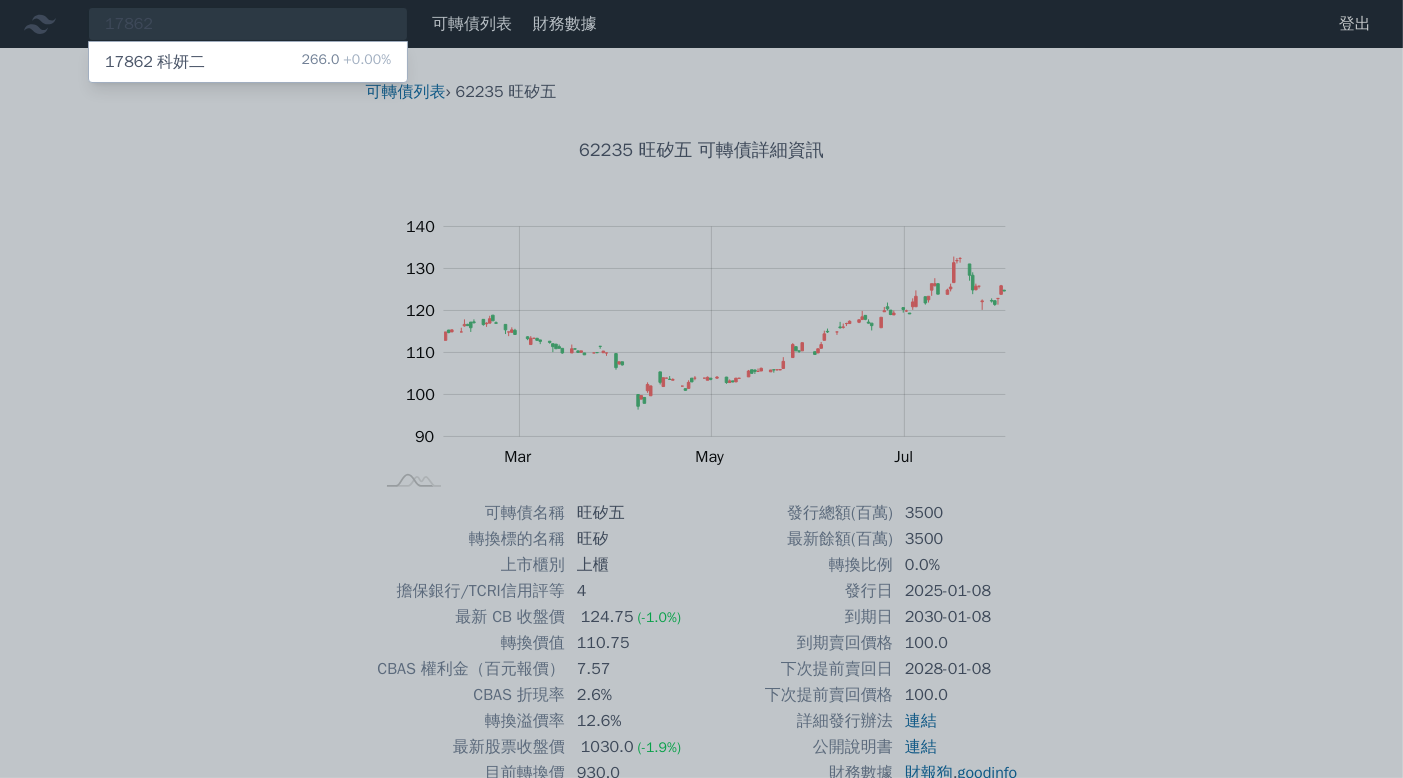 click on "266.0 +0.00%" at bounding box center (346, 62) 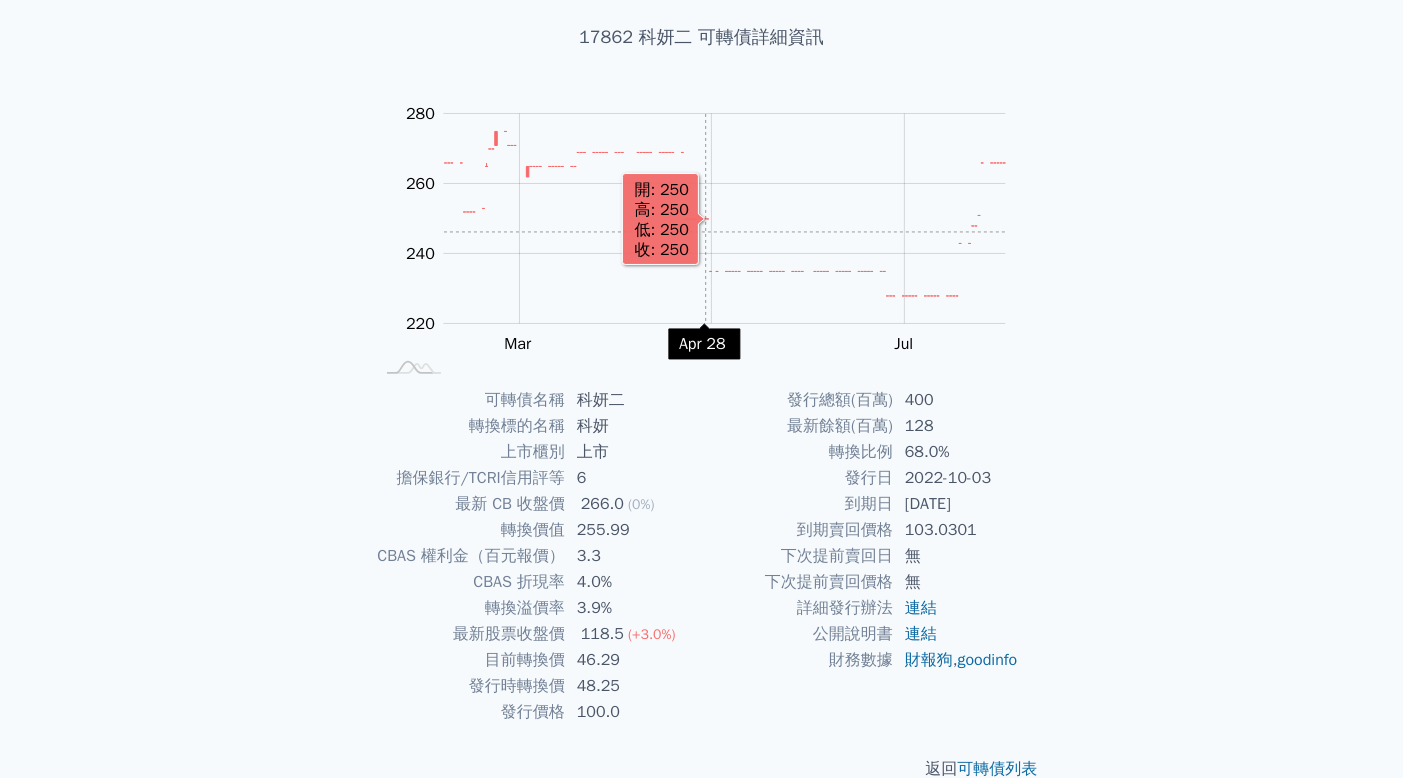 scroll, scrollTop: 148, scrollLeft: 0, axis: vertical 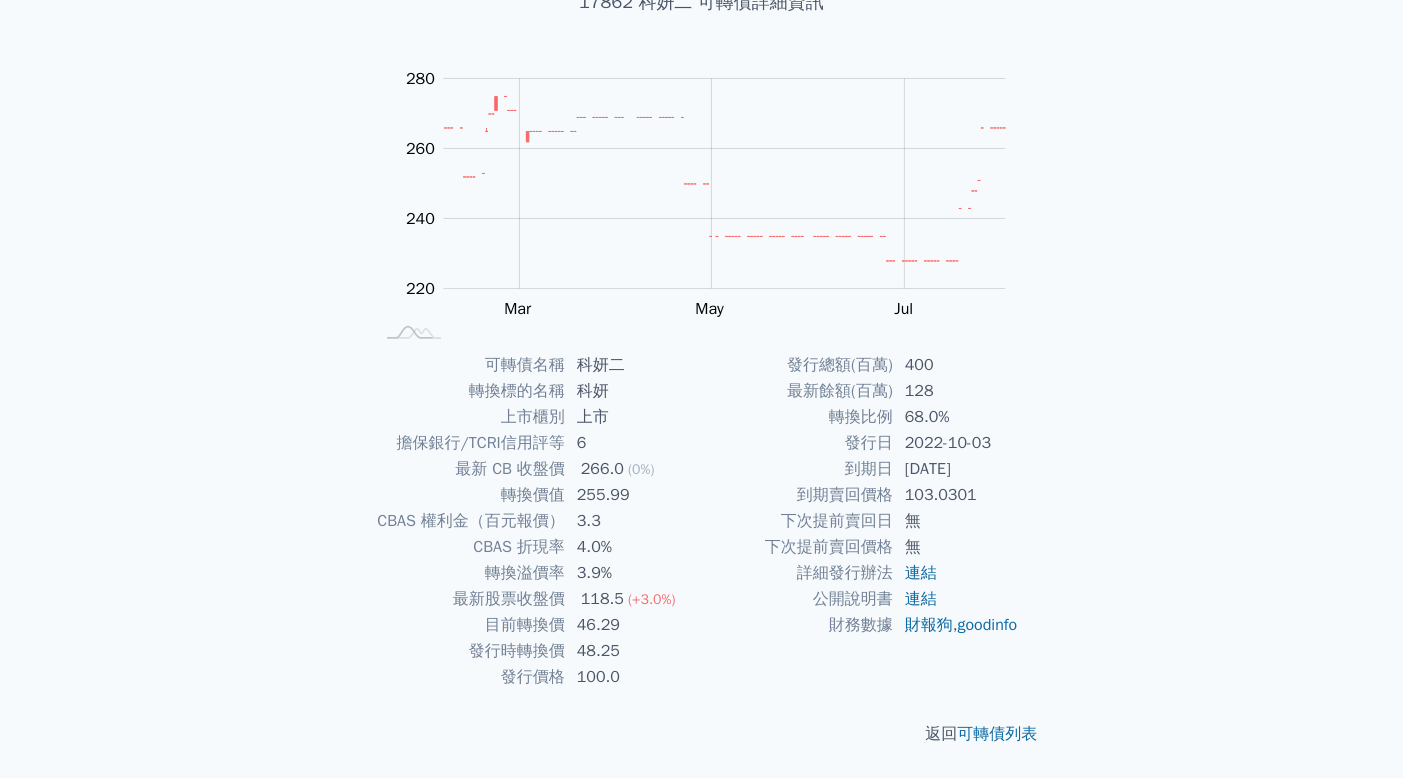 drag, startPoint x: 570, startPoint y: 443, endPoint x: 602, endPoint y: 438, distance: 32.38827 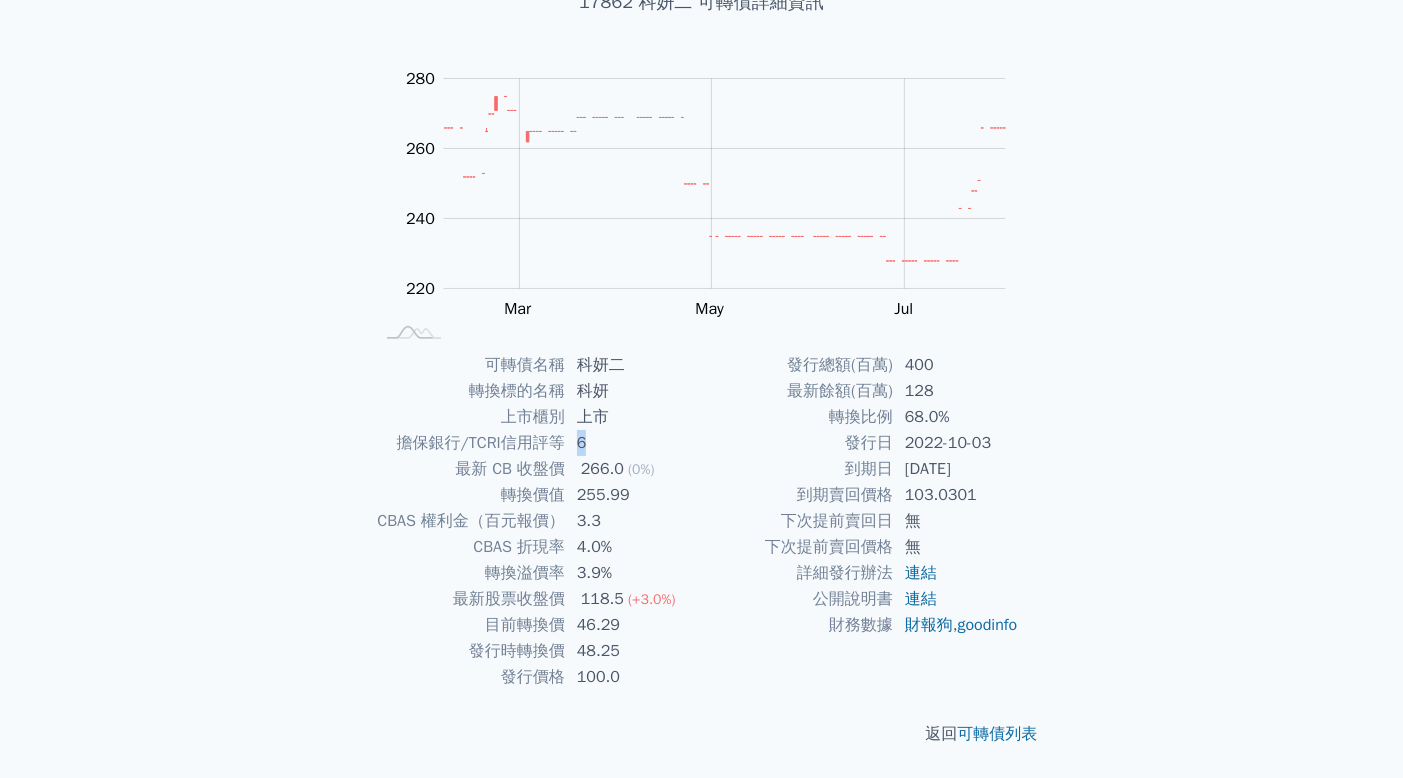 click on "6" at bounding box center [633, 443] 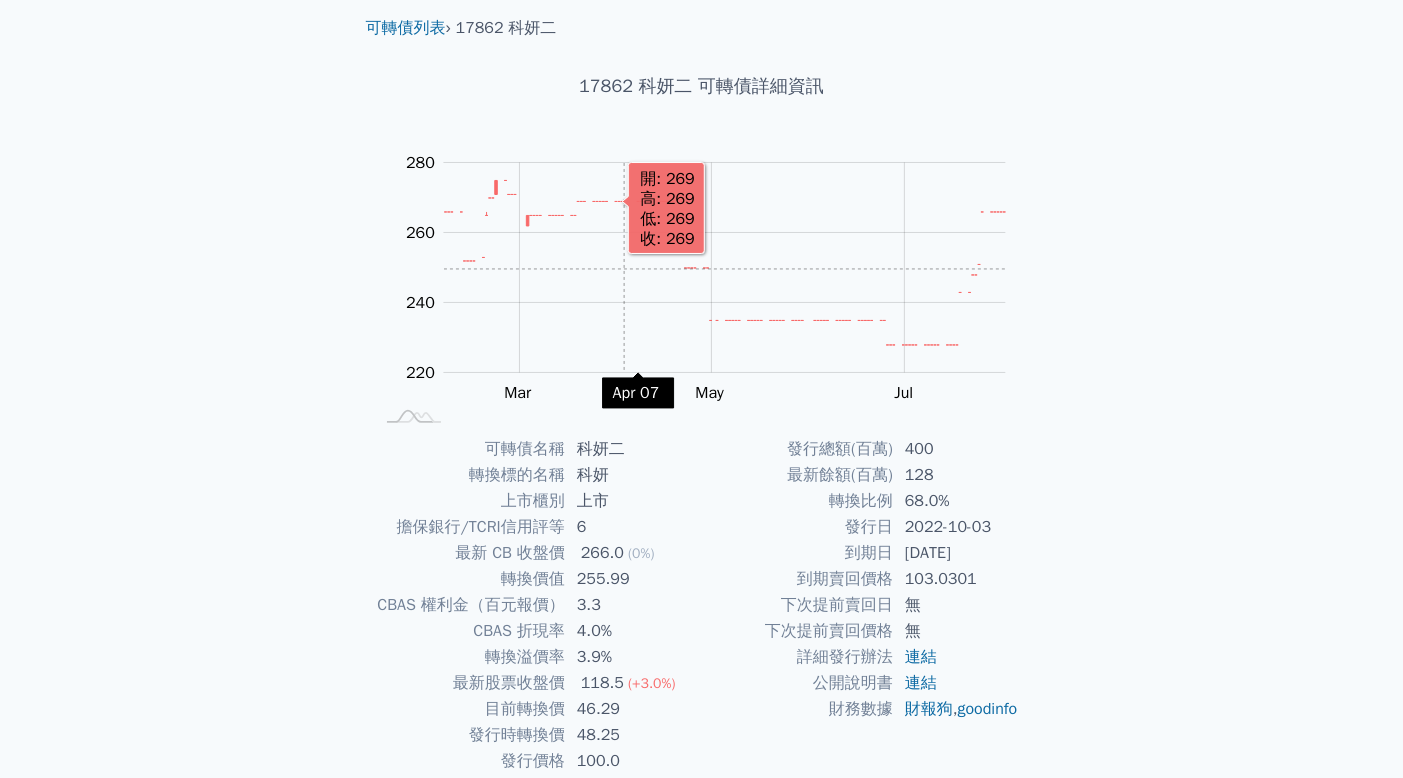 scroll, scrollTop: 0, scrollLeft: 0, axis: both 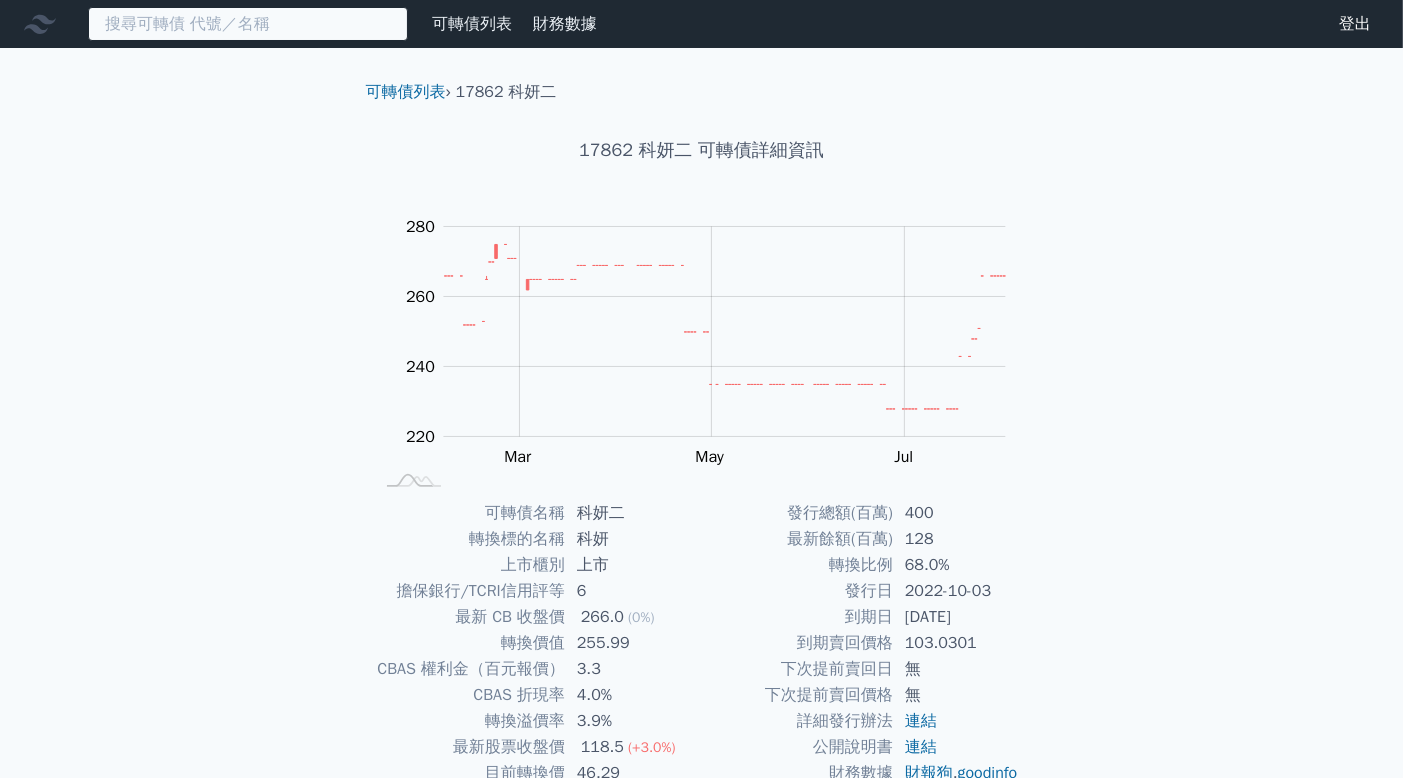 click at bounding box center [248, 24] 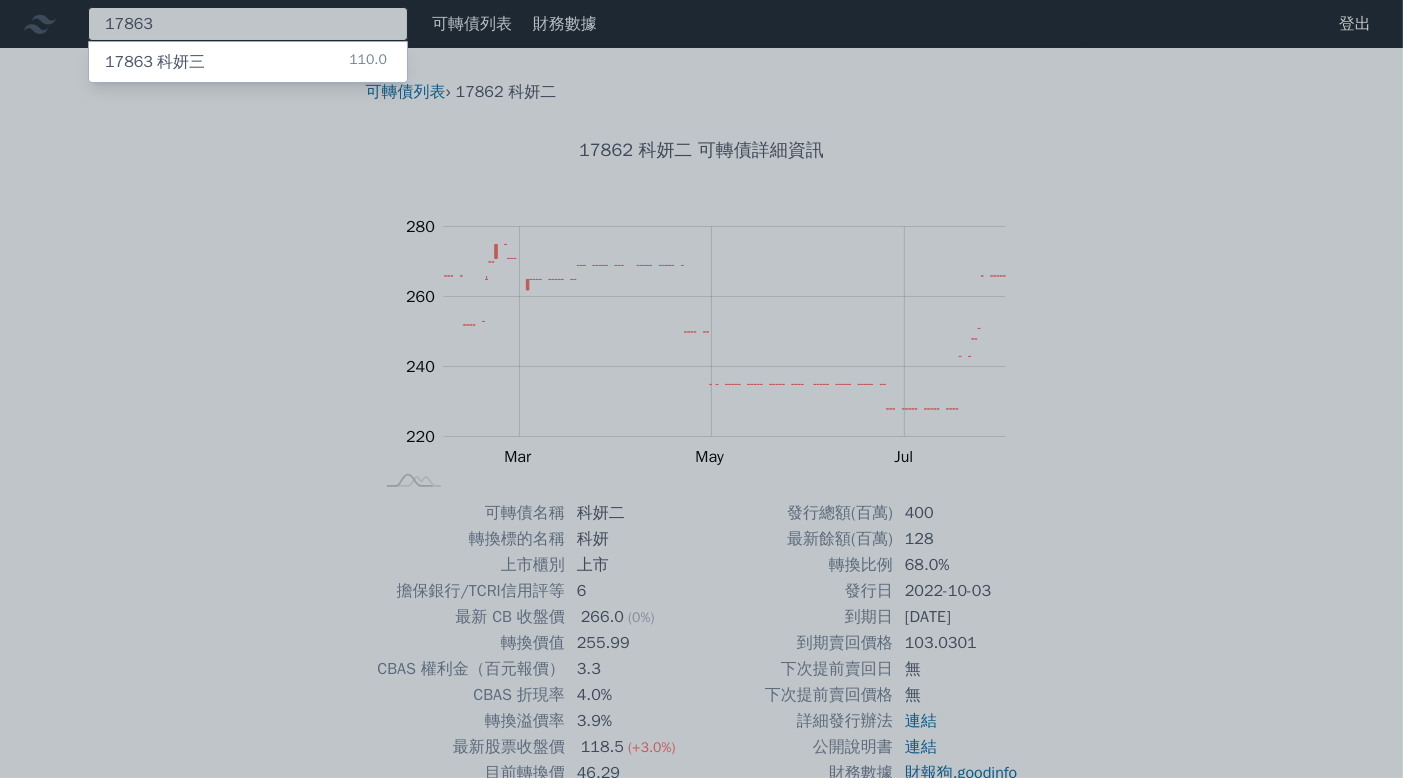 type on "17863" 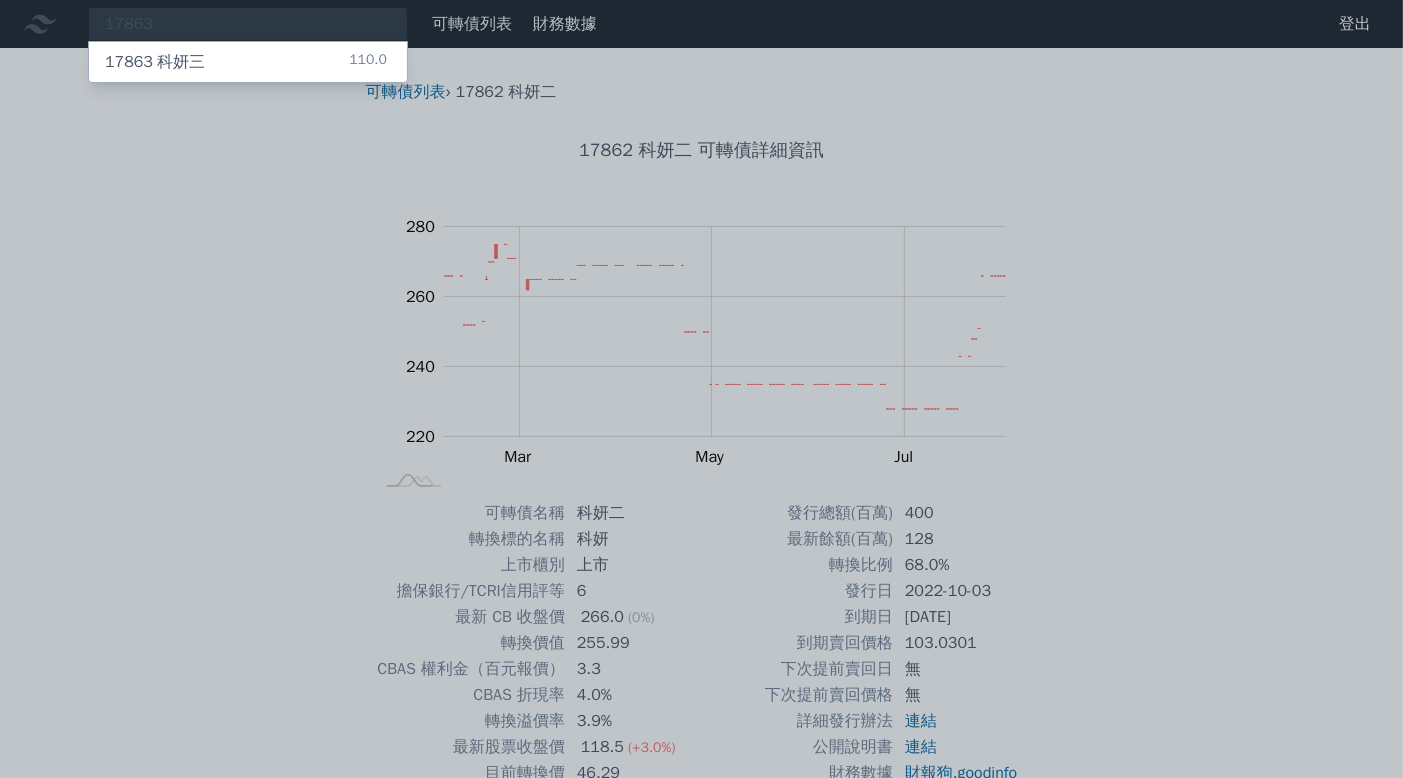 click on "17863 科妍三
110.0" at bounding box center (248, 62) 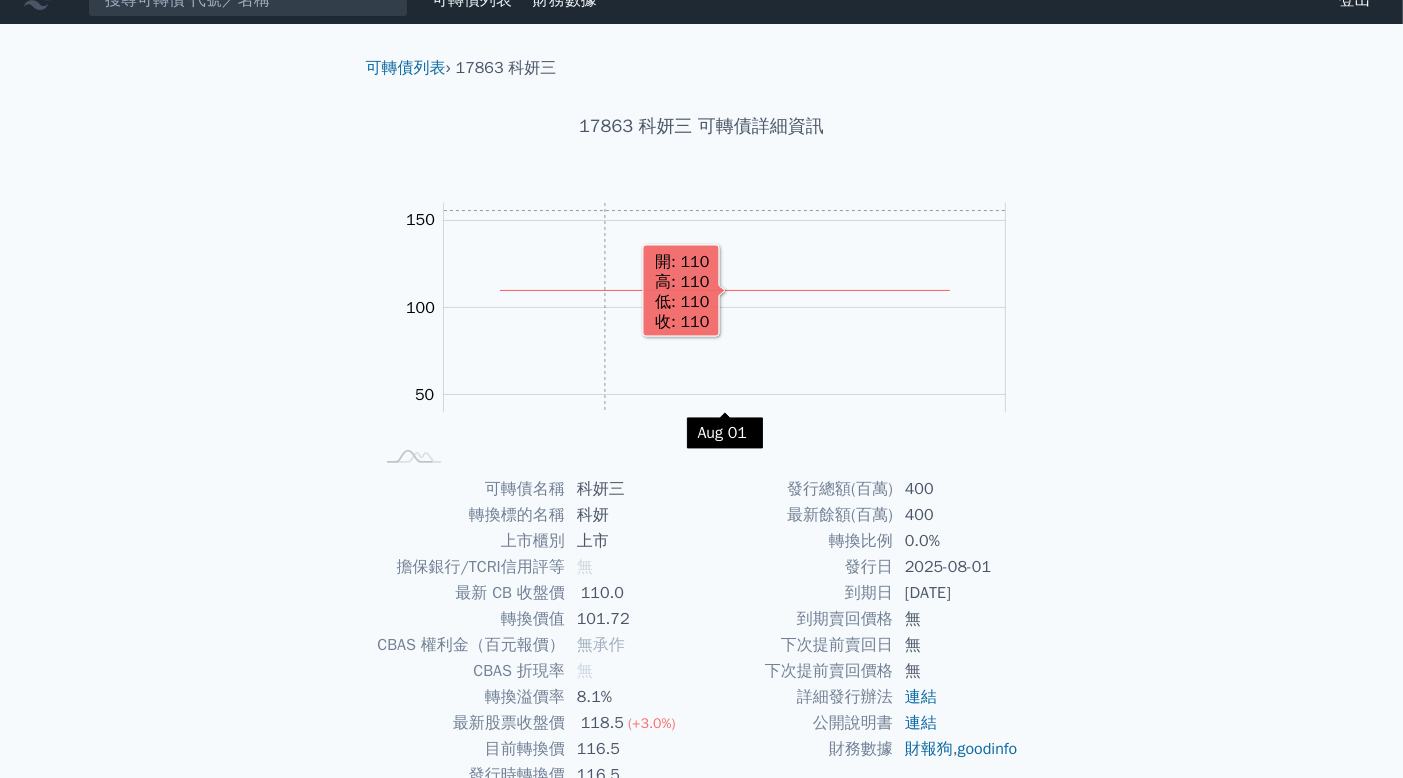 scroll, scrollTop: 148, scrollLeft: 0, axis: vertical 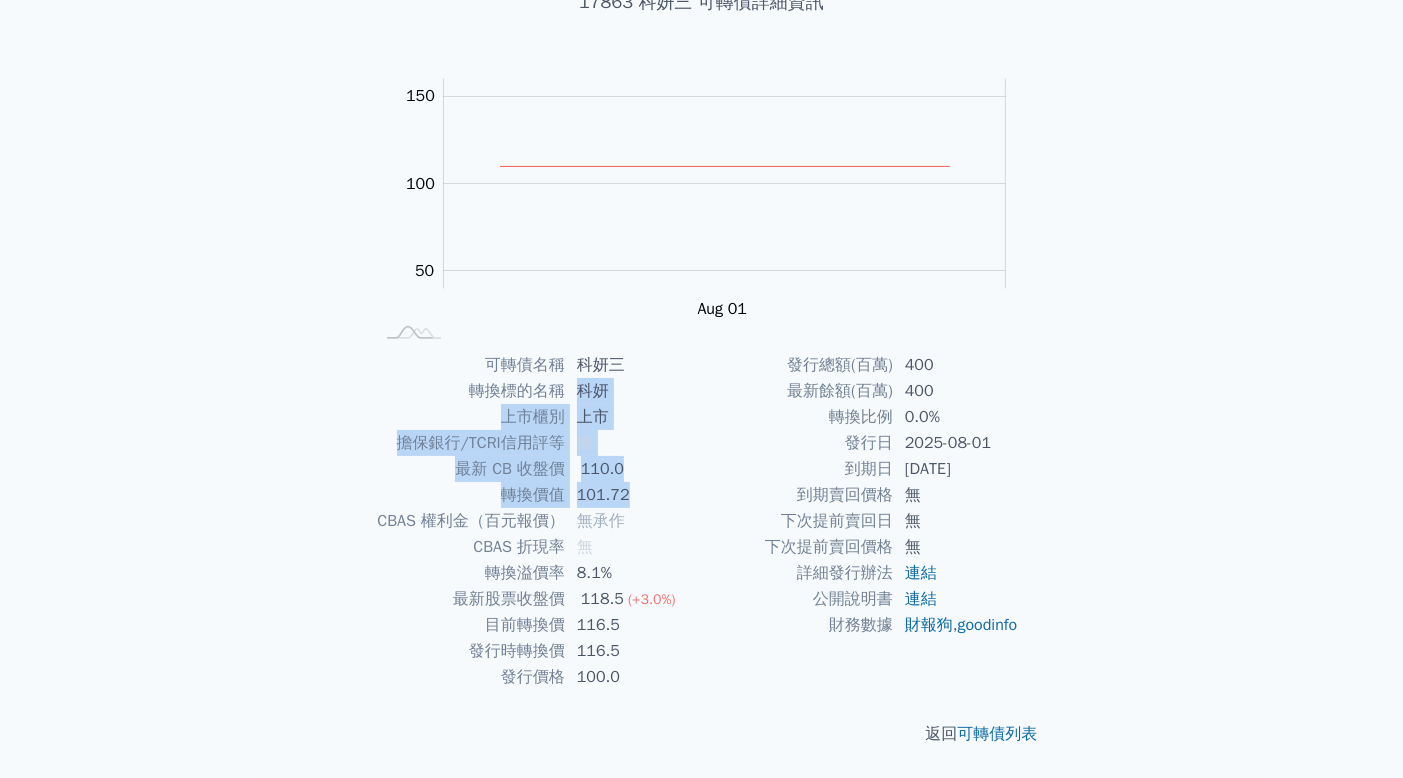 drag, startPoint x: 579, startPoint y: 385, endPoint x: 692, endPoint y: 483, distance: 149.57607 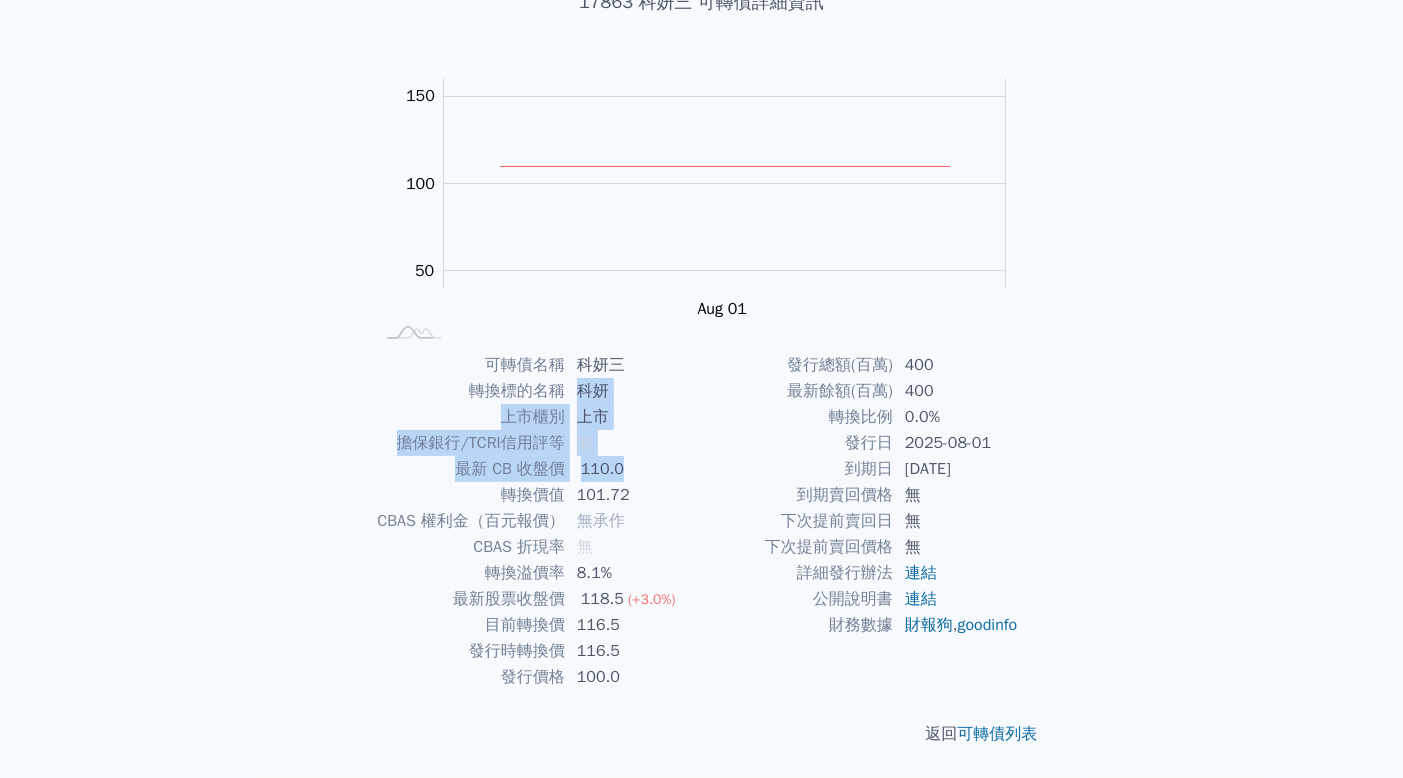 drag, startPoint x: 564, startPoint y: 397, endPoint x: 689, endPoint y: 469, distance: 144.25325 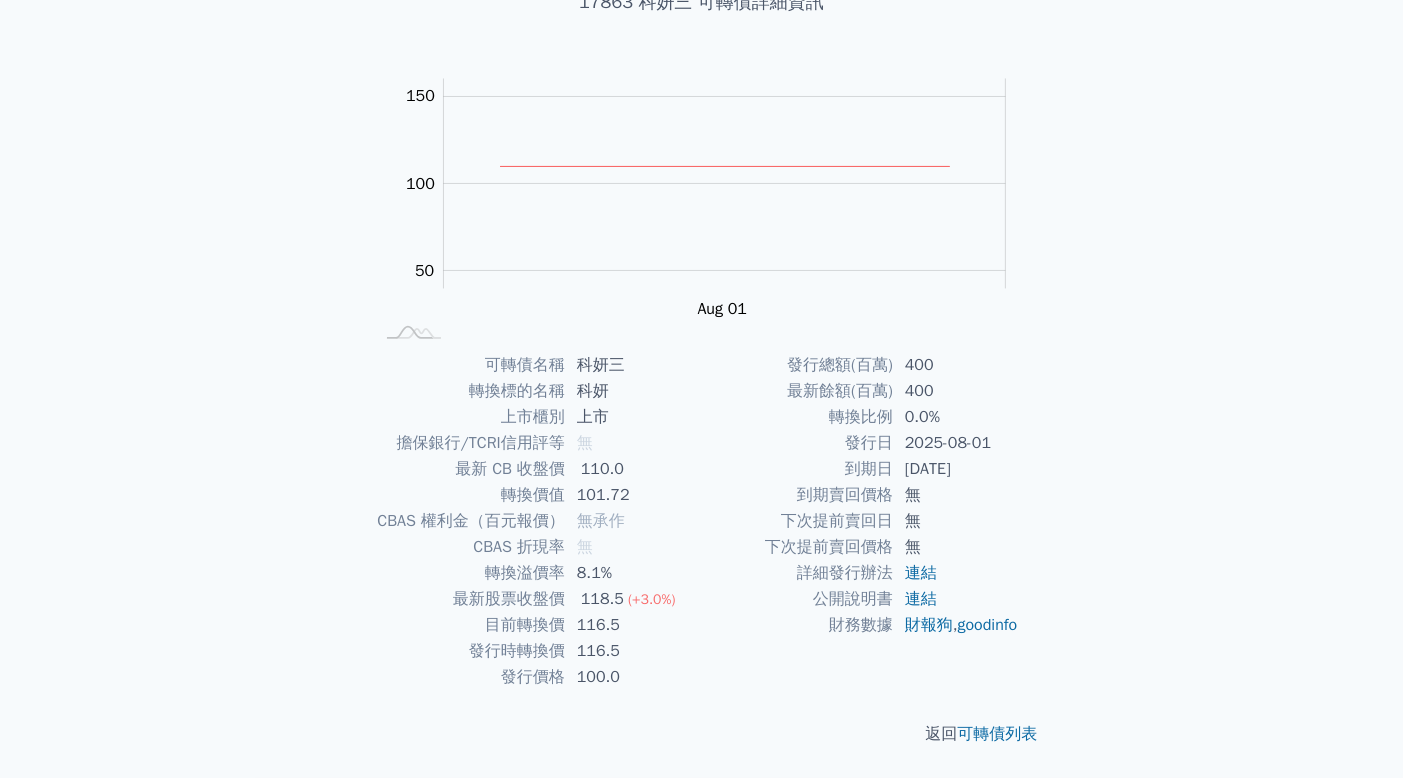 click on "110.0" at bounding box center [633, 469] 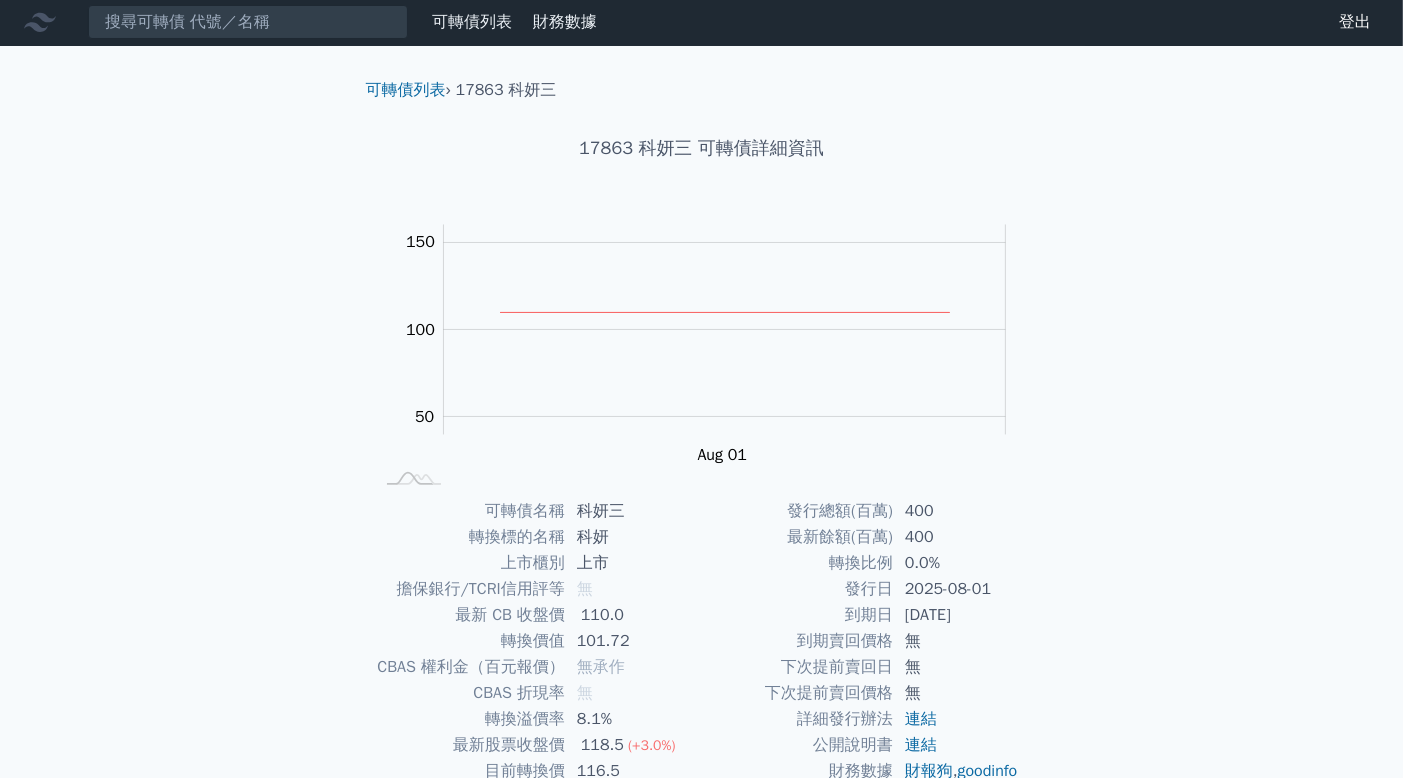 scroll, scrollTop: 0, scrollLeft: 0, axis: both 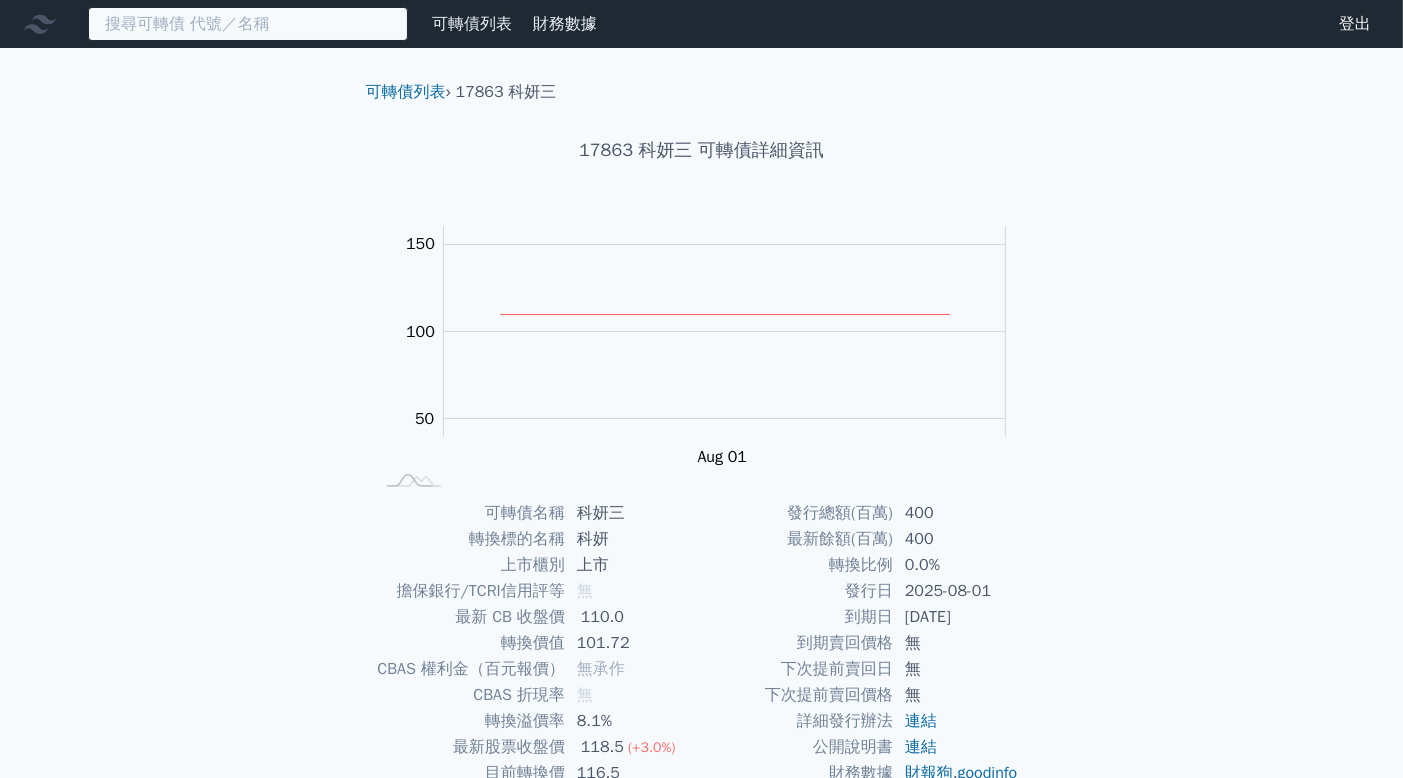 click at bounding box center (248, 24) 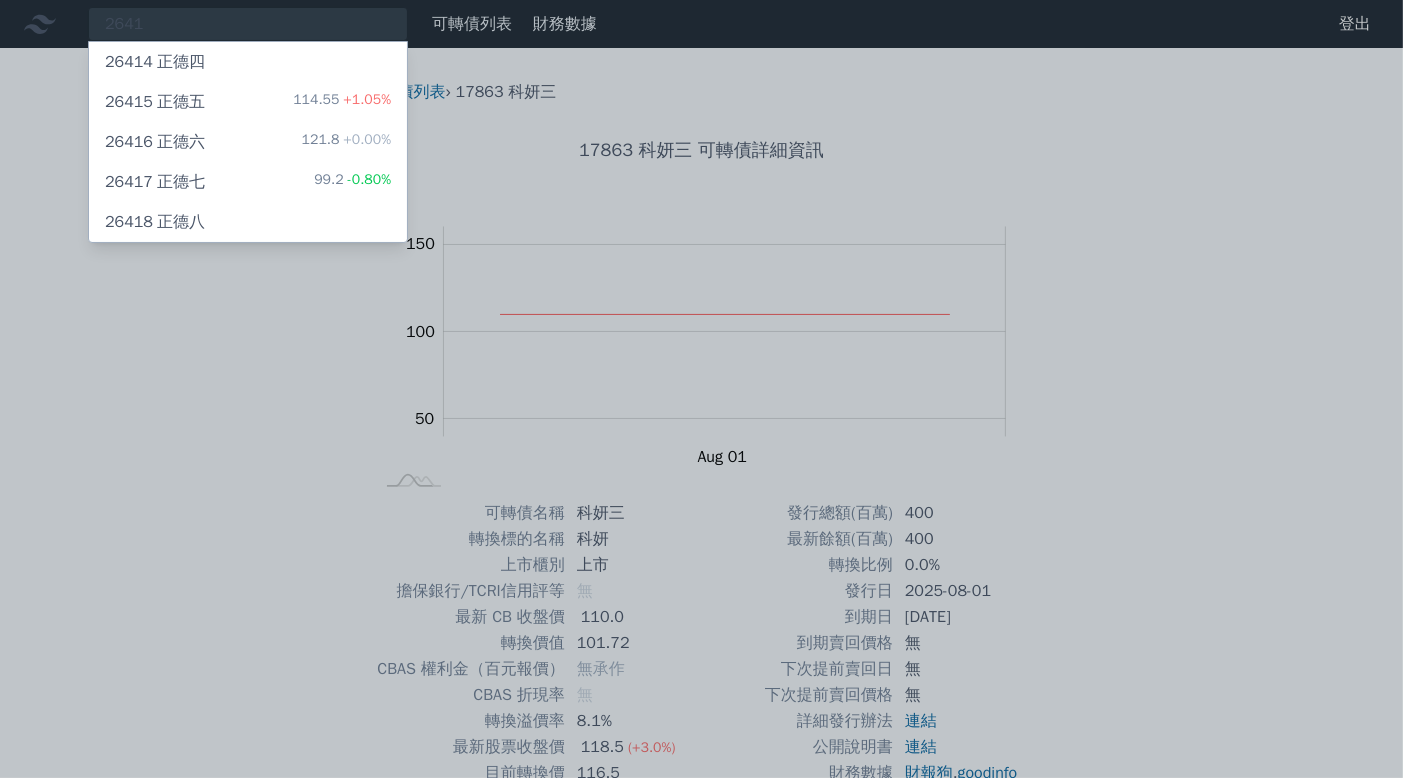 click at bounding box center (701, 389) 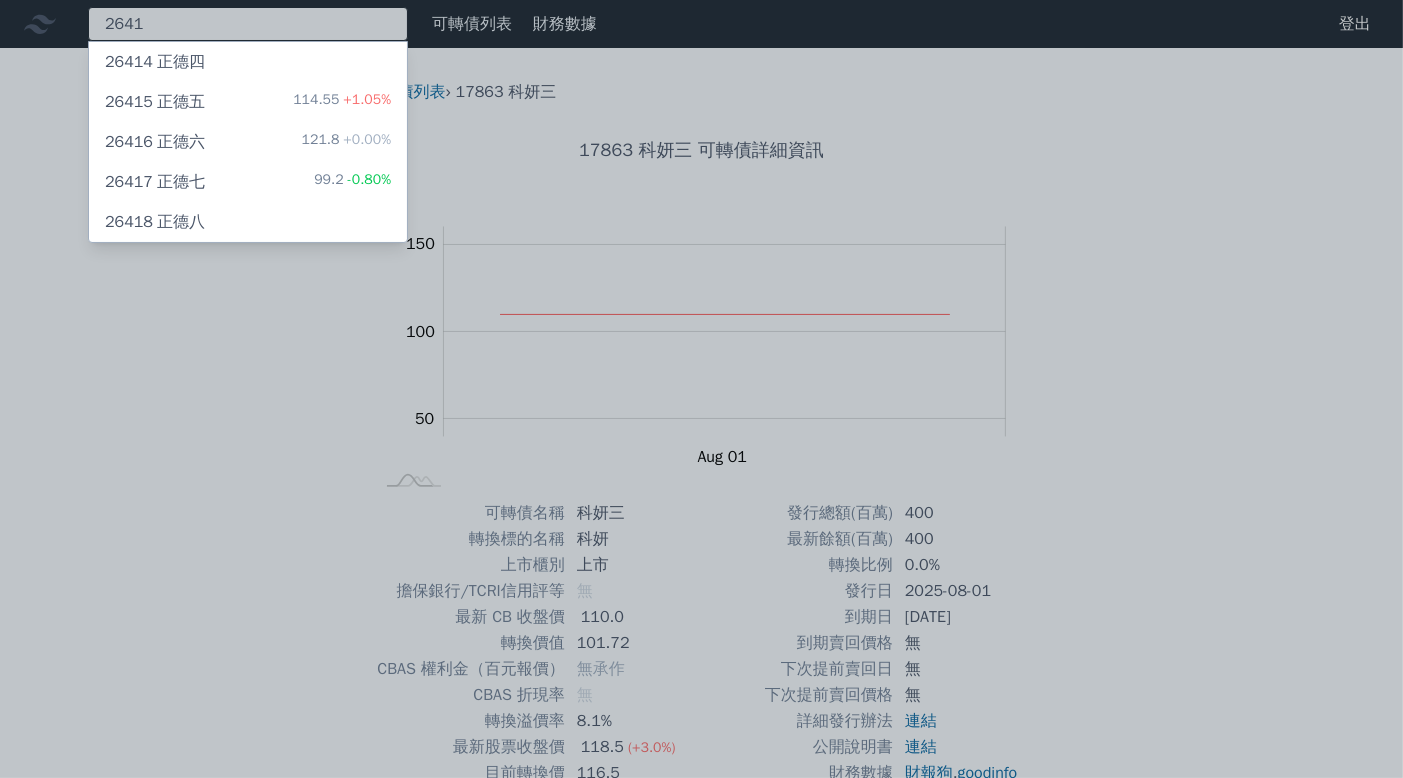 click on "2641
26414 正德四
26415 正德五
114.55 +1.05%
26416 正德六
121.8 +0.00%
26417 正德七
99.2 -0.80%
26418 正德八" at bounding box center [248, 24] 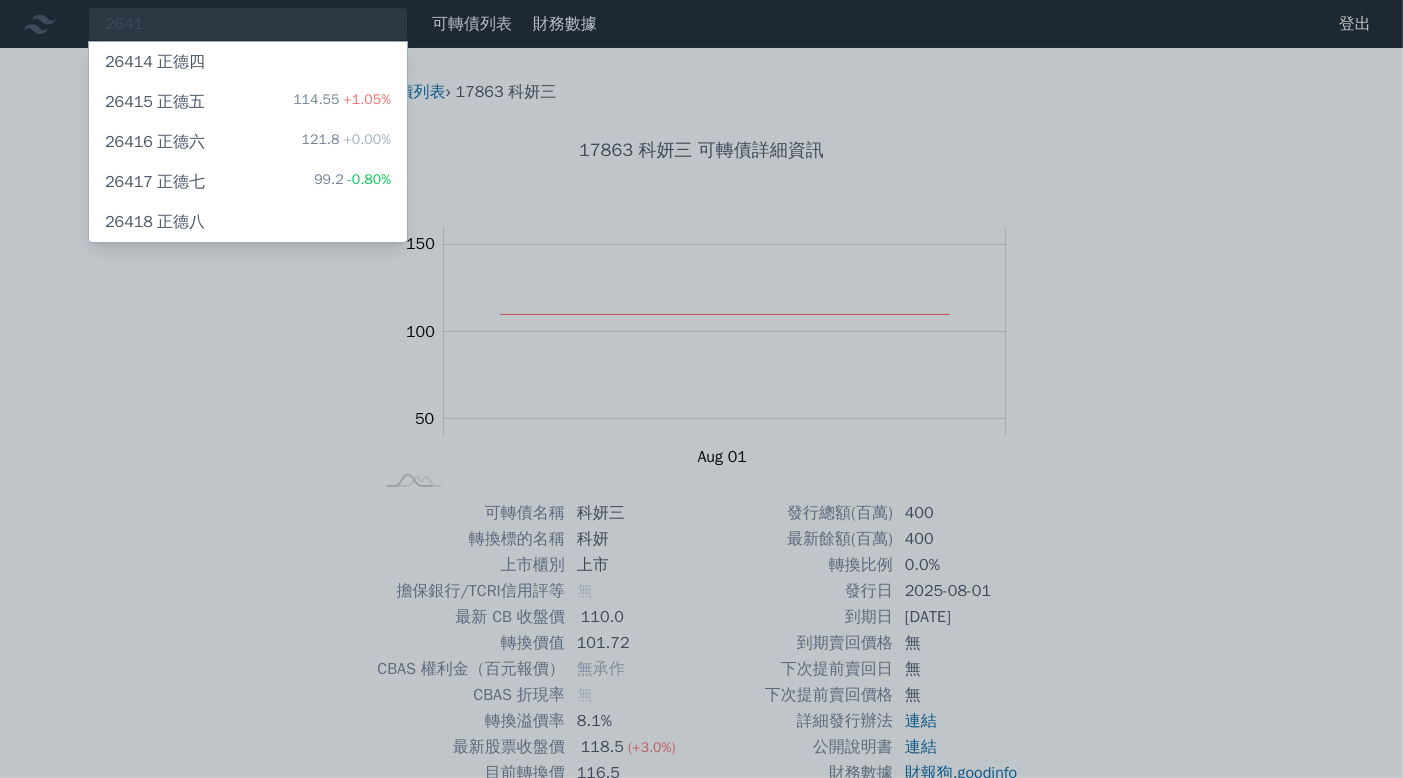 drag, startPoint x: 185, startPoint y: 26, endPoint x: 64, endPoint y: 24, distance: 121.016525 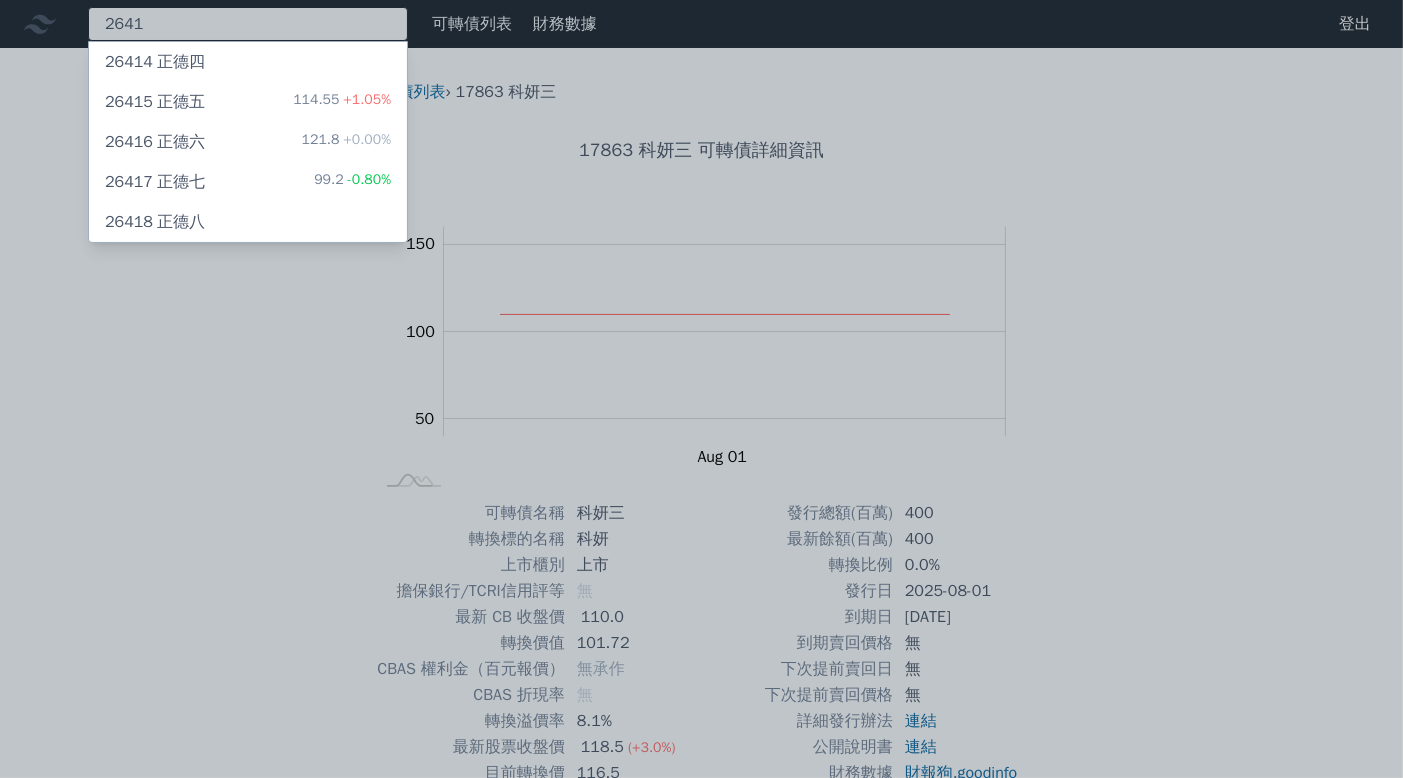 click on "2641
26414 正德四
26415 正德五
114.55 +1.05%
26416 正德六
121.8 +0.00%
26417 正德七
99.2 -0.80%
26418 正德八" at bounding box center (248, 24) 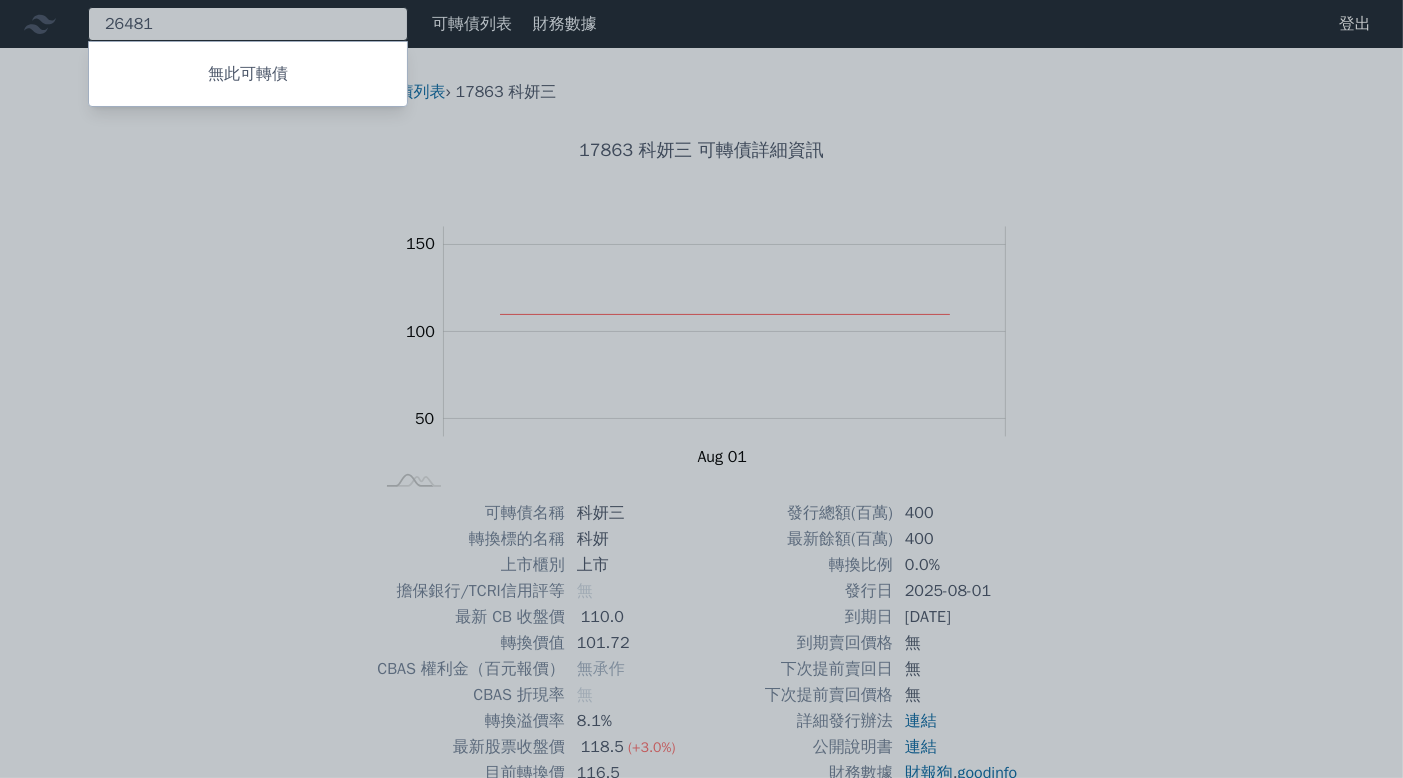 type on "26481" 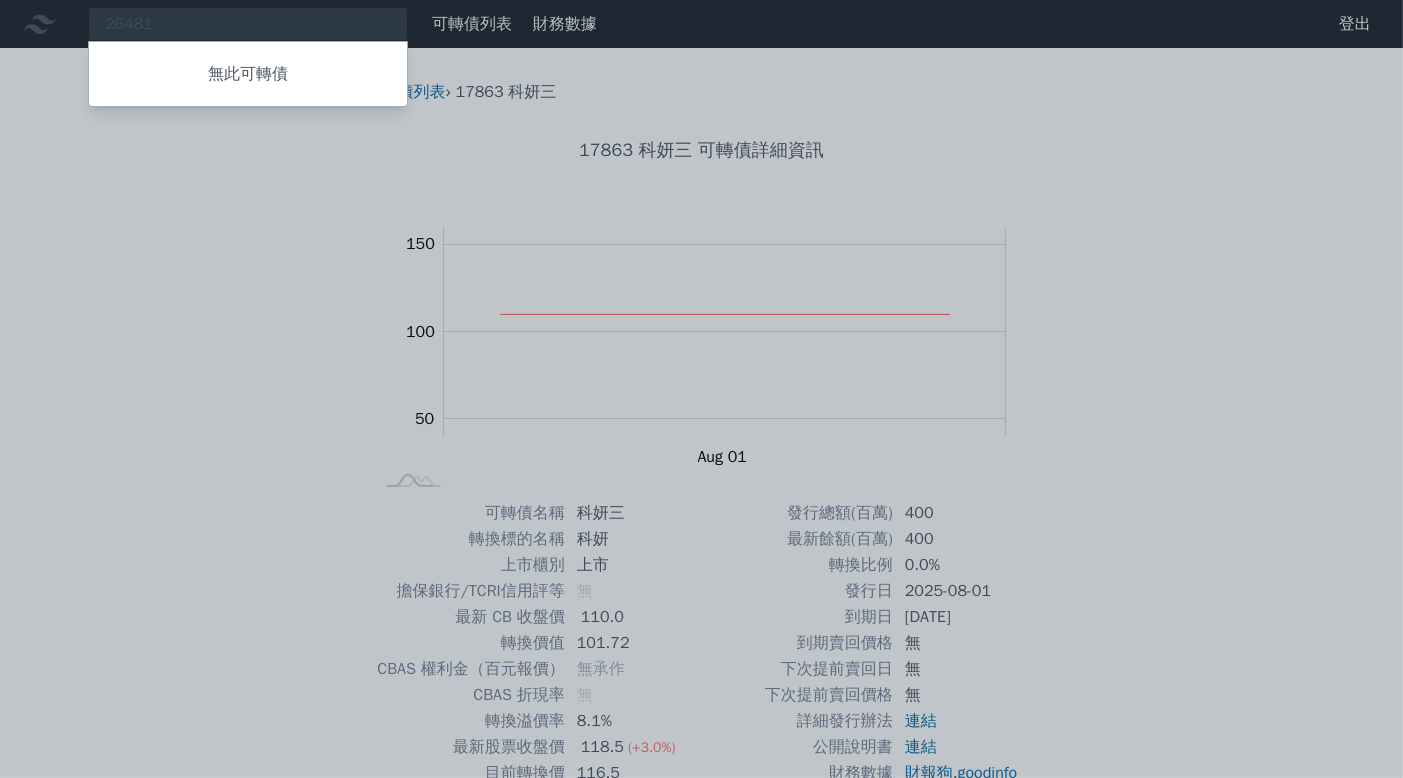 drag, startPoint x: 180, startPoint y: 29, endPoint x: 80, endPoint y: 23, distance: 100.17984 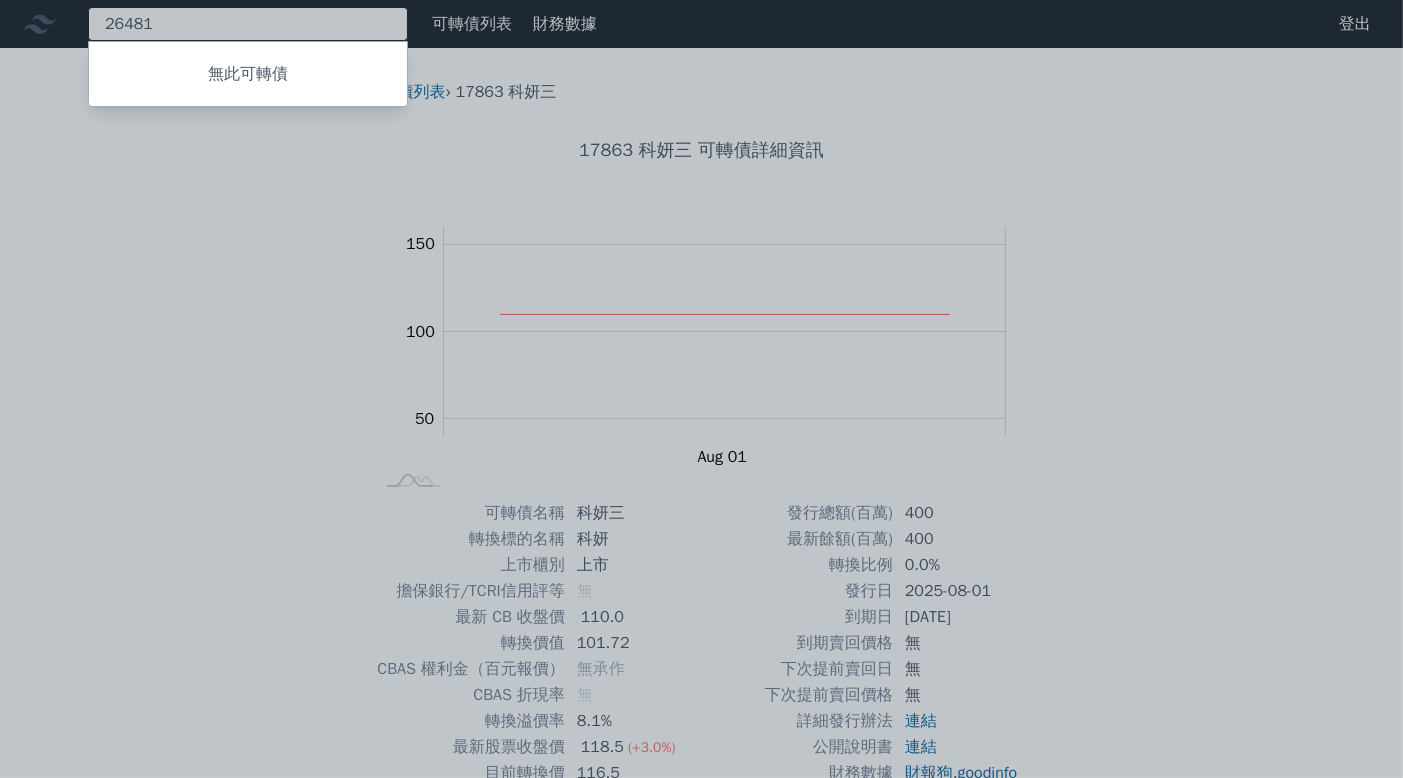 click on "26481
無此可轉債" at bounding box center (248, 24) 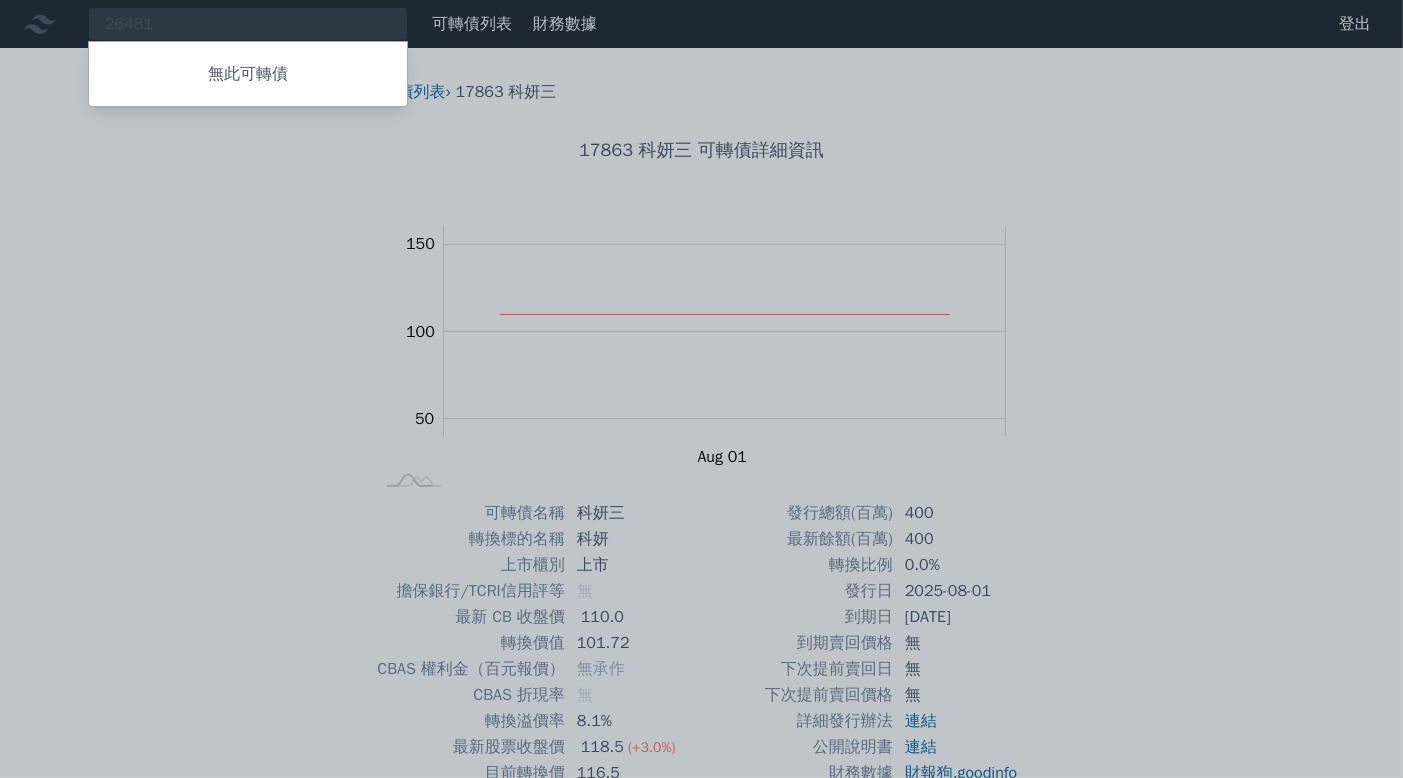 click at bounding box center [701, 389] 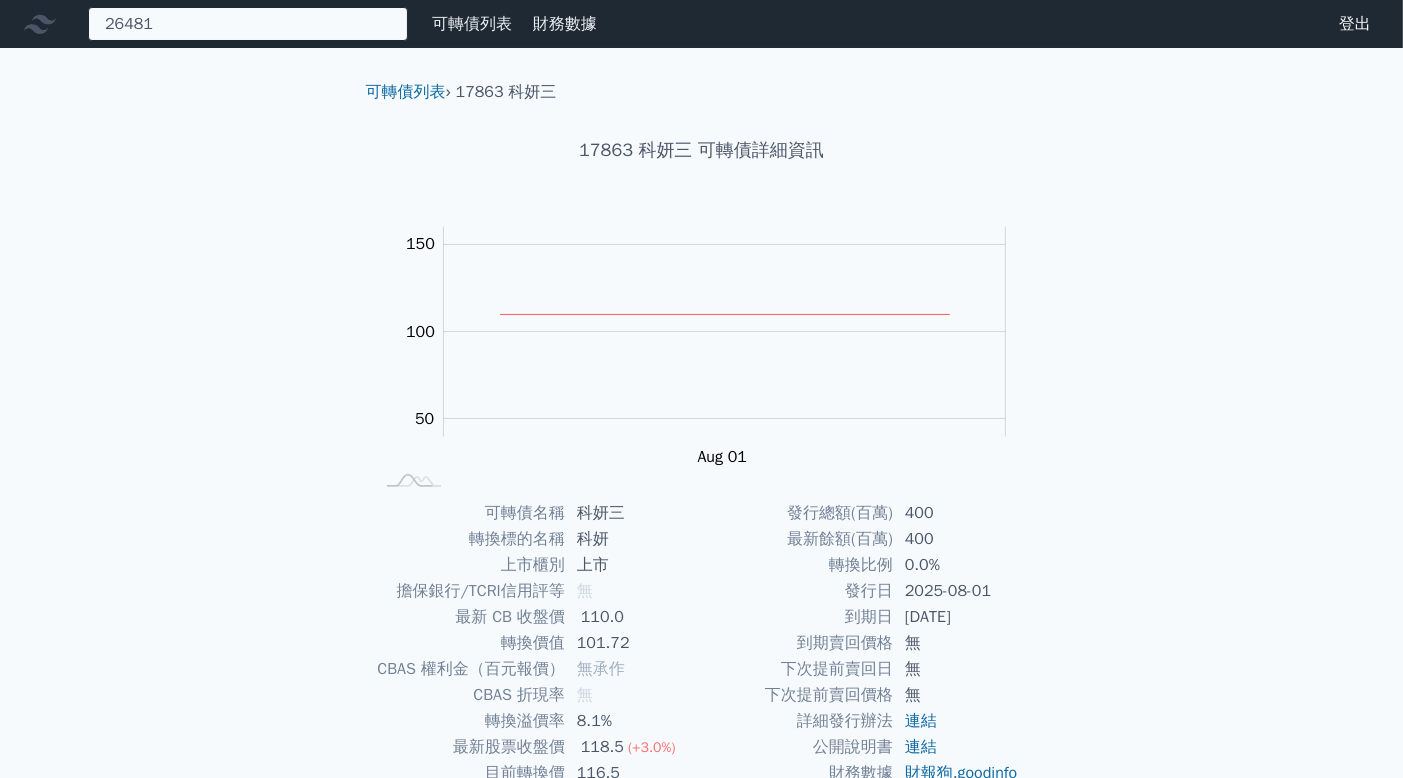 click on "26481
無此可轉債" at bounding box center [248, 24] 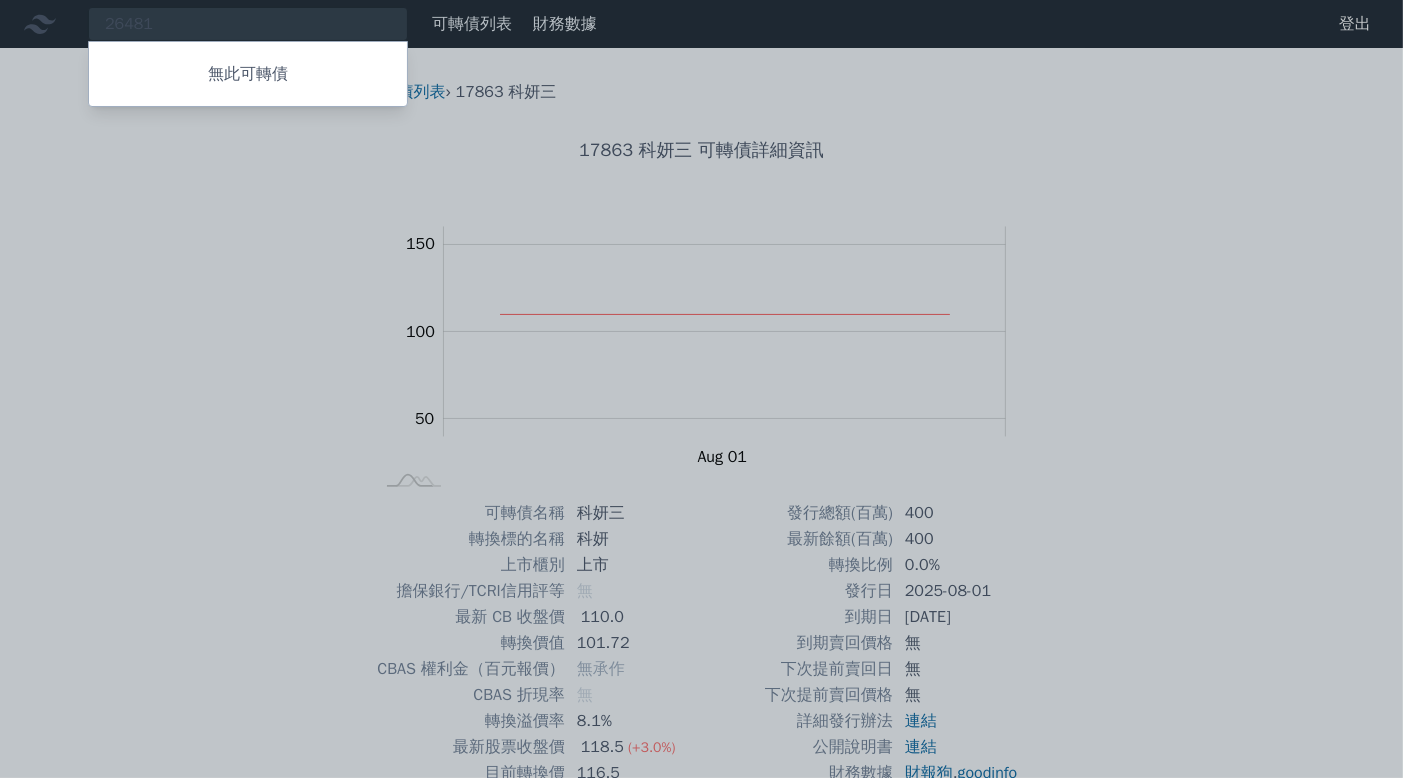 drag, startPoint x: 132, startPoint y: 26, endPoint x: 175, endPoint y: 26, distance: 43 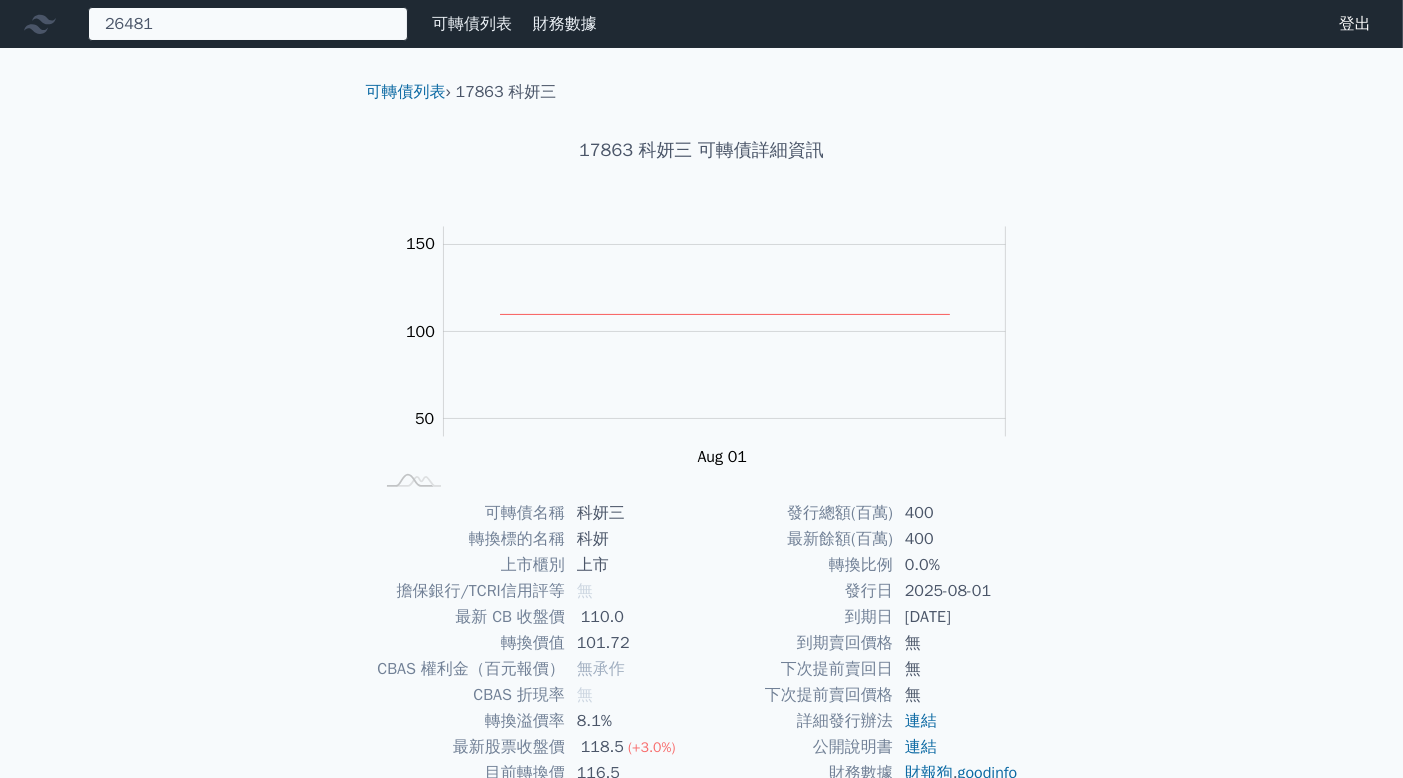 click on "26481
無此可轉債" at bounding box center [248, 24] 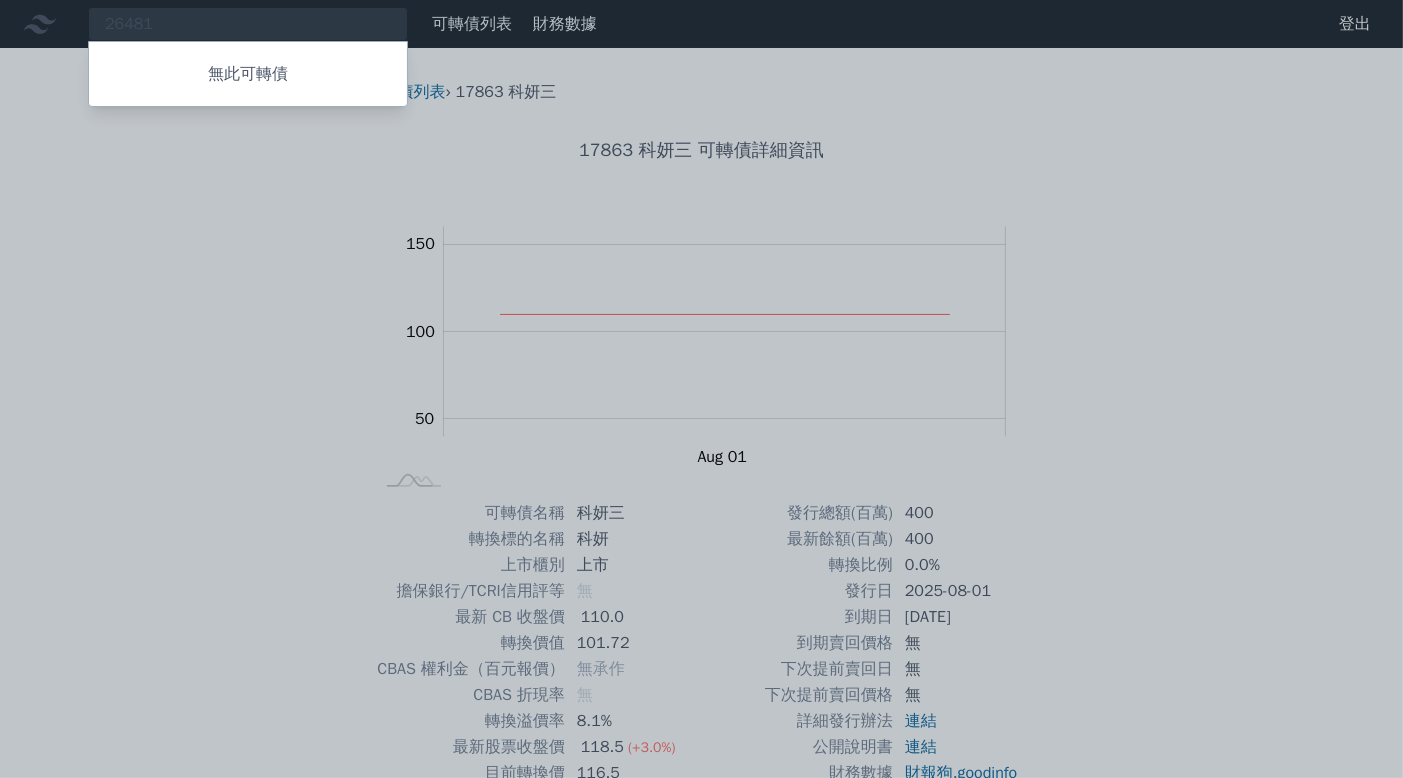 drag, startPoint x: 160, startPoint y: 19, endPoint x: 105, endPoint y: 21, distance: 55.03635 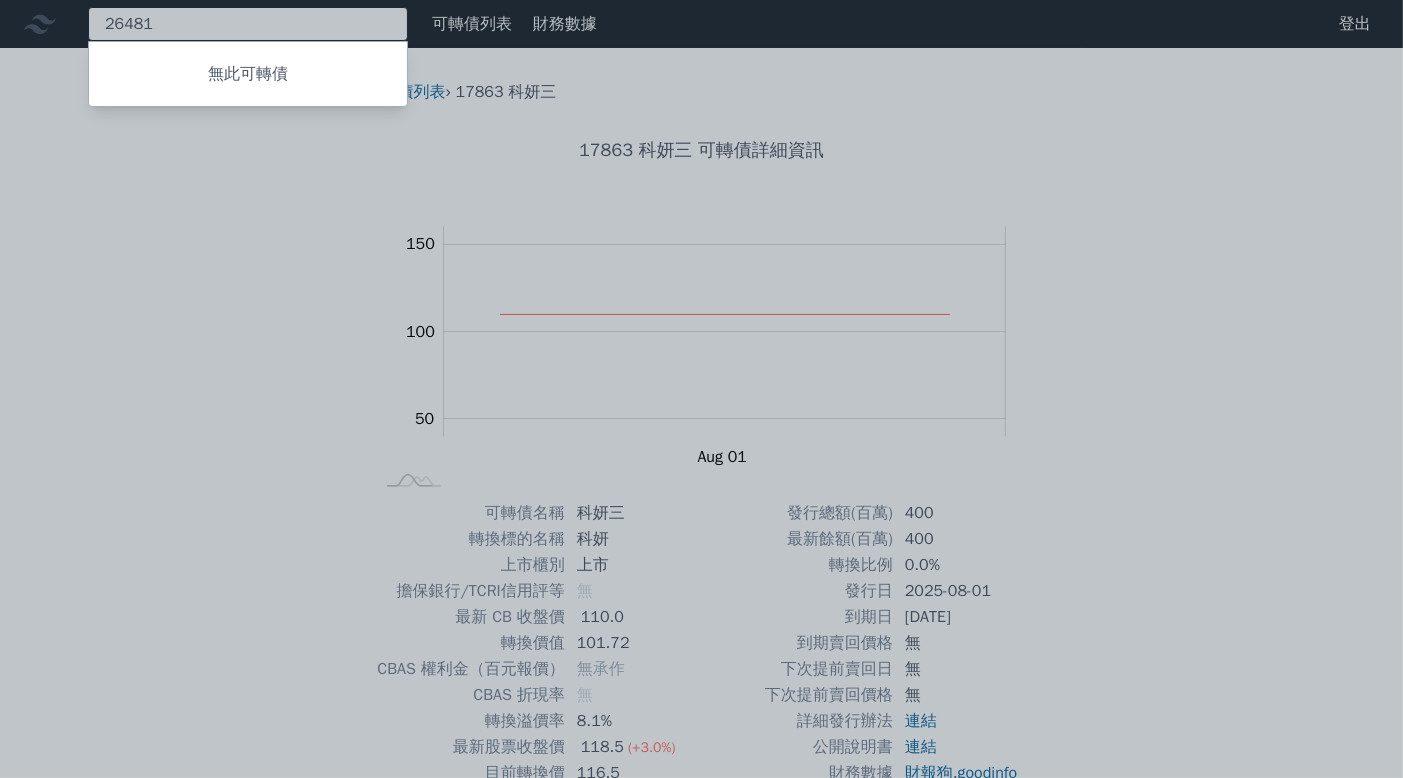 click on "26481
無此可轉債" at bounding box center (248, 24) 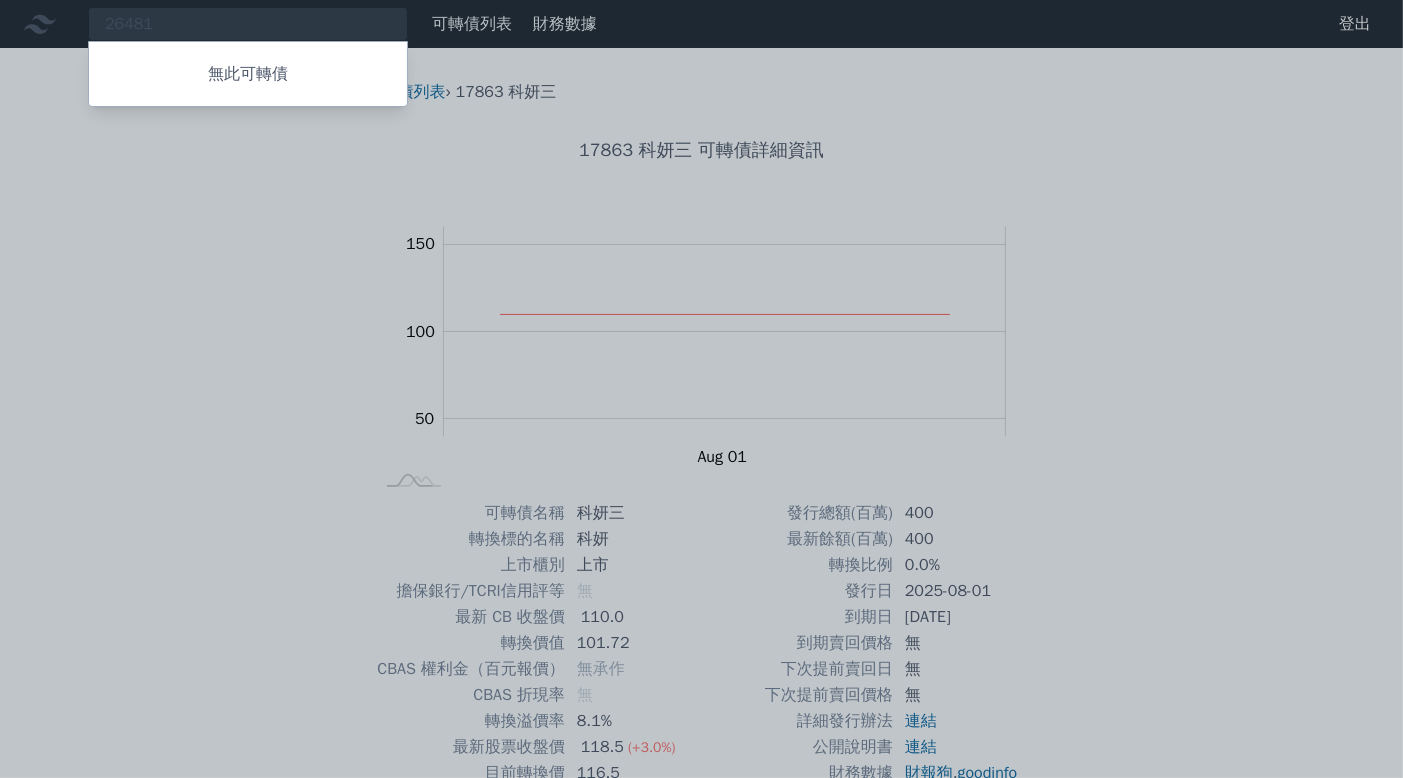 click at bounding box center (701, 389) 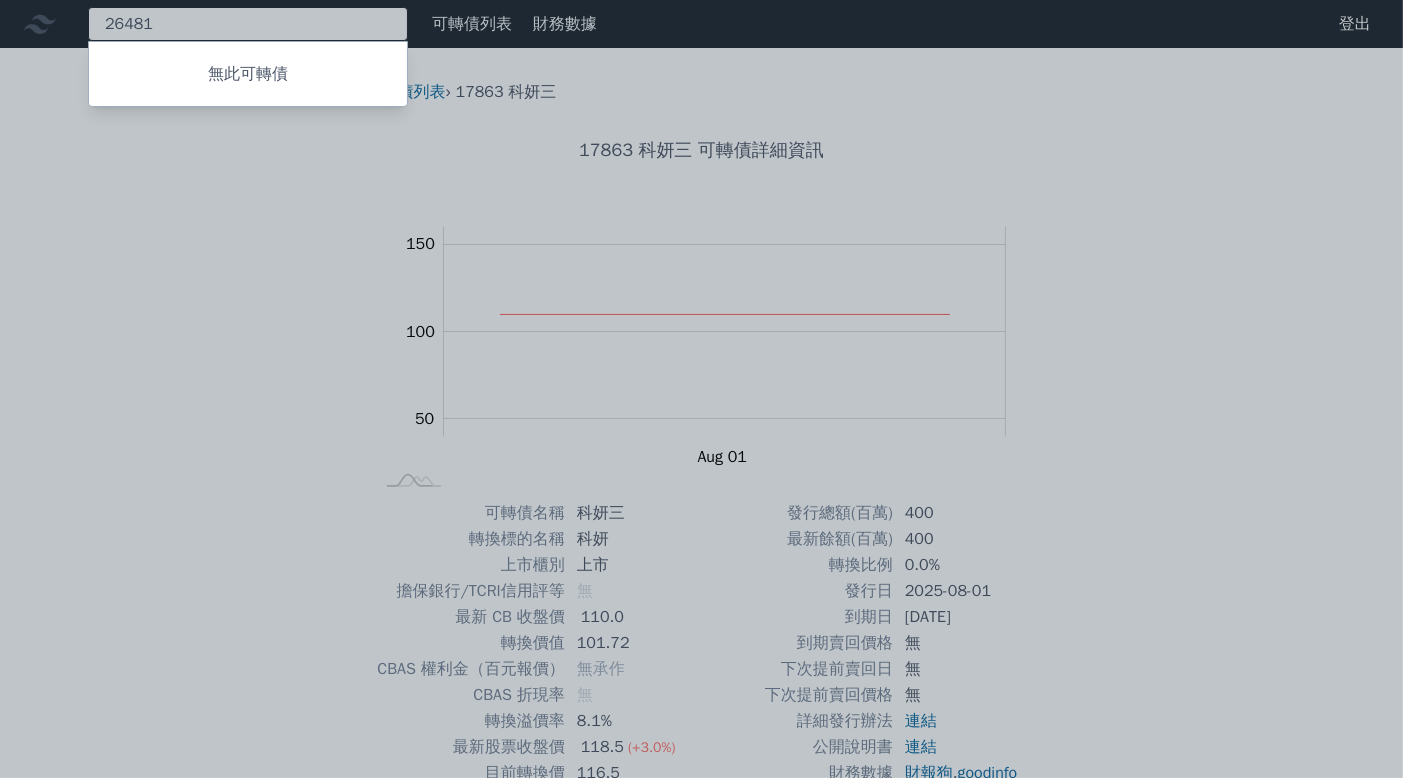 click on "26481
無此可轉債" at bounding box center (248, 24) 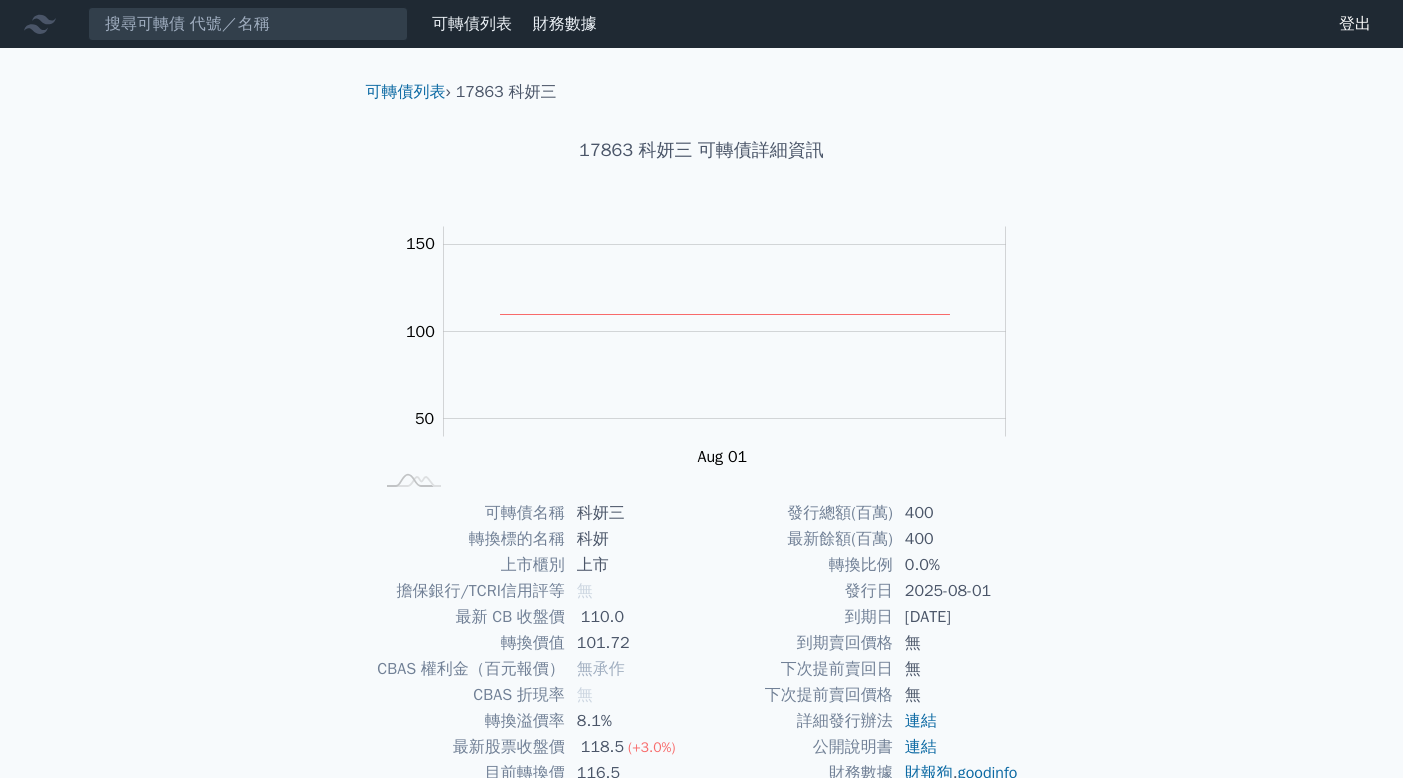 scroll, scrollTop: 0, scrollLeft: 0, axis: both 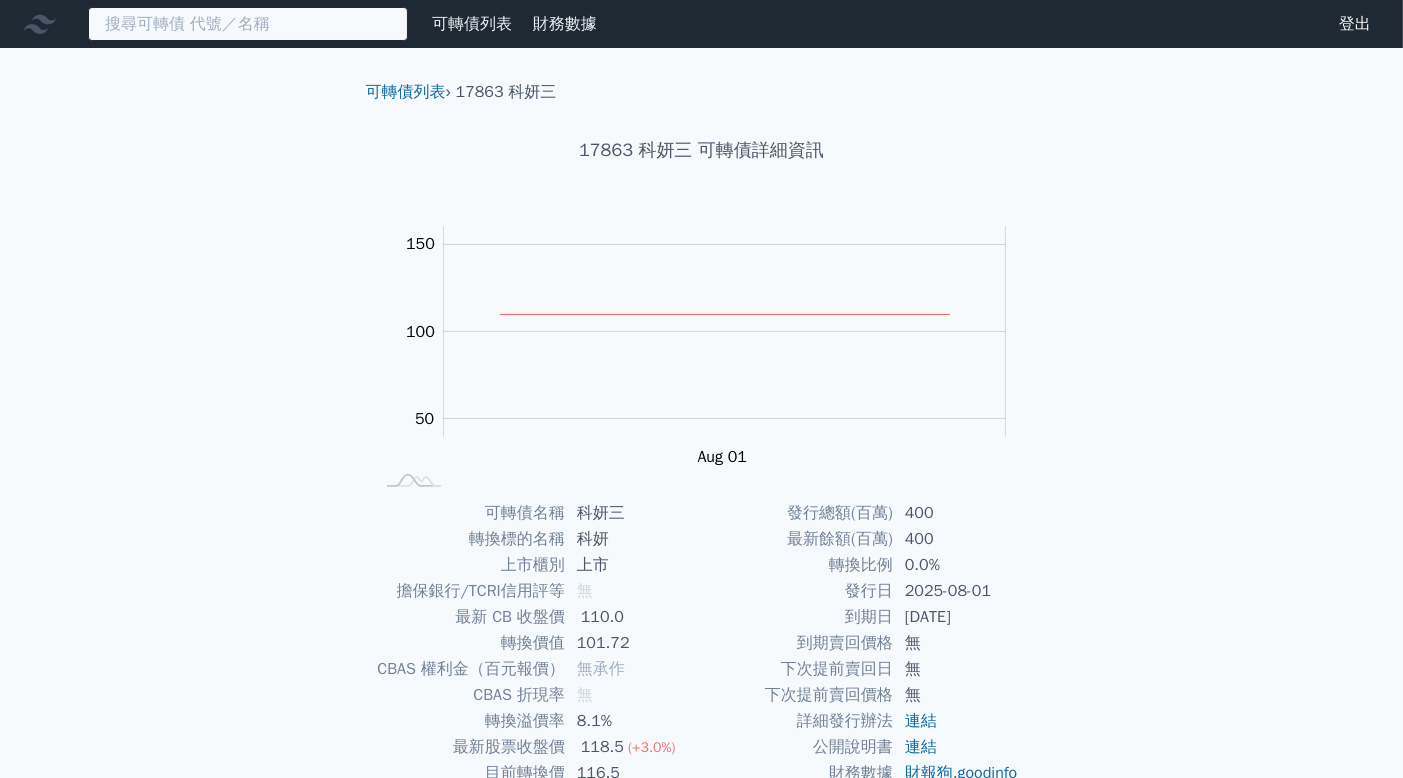 click at bounding box center (248, 24) 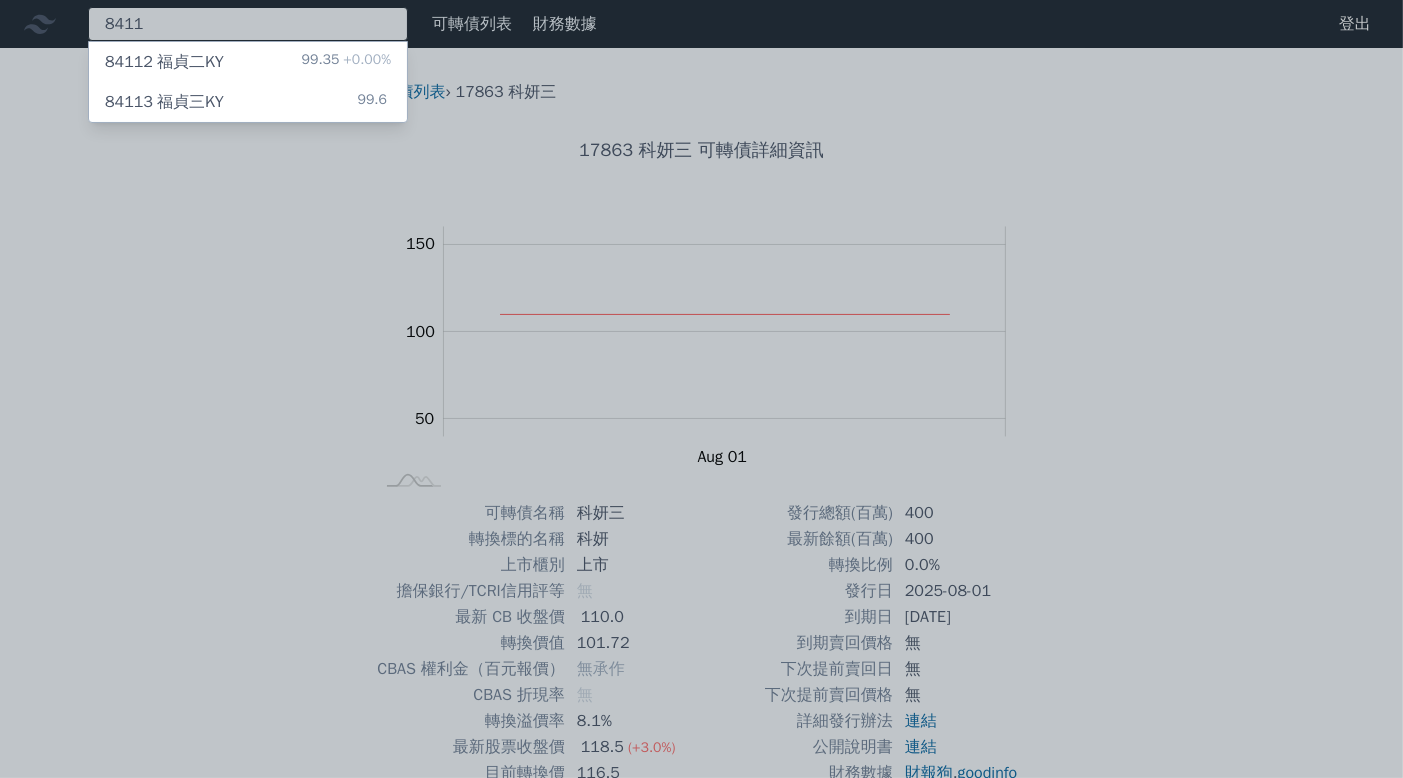 type on "8411" 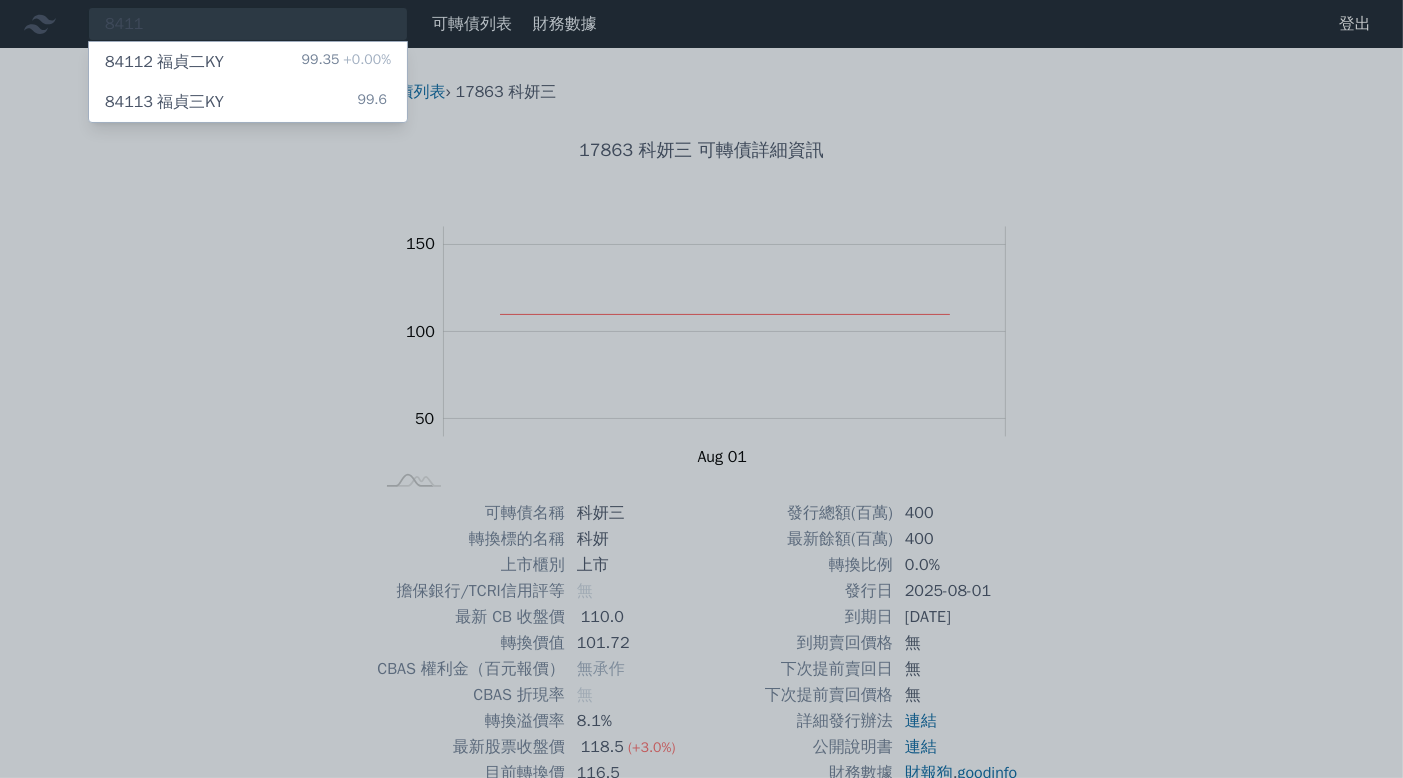 click on "84112 福貞二KY
99.35 +0.00%" at bounding box center [248, 62] 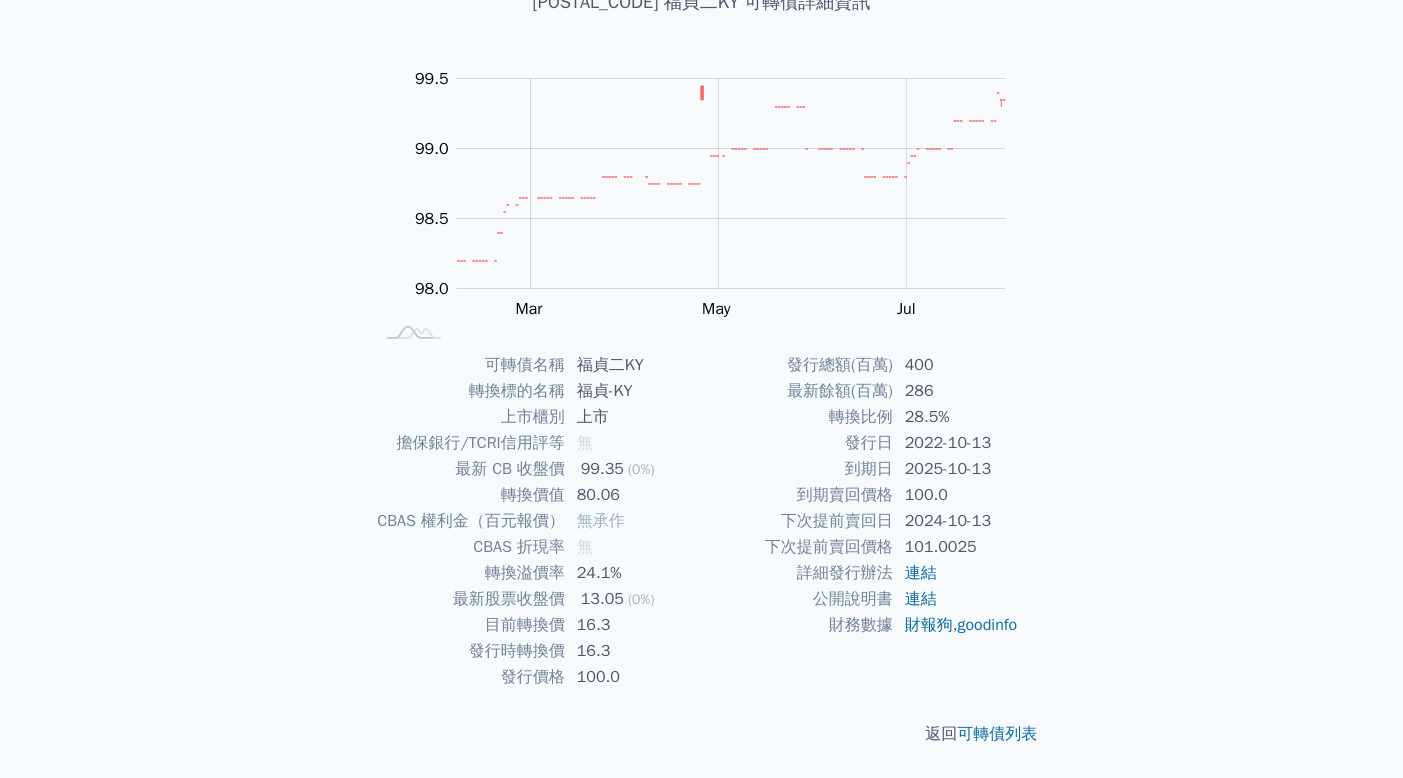 scroll, scrollTop: 0, scrollLeft: 0, axis: both 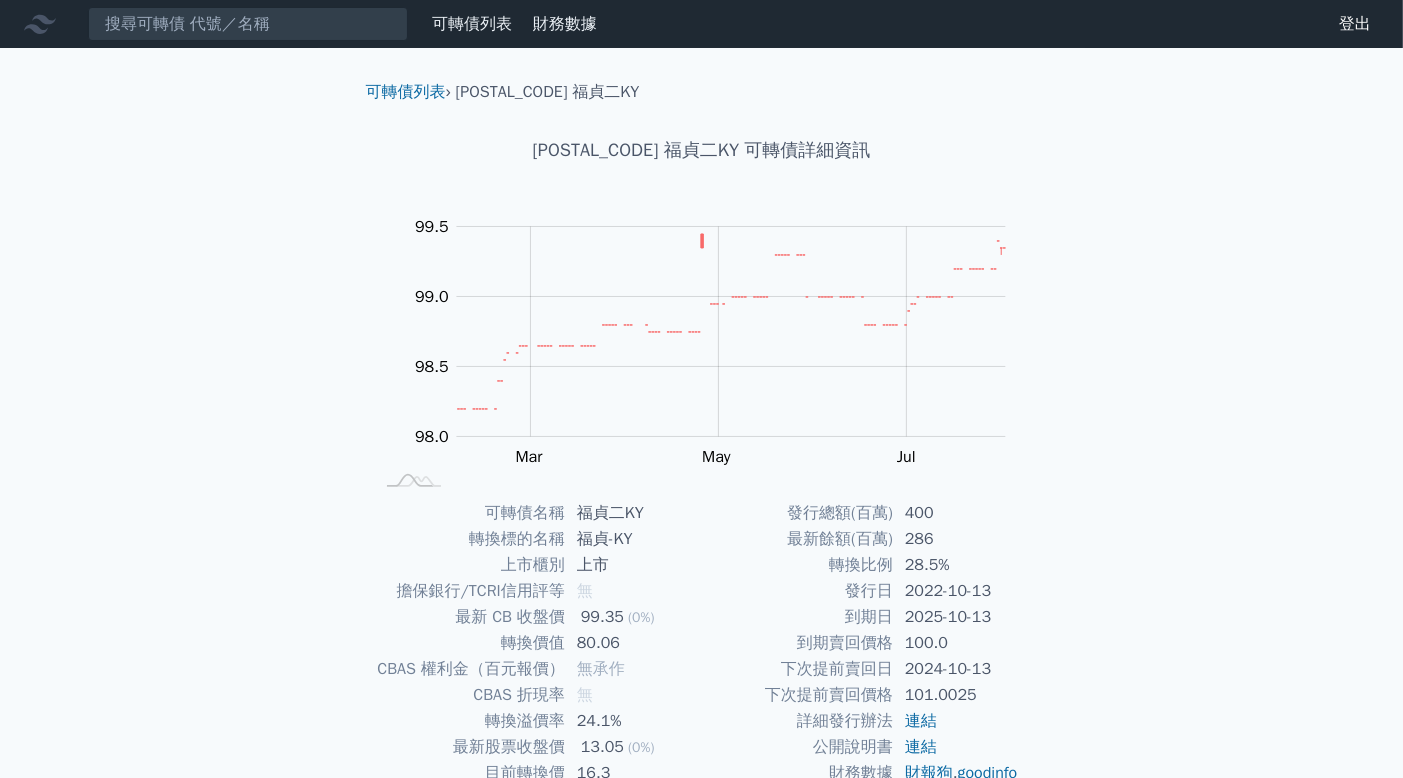 click on "[POSTAL_CODE] [NAME] 可轉債詳細資訊" at bounding box center (702, 150) 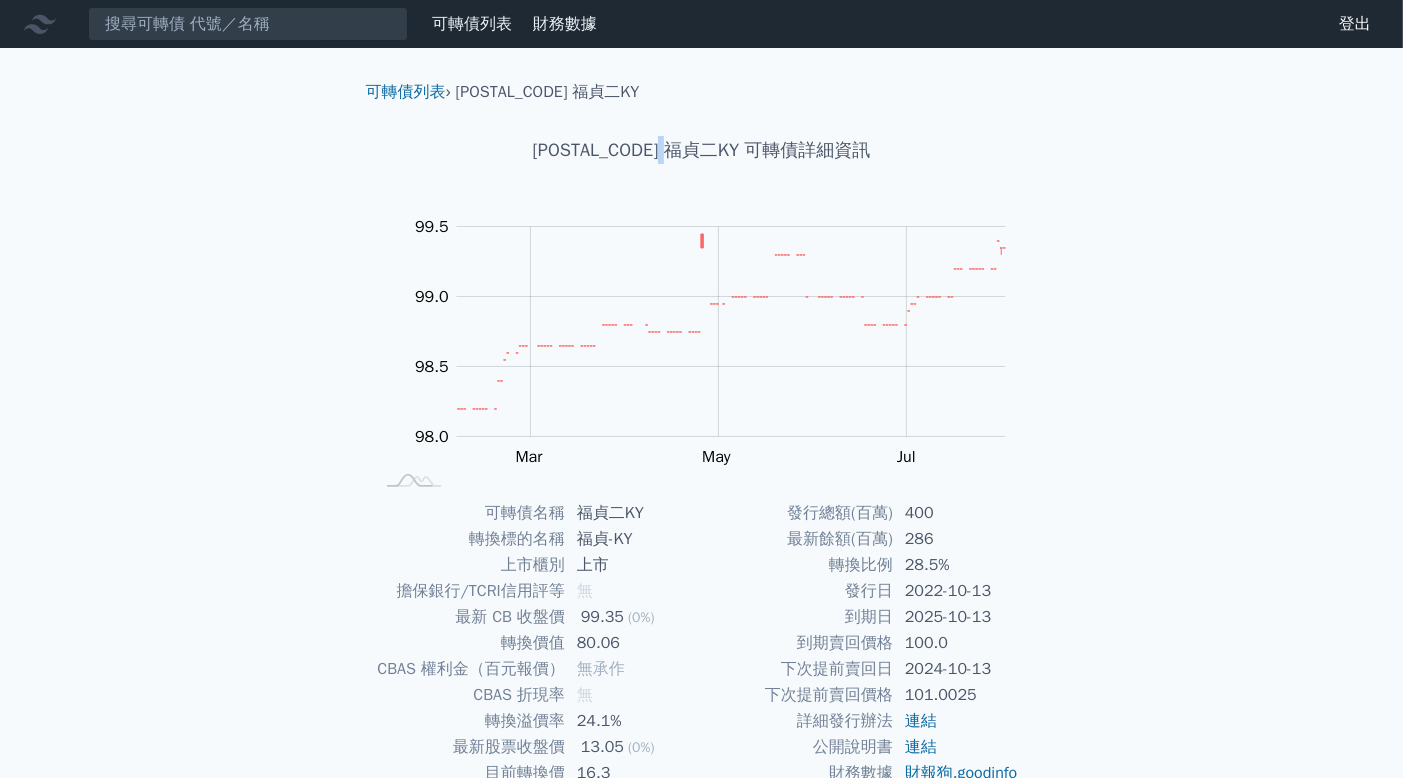 click on "[POSTAL_CODE] [NAME] 可轉債詳細資訊" at bounding box center (702, 150) 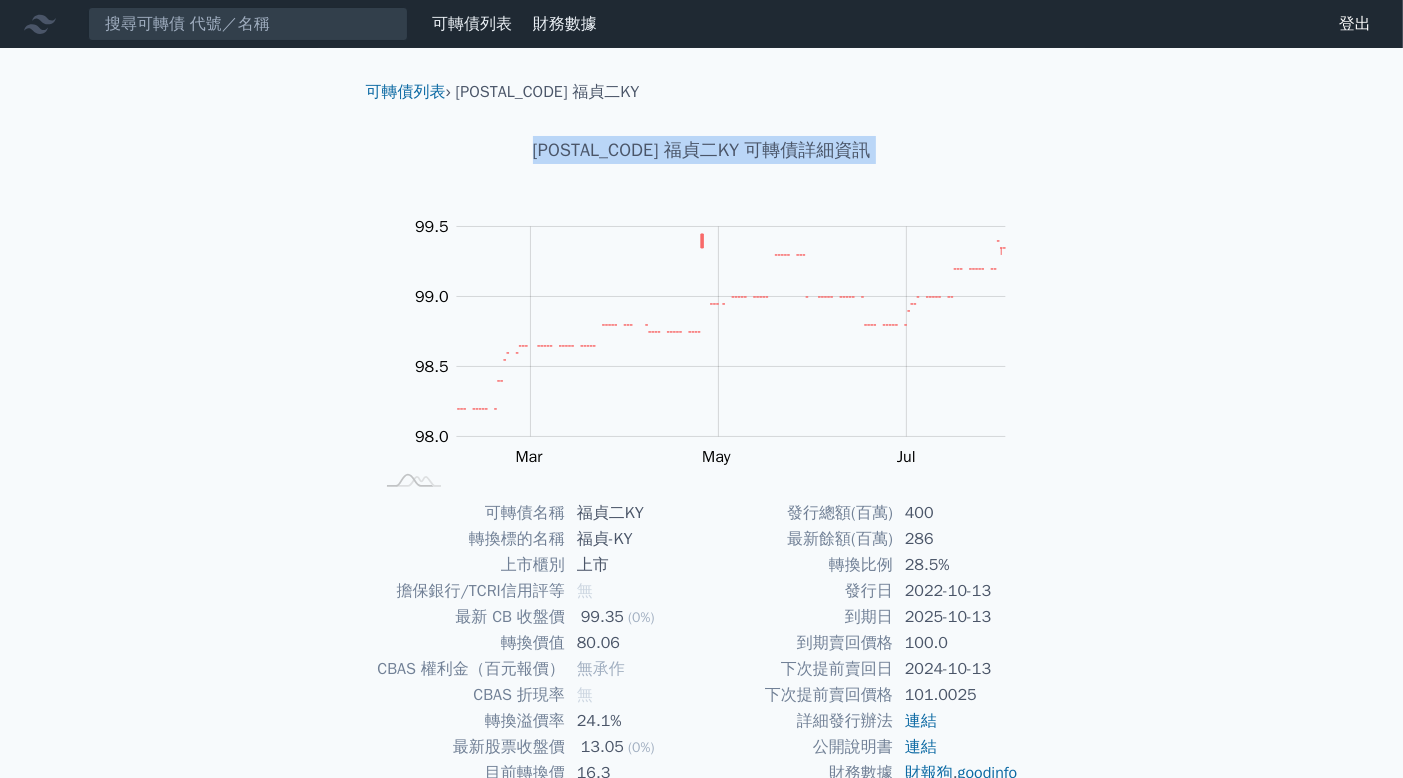 click on "[POSTAL_CODE] [NAME] 可轉債詳細資訊" at bounding box center (702, 150) 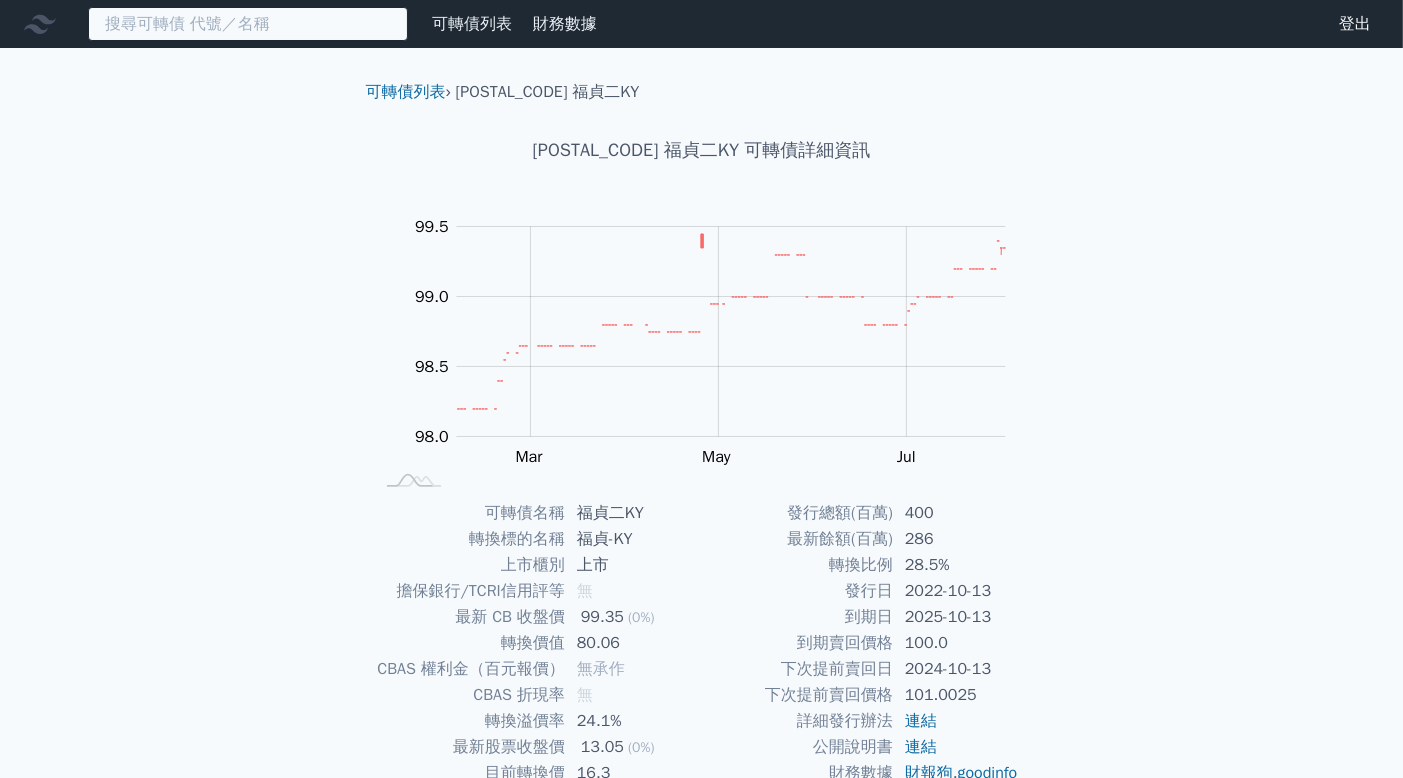 click at bounding box center (248, 24) 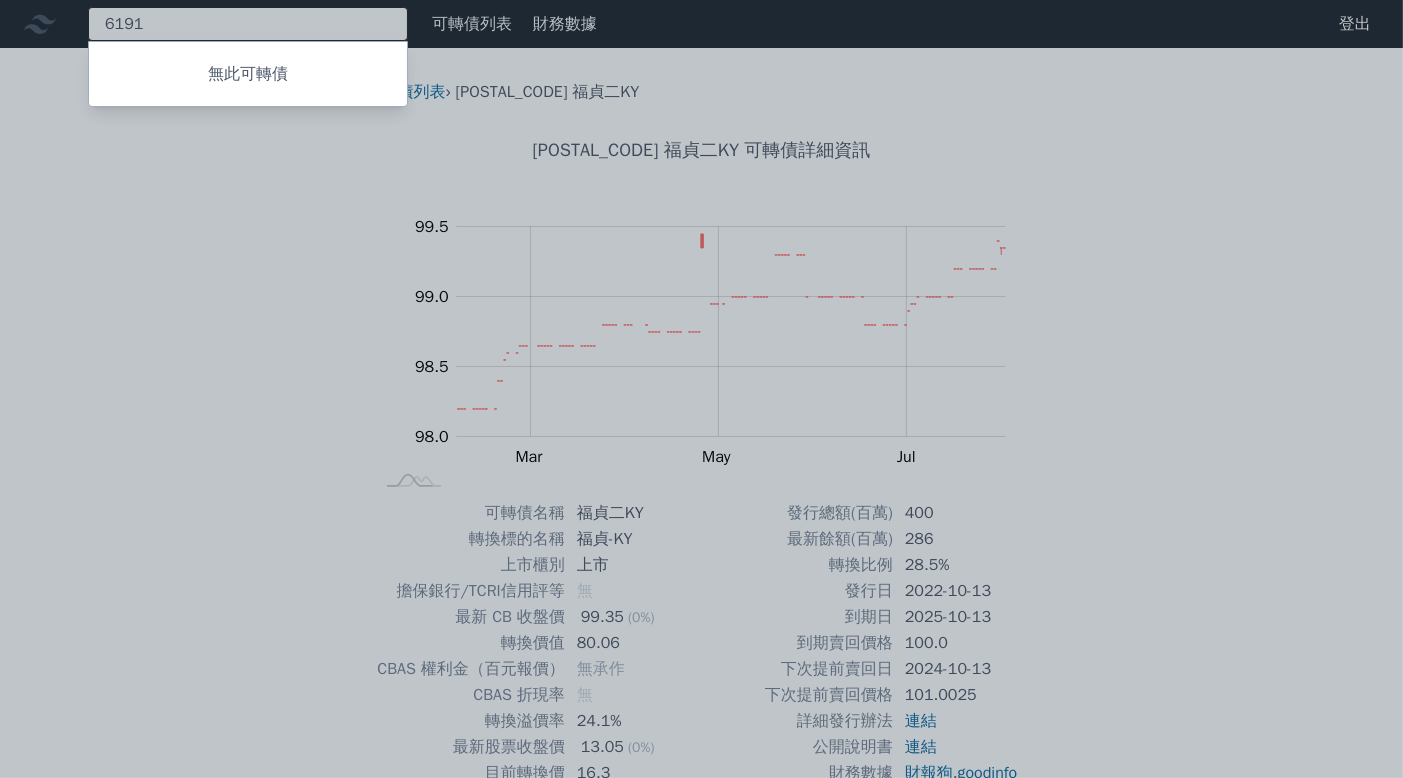 type on "6191" 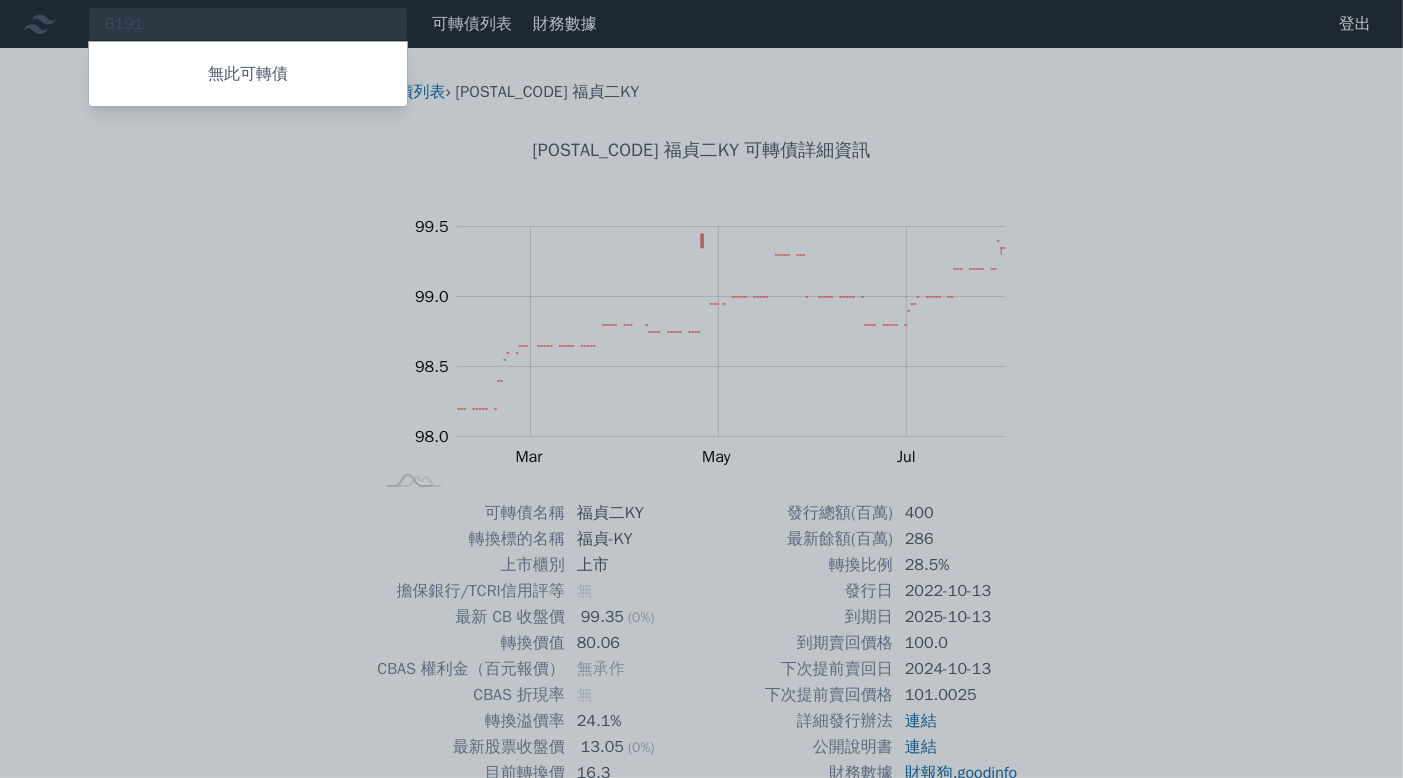click at bounding box center [701, 389] 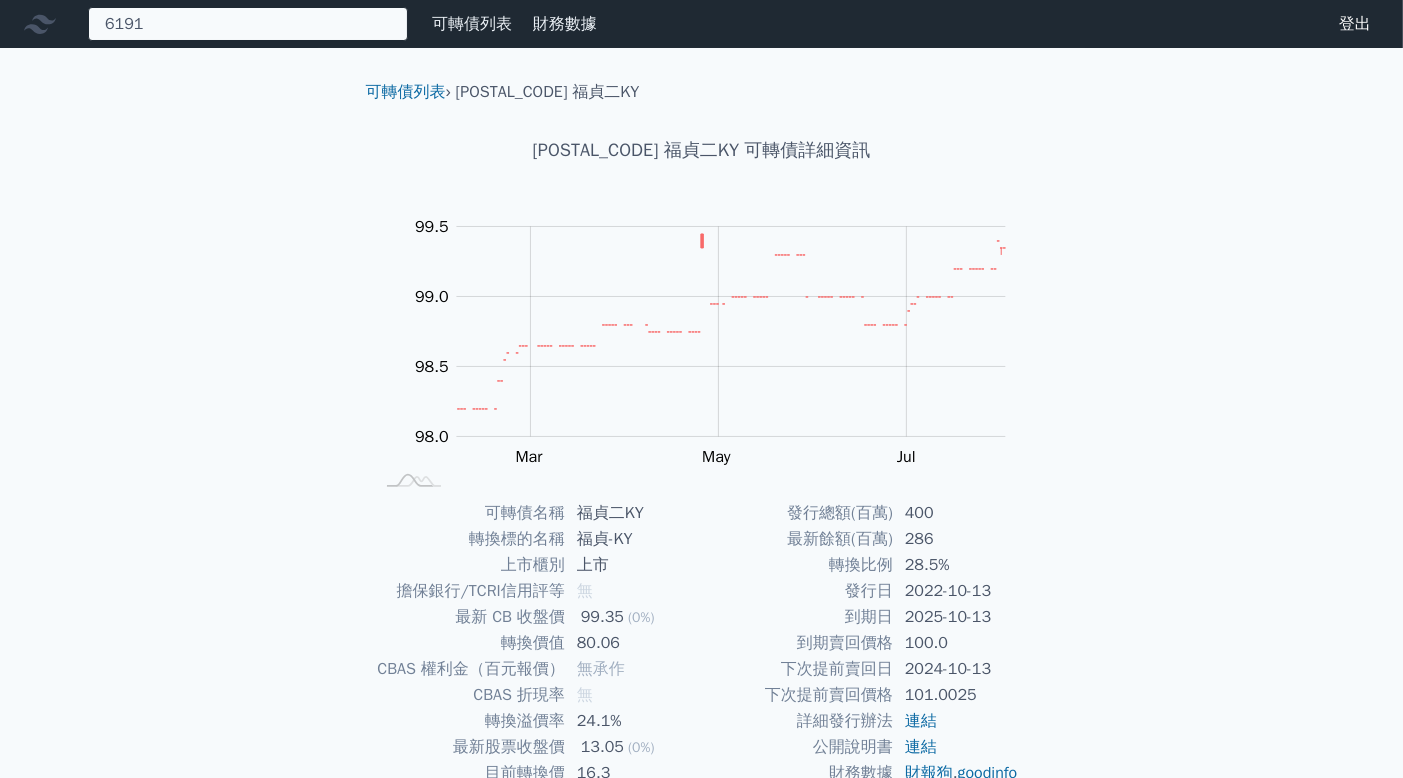 click on "6191
無此可轉債" at bounding box center (248, 24) 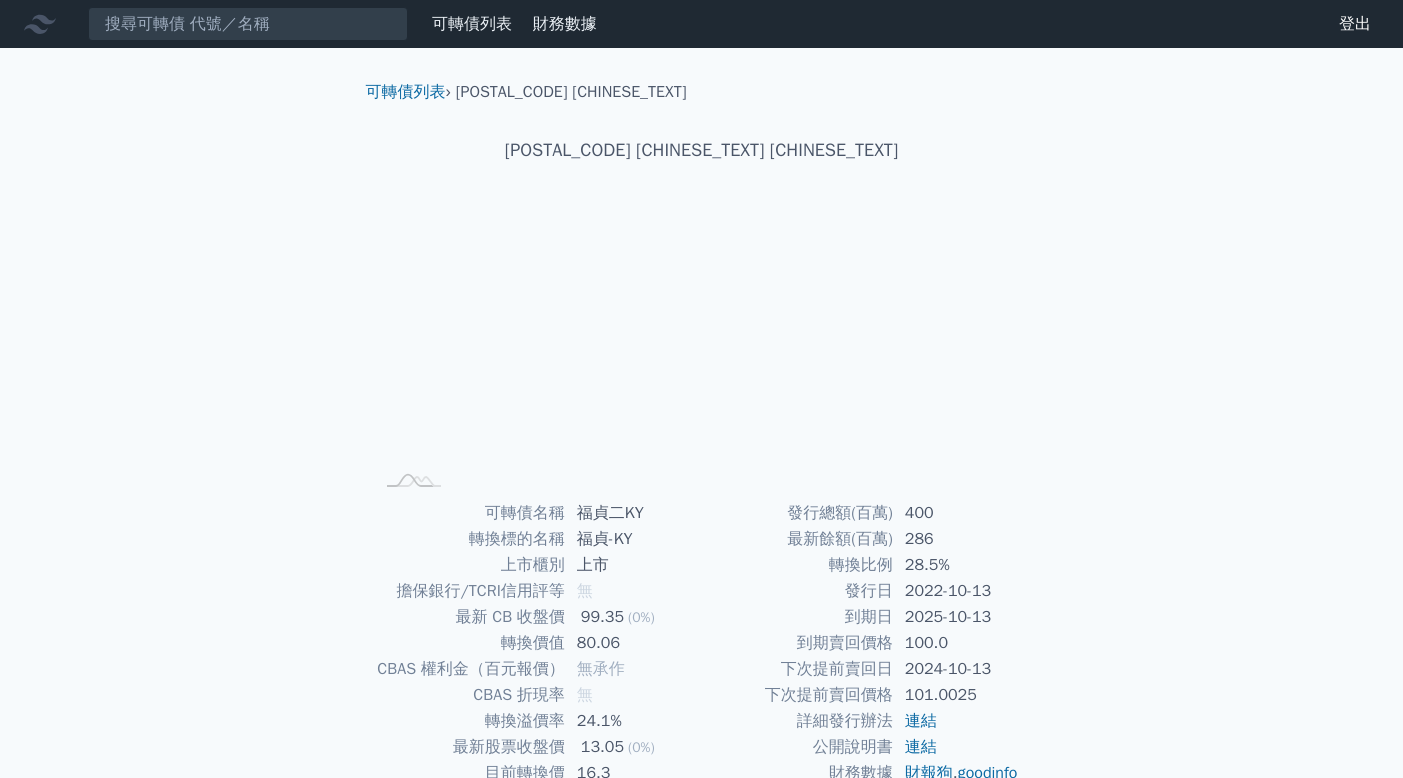 scroll, scrollTop: 0, scrollLeft: 0, axis: both 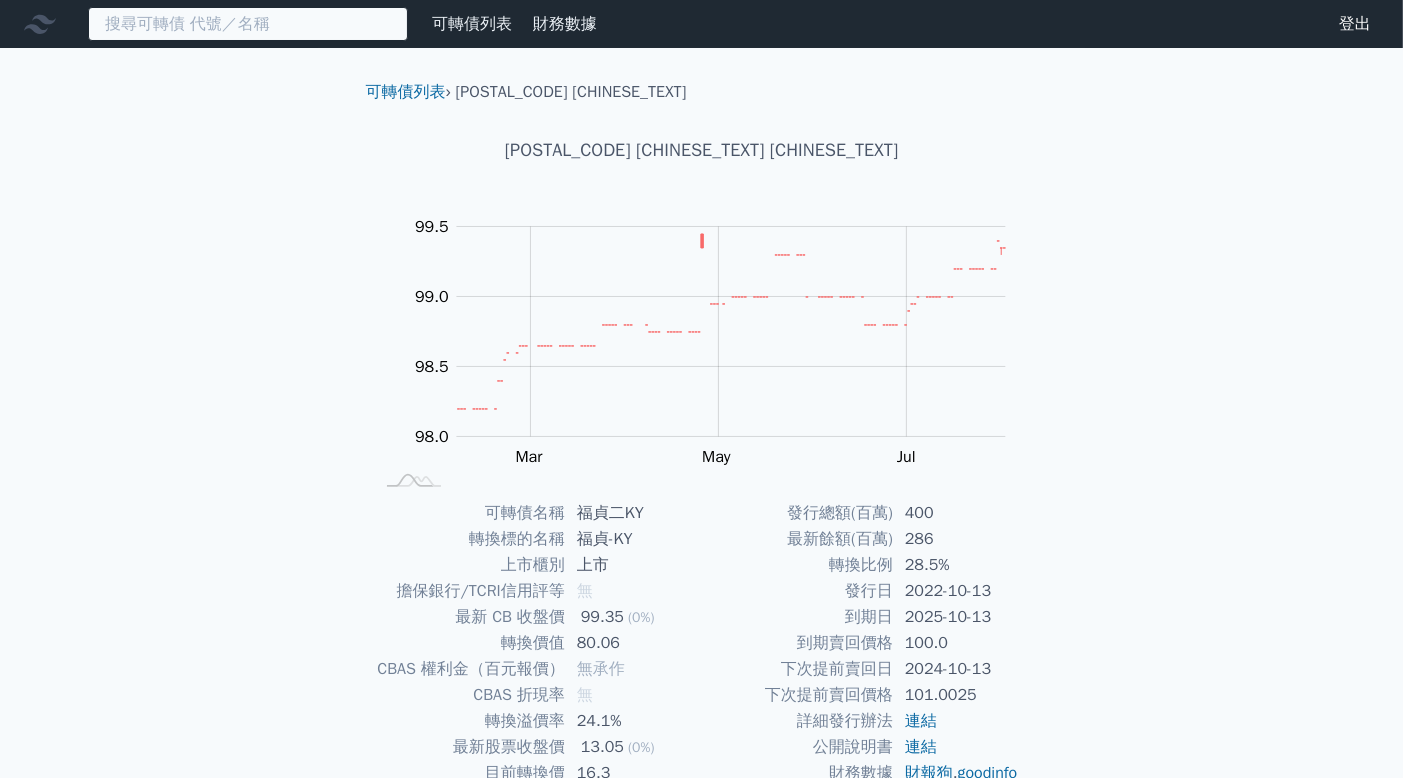 click at bounding box center (248, 24) 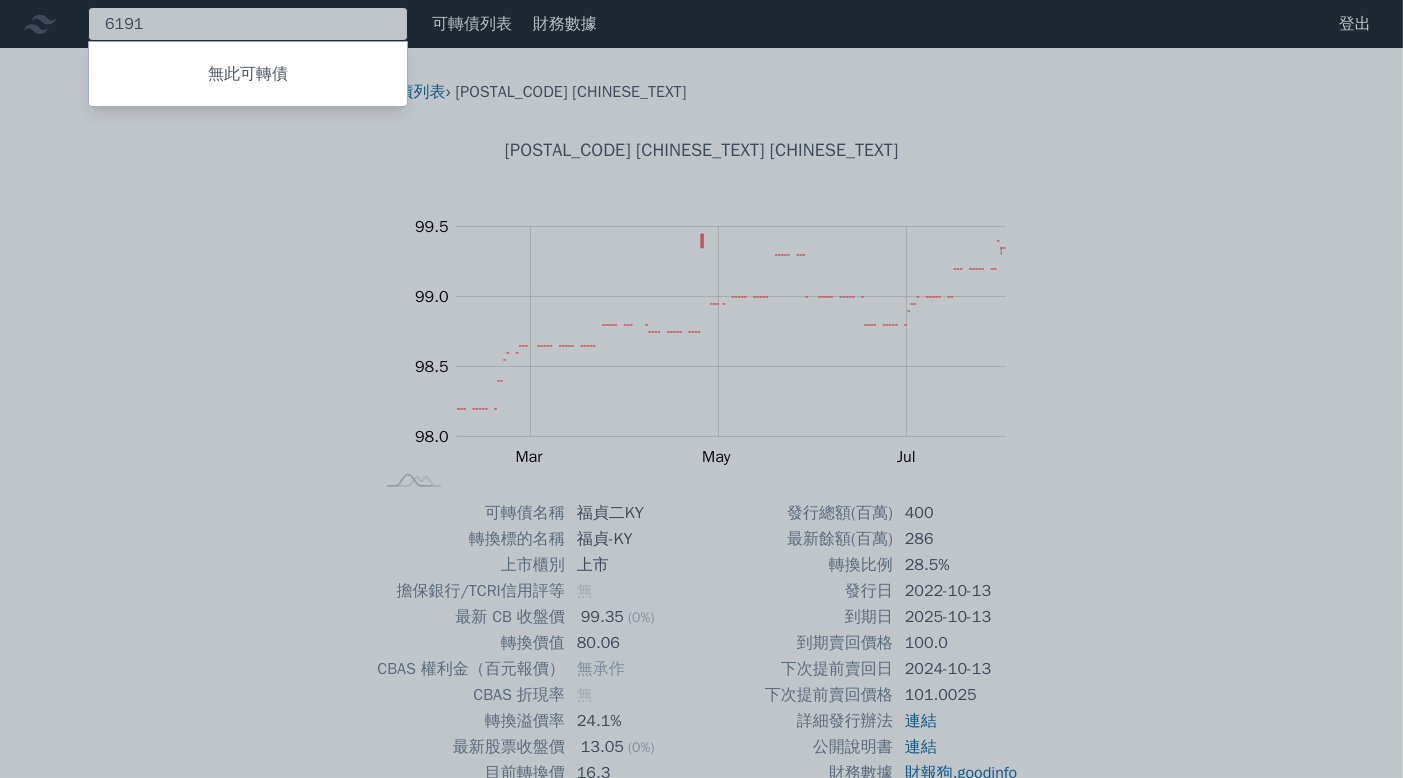 type on "6191" 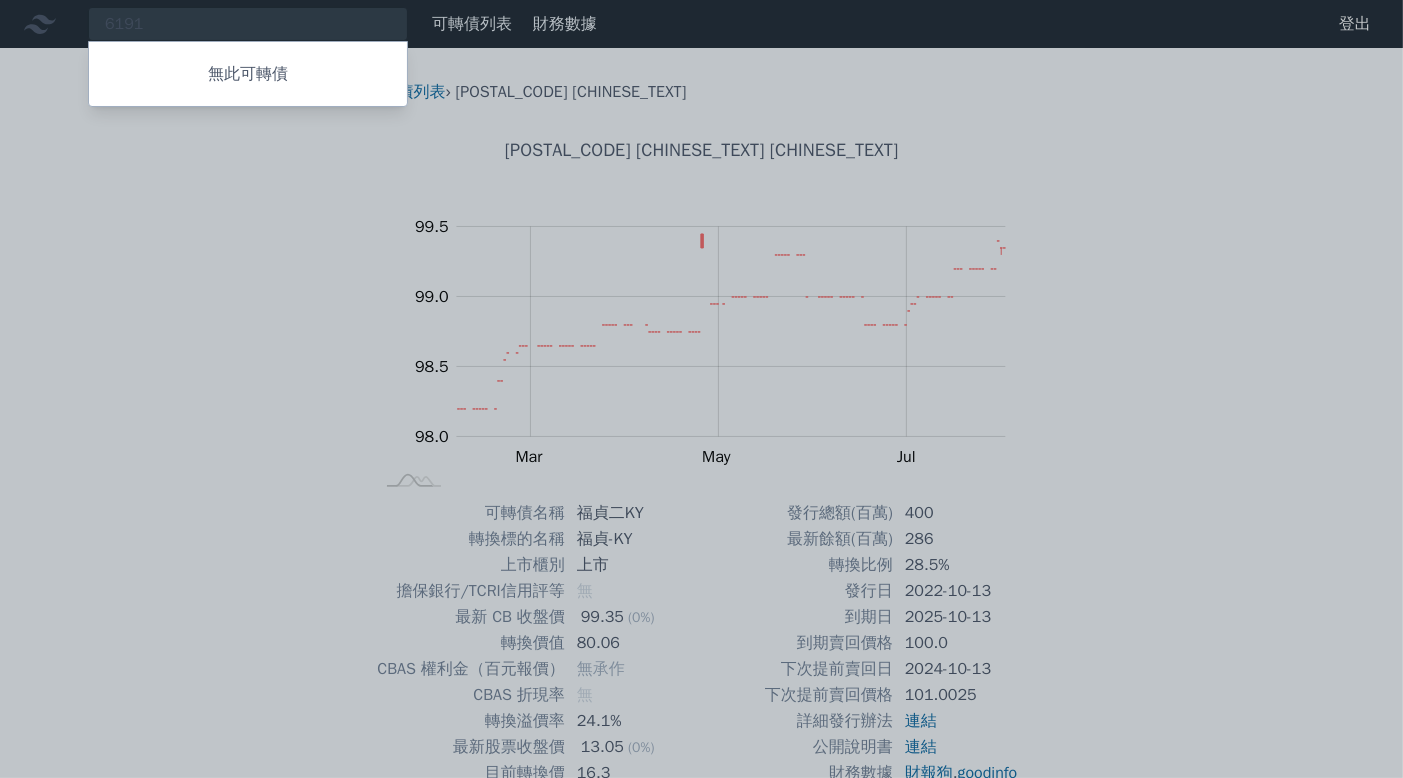 drag, startPoint x: 45, startPoint y: 253, endPoint x: 179, endPoint y: 187, distance: 149.37202 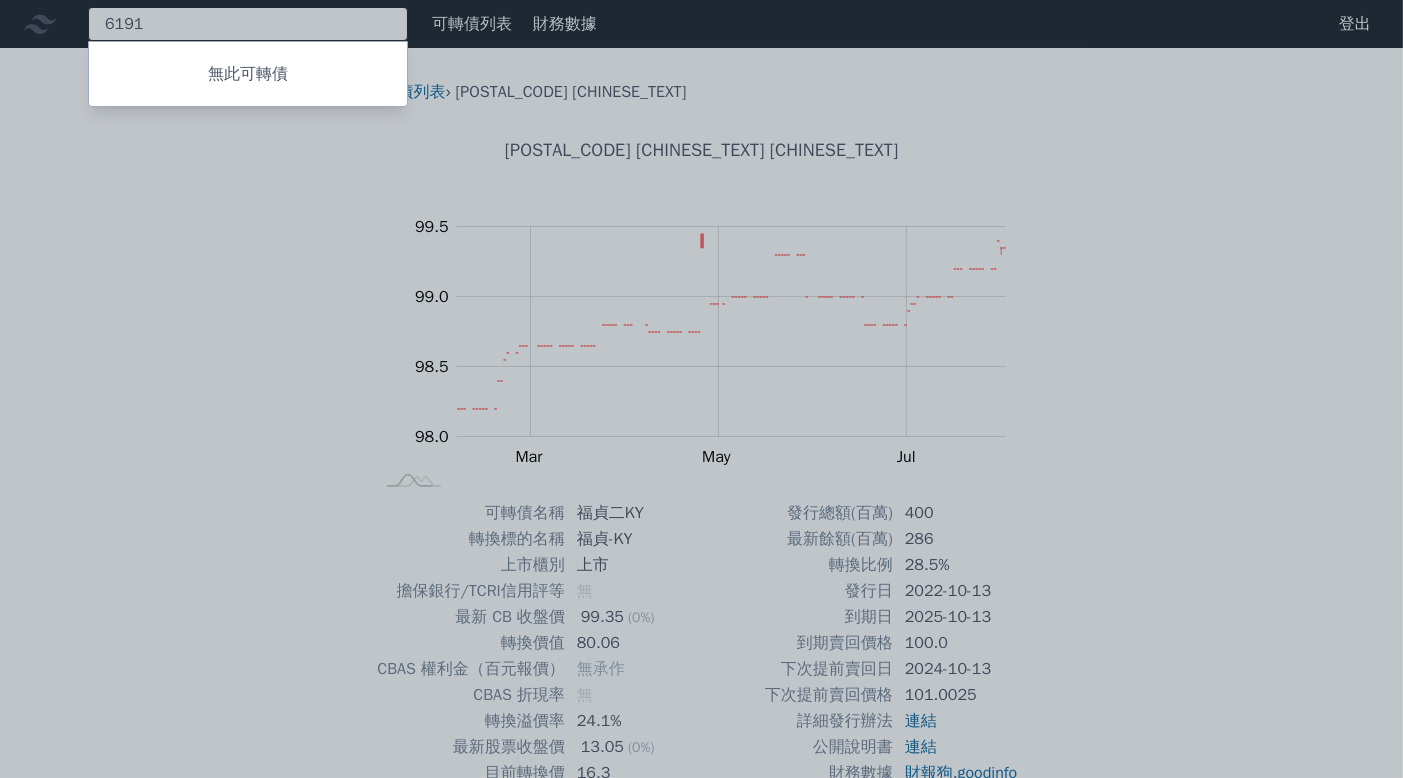 click on "6191
無此可轉債" at bounding box center (248, 24) 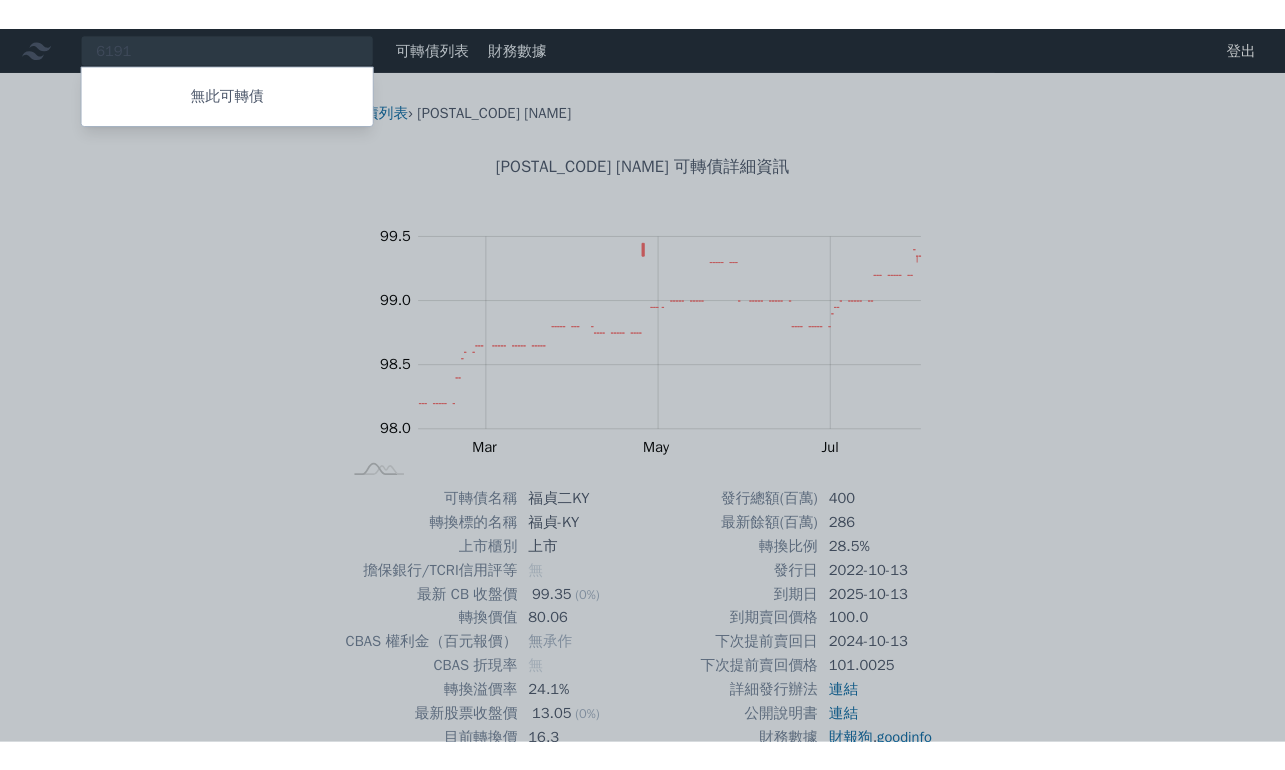scroll, scrollTop: 0, scrollLeft: 0, axis: both 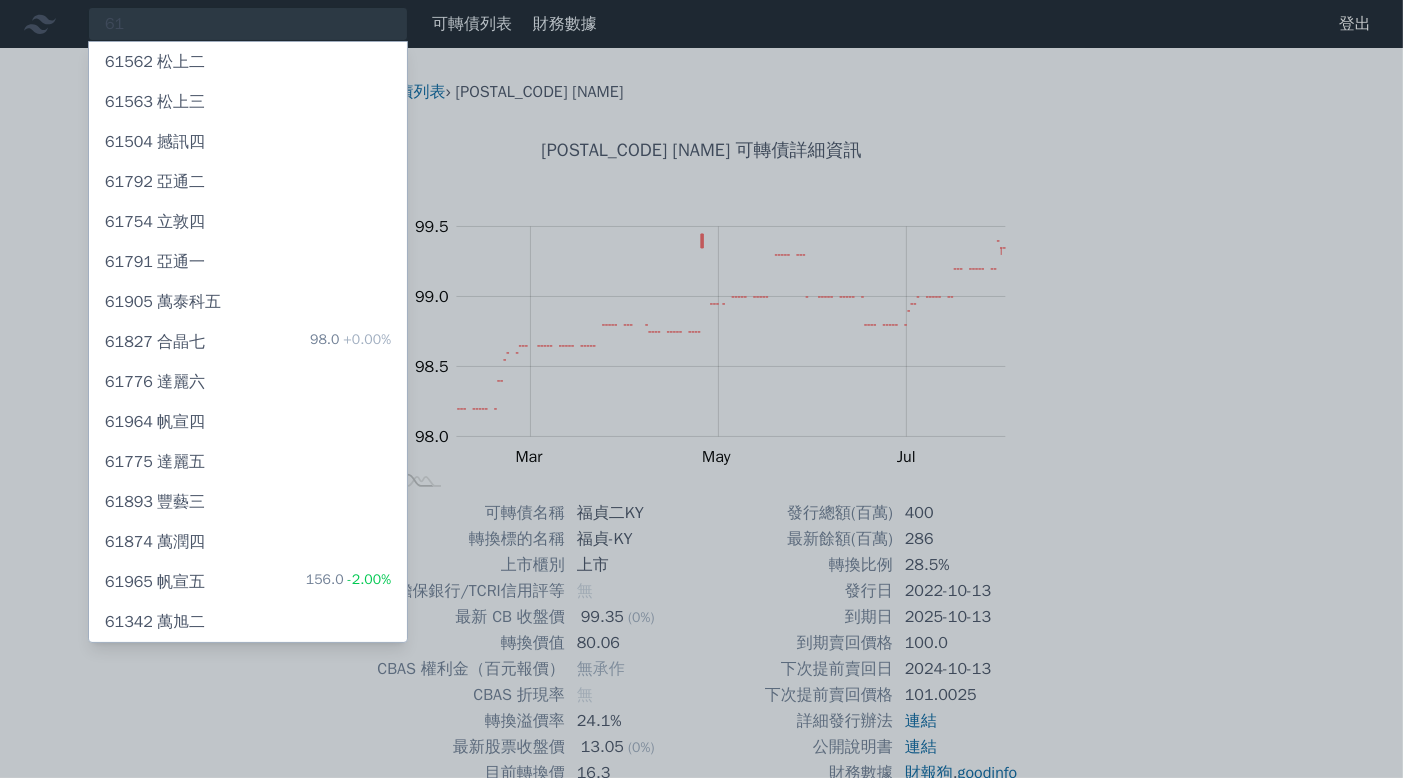 type on "6" 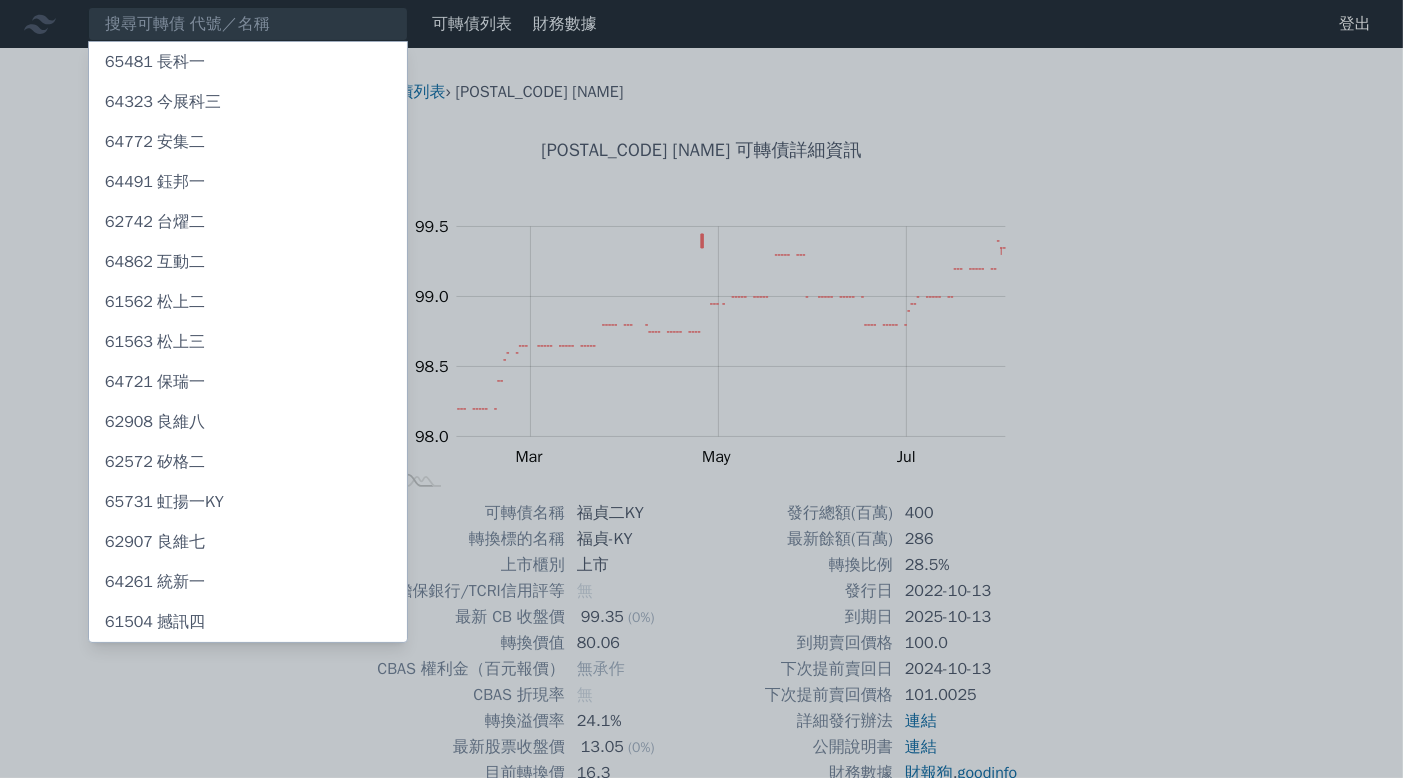 click at bounding box center [701, 389] 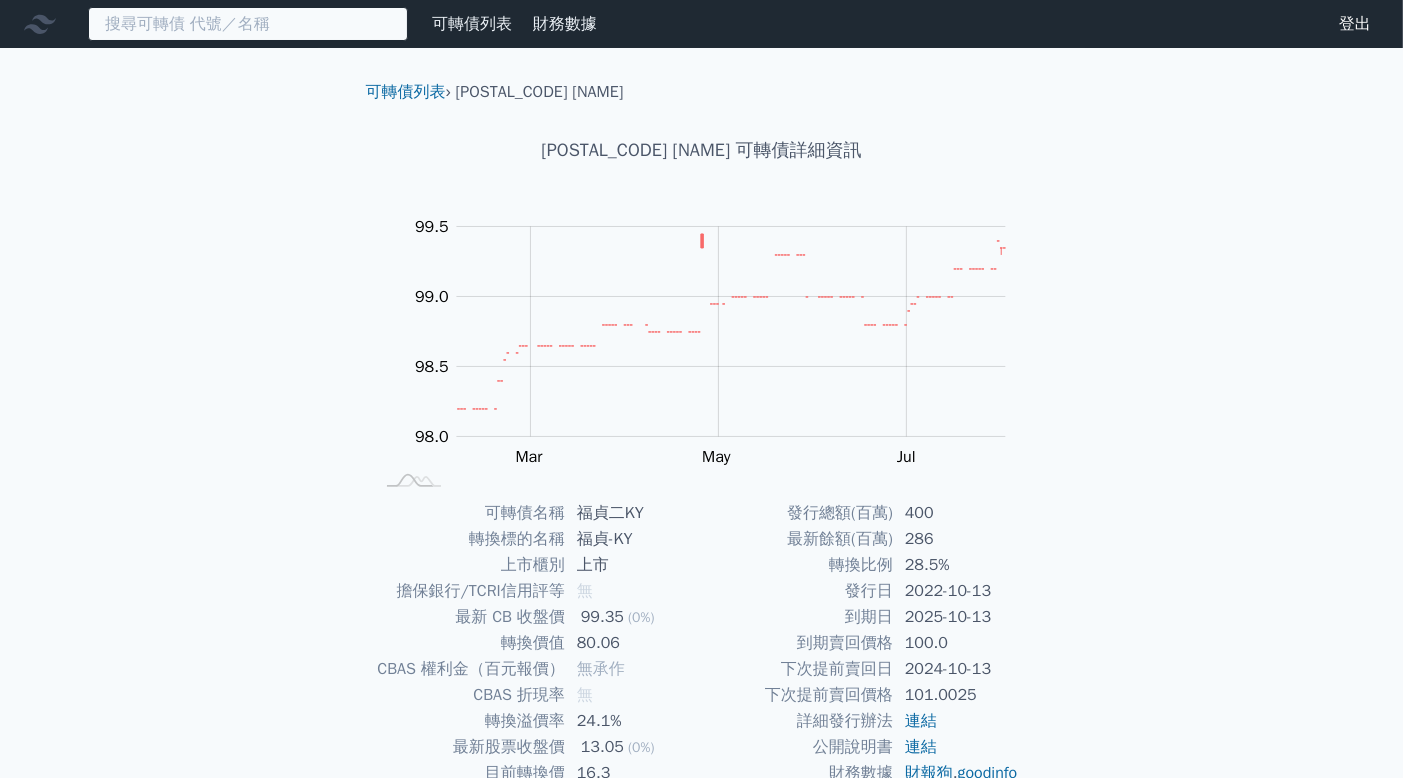 click at bounding box center (248, 24) 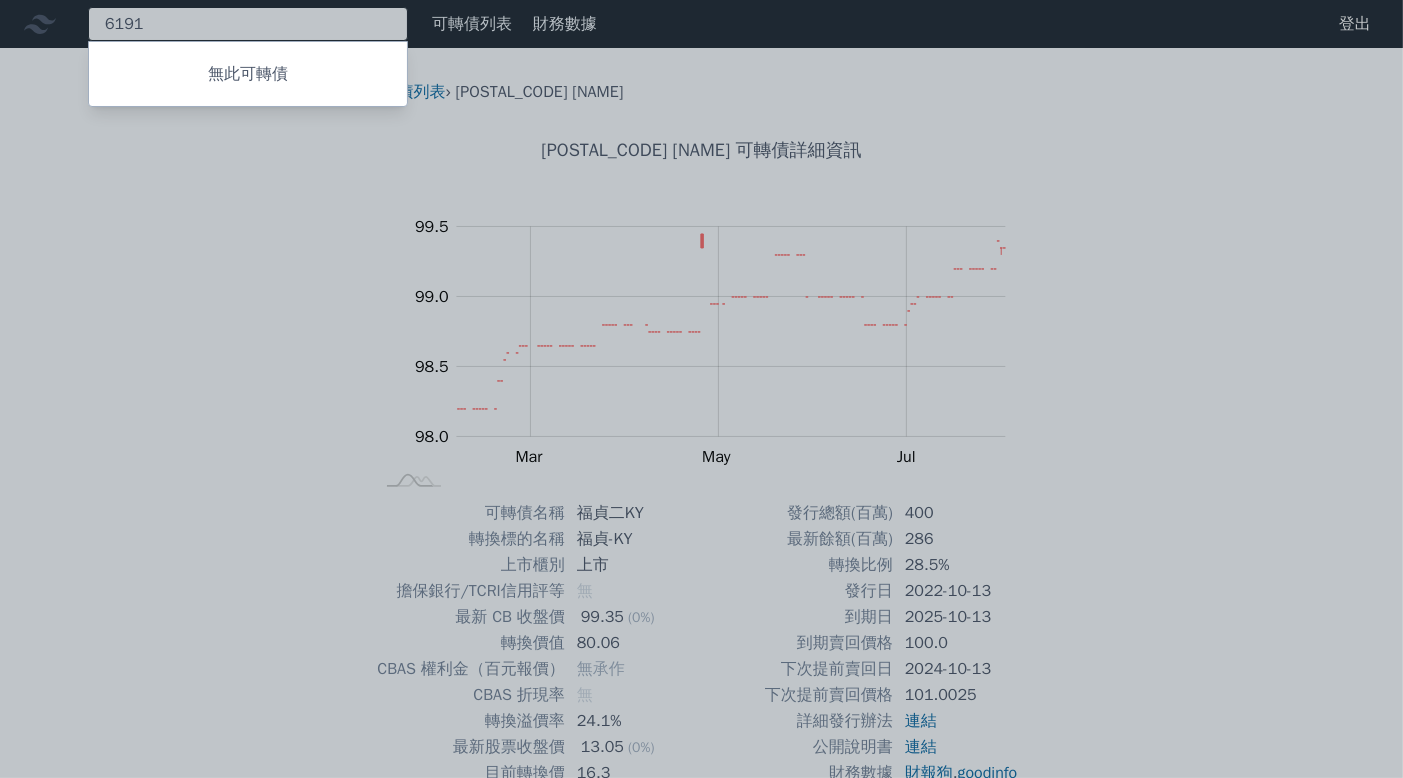 type on "6191" 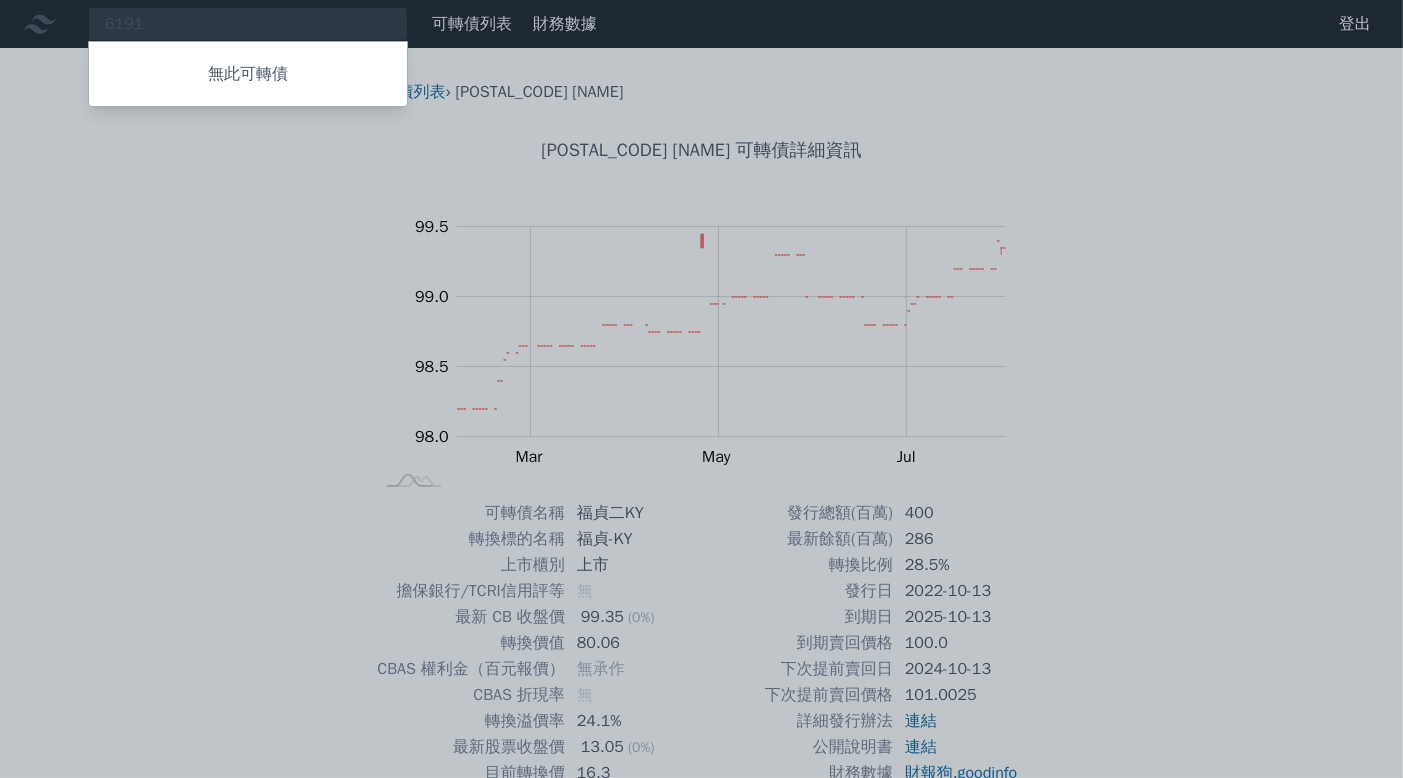 click at bounding box center (701, 389) 